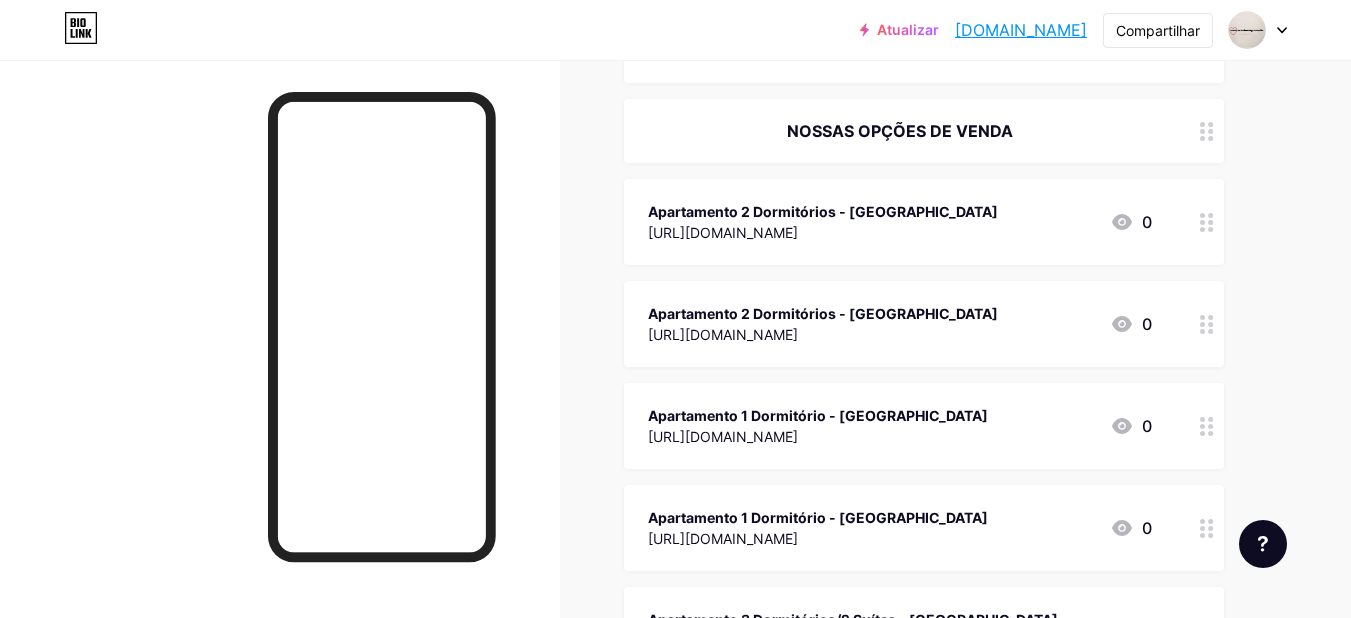 scroll, scrollTop: 400, scrollLeft: 0, axis: vertical 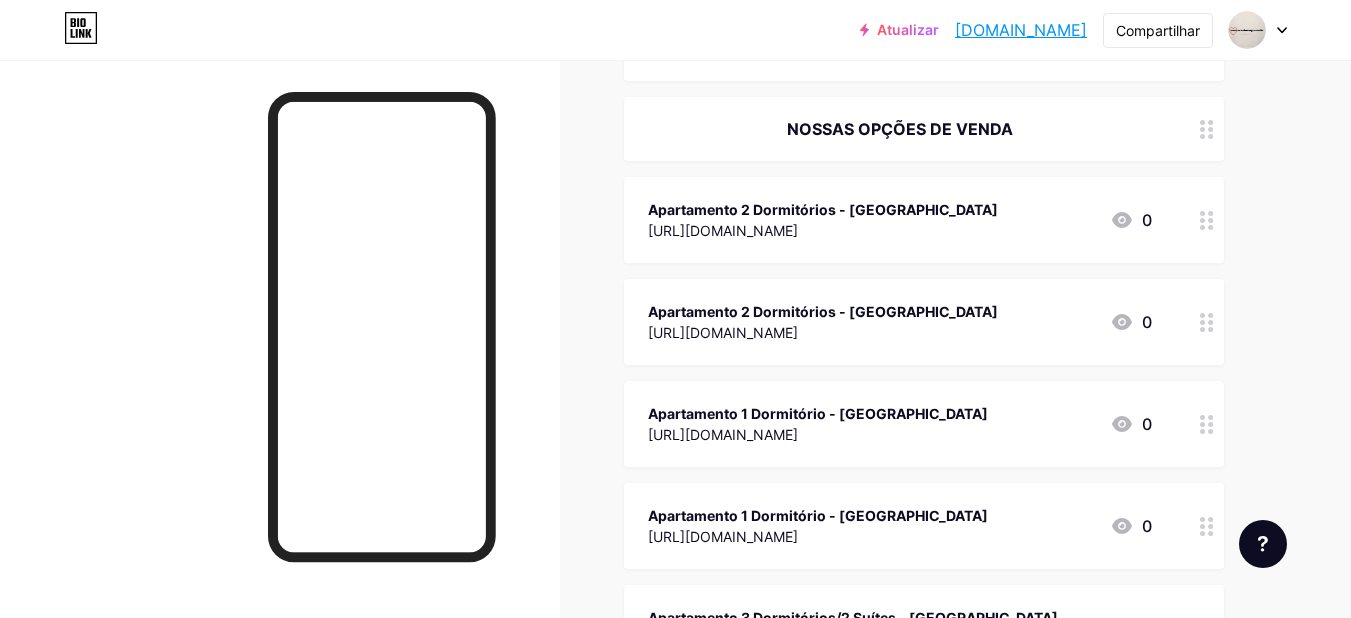 click on "[URL][DOMAIN_NAME]" at bounding box center [723, 230] 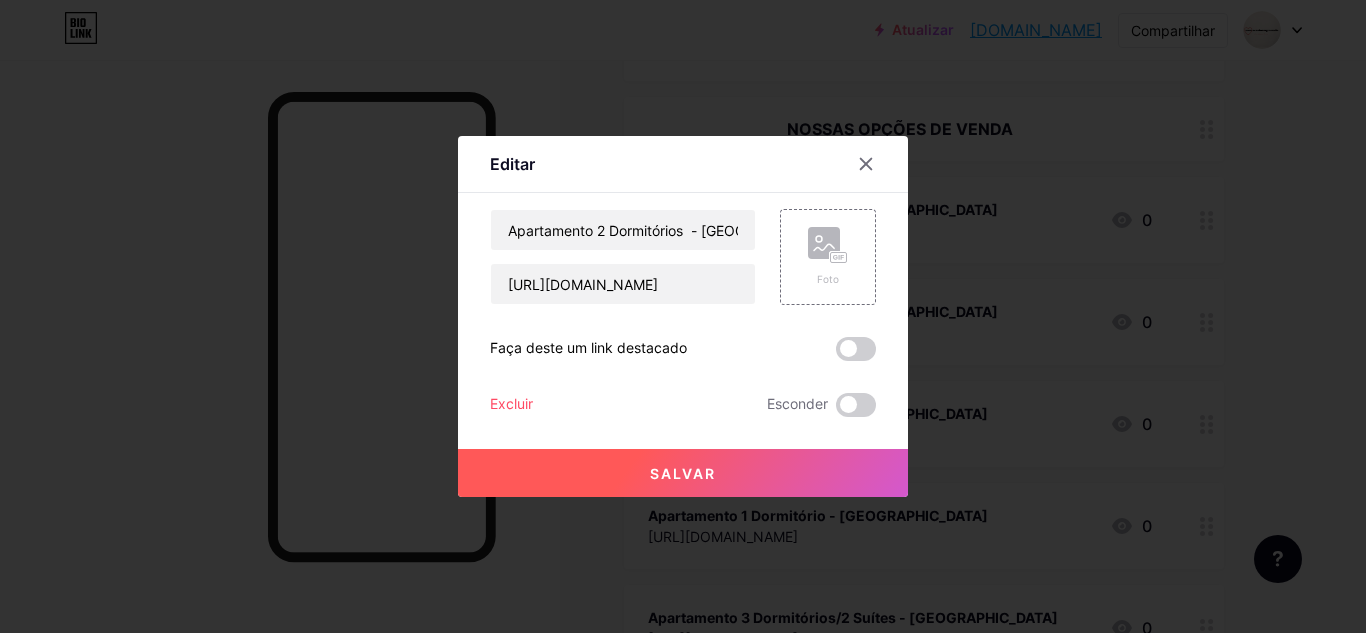 click on "Salvar" at bounding box center [683, 473] 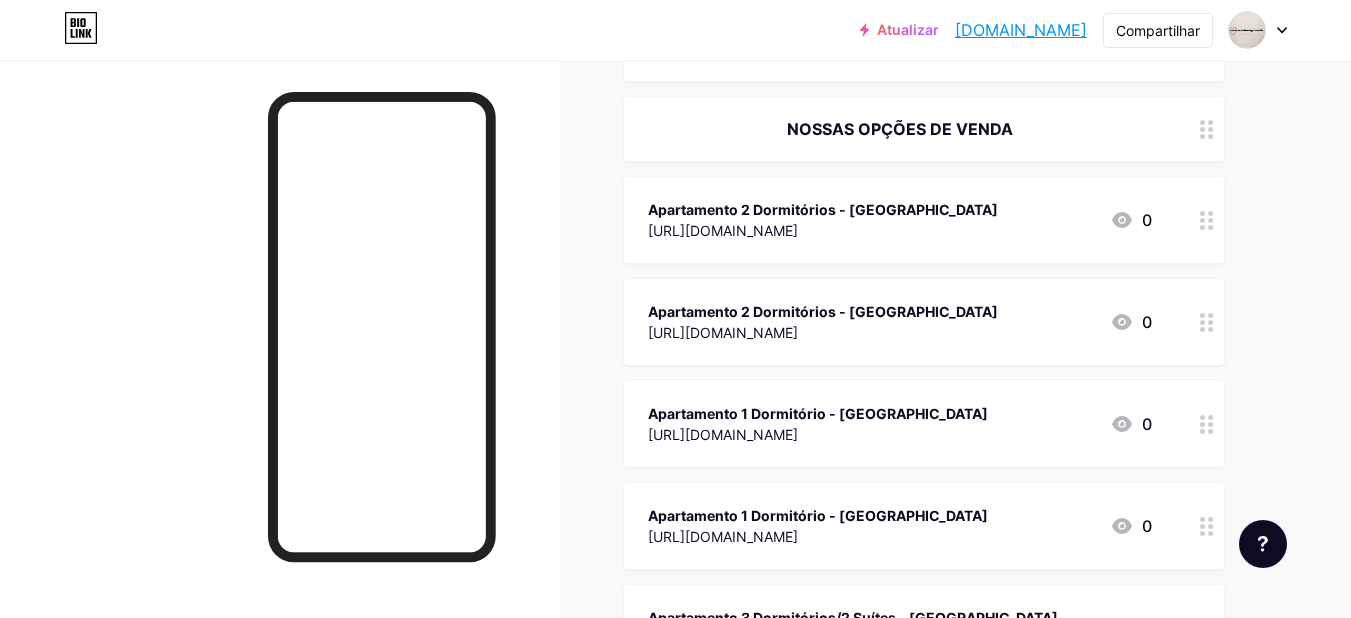 click on "[URL][DOMAIN_NAME]" at bounding box center (723, 230) 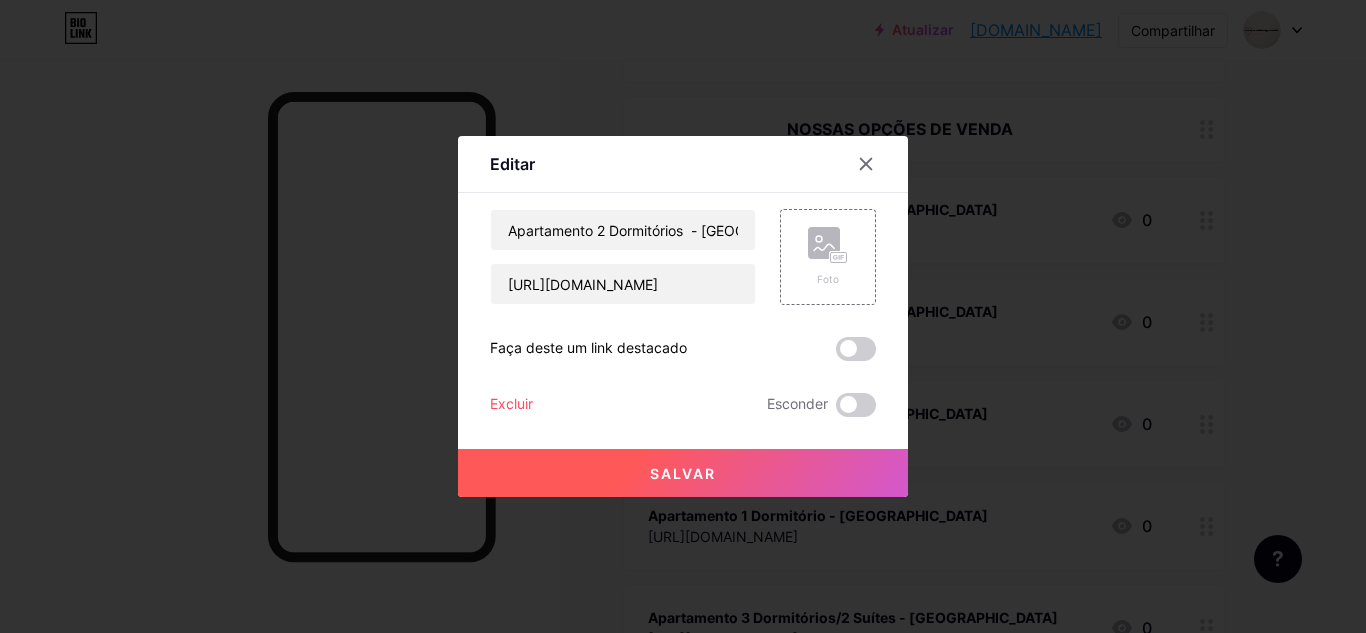 click on "Salvar" at bounding box center [683, 473] 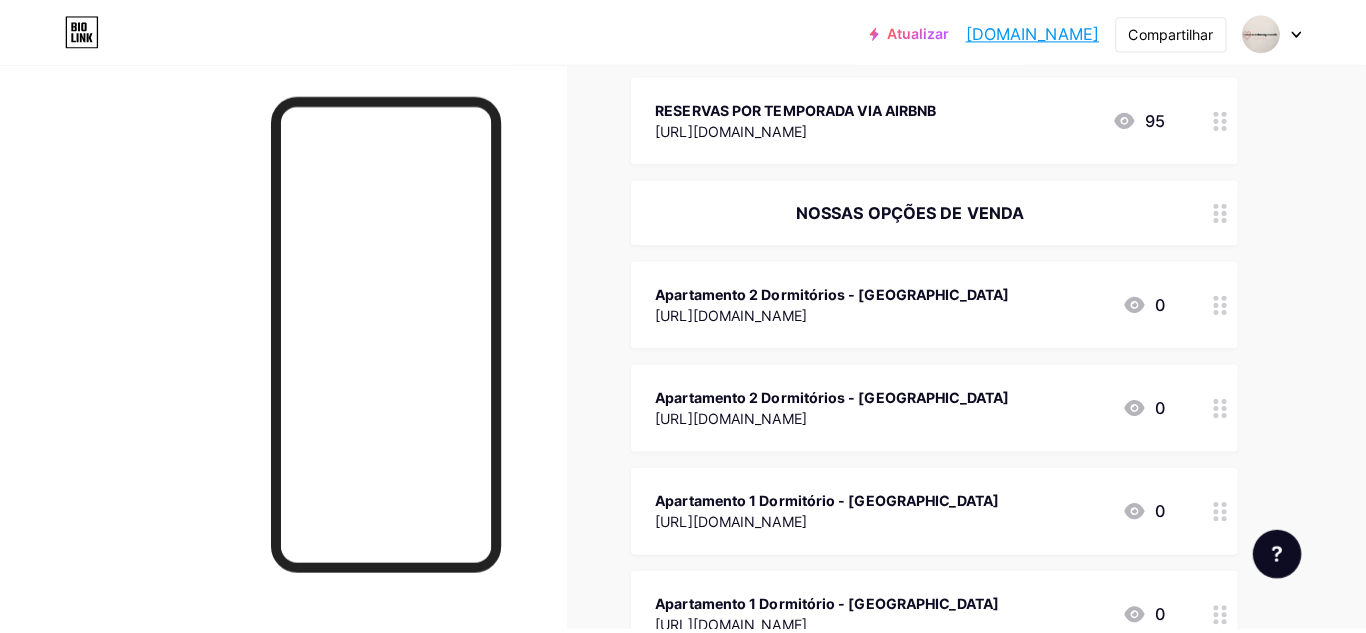 scroll, scrollTop: 200, scrollLeft: 0, axis: vertical 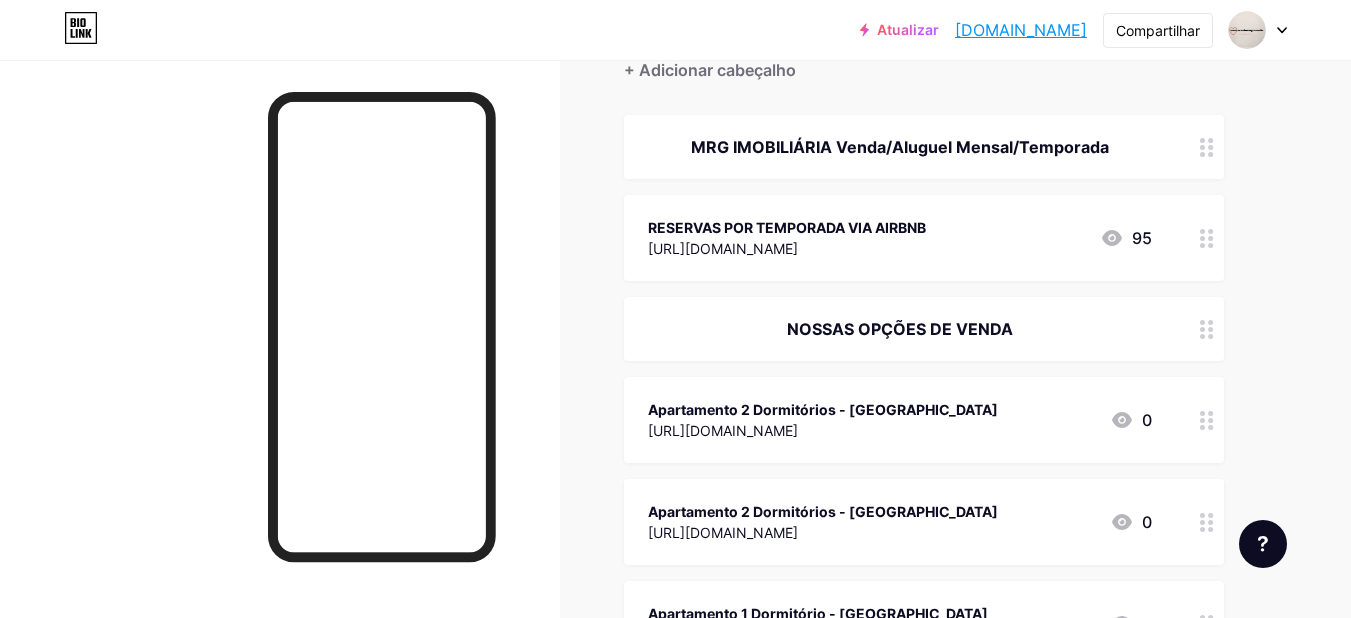 click on "Apartamento 2 Dormitórios - [GEOGRAPHIC_DATA]" at bounding box center (823, 409) 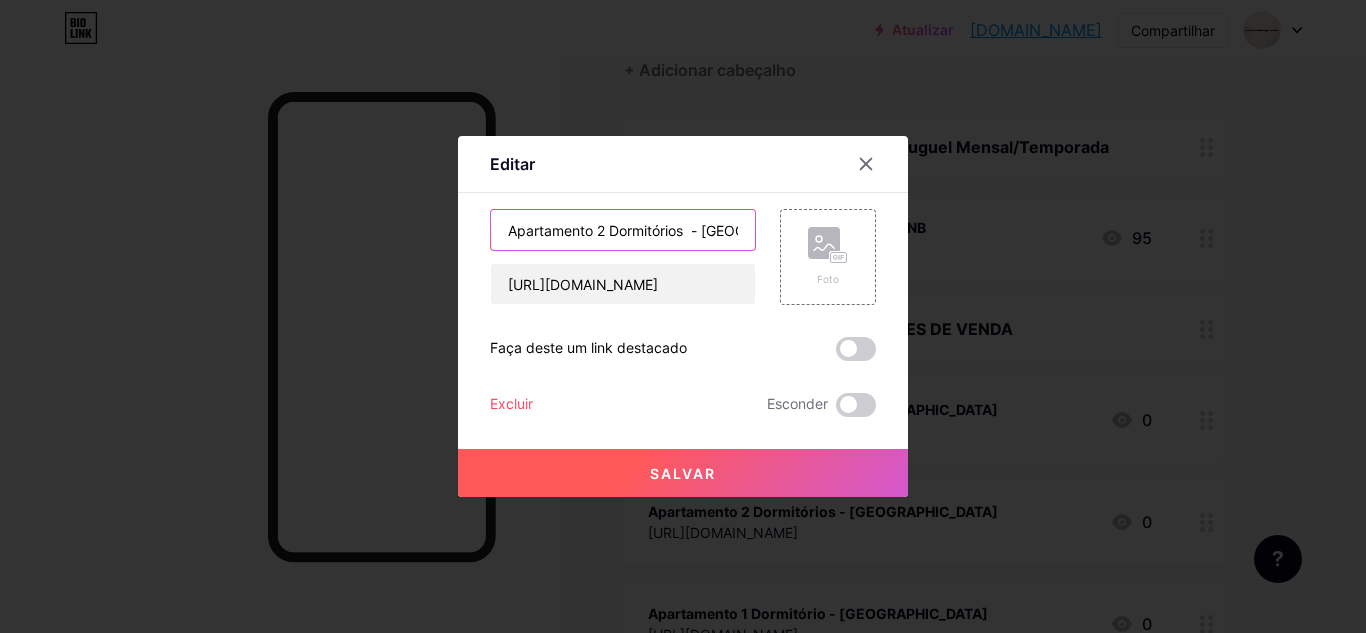 click on "Apartamento 2 Dormitórios  - [GEOGRAPHIC_DATA]" at bounding box center [623, 230] 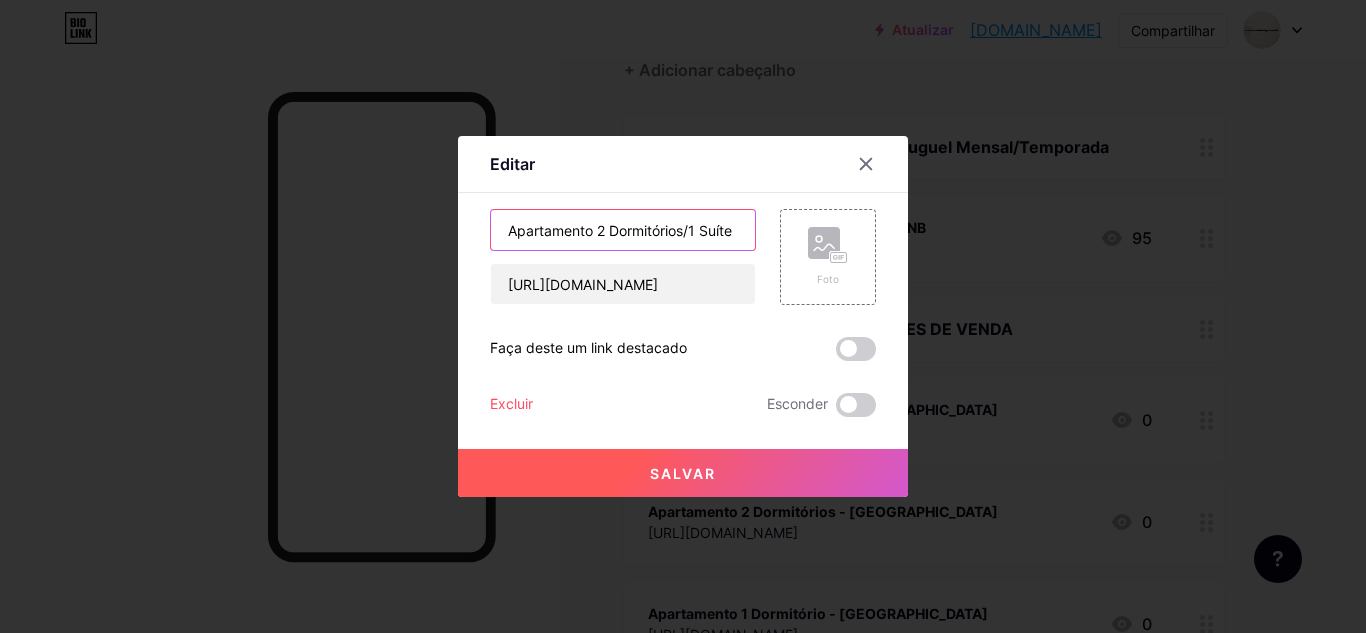 click on "Apartamento 2 Dormitórios/1 Suíte  - Dutra" at bounding box center [623, 230] 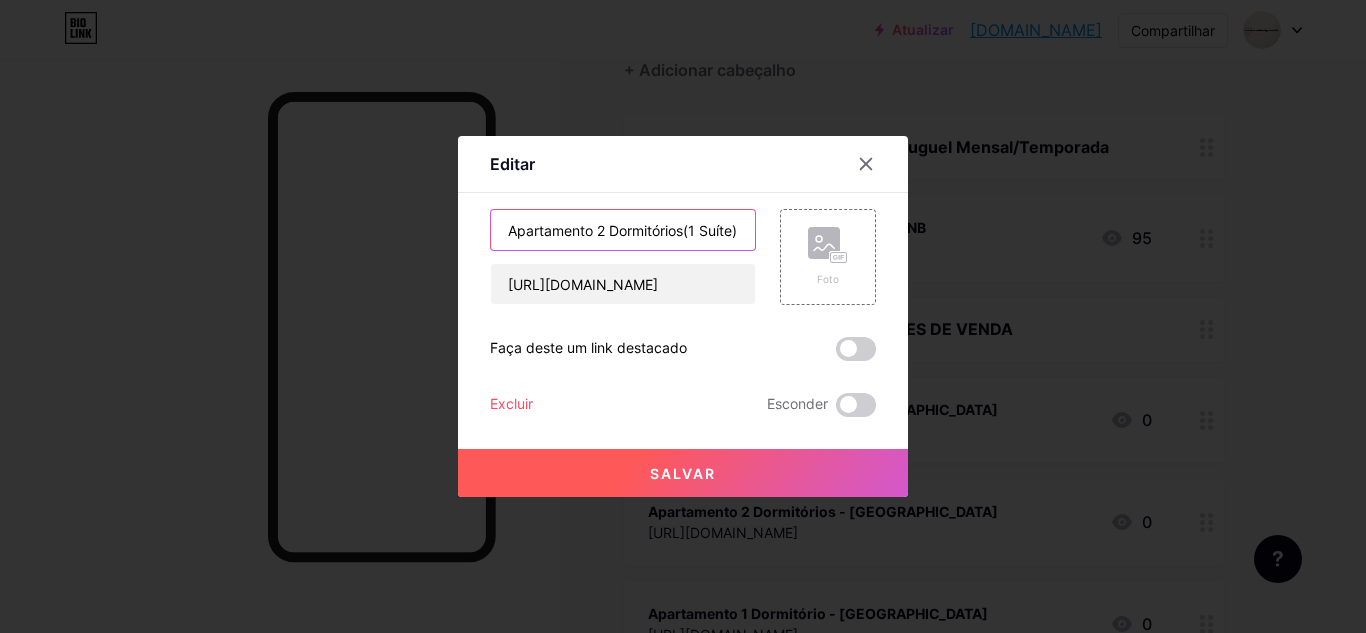 scroll, scrollTop: 0, scrollLeft: 5, axis: horizontal 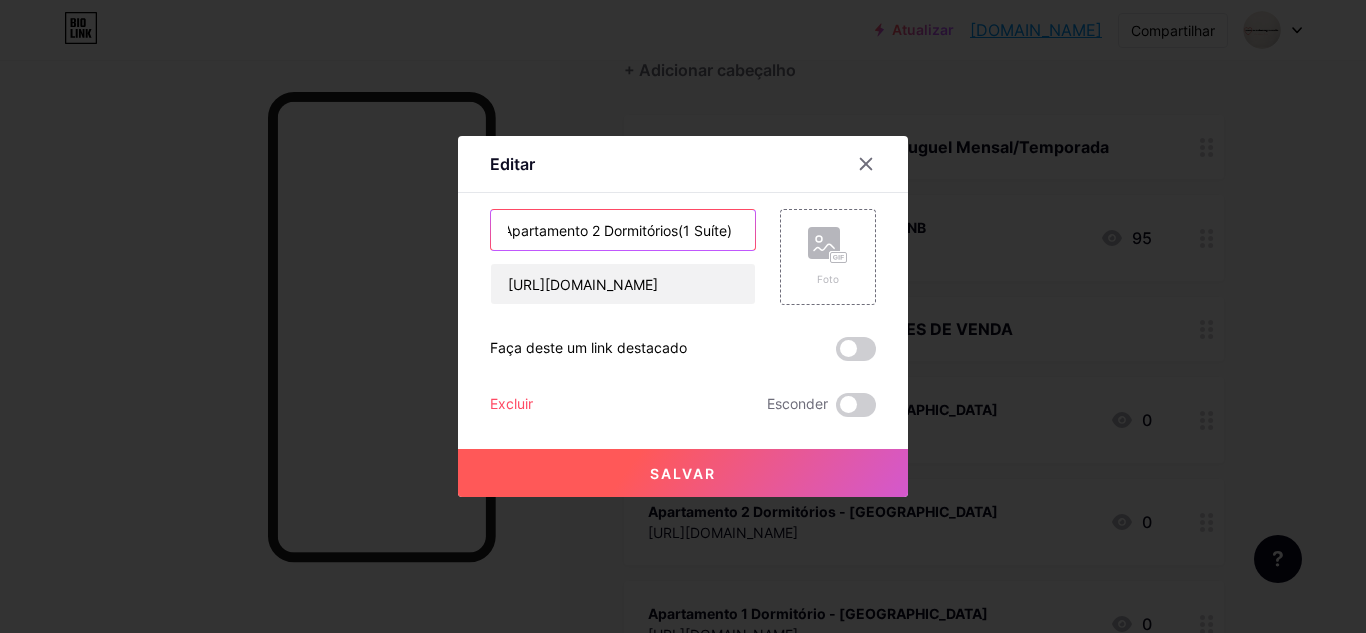 type on "Apartamento 2 Dormitórios(1 Suíte)  - Dutra" 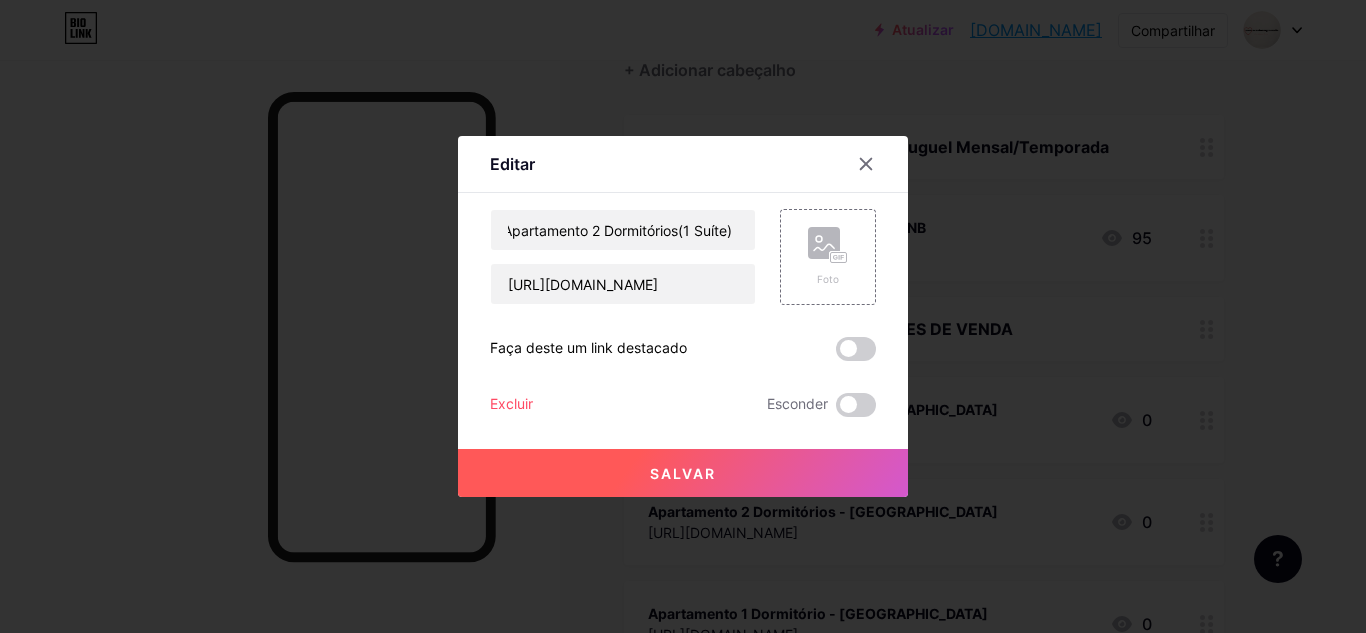 click on "Salvar" at bounding box center [683, 473] 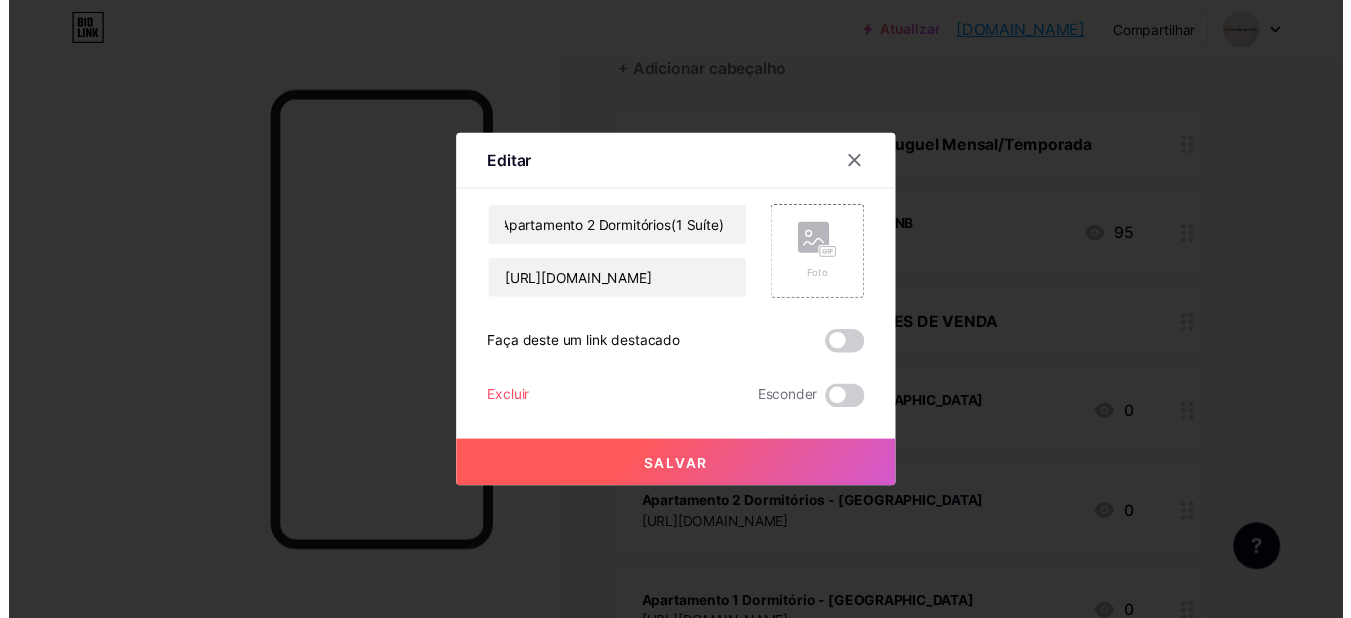 scroll, scrollTop: 0, scrollLeft: 0, axis: both 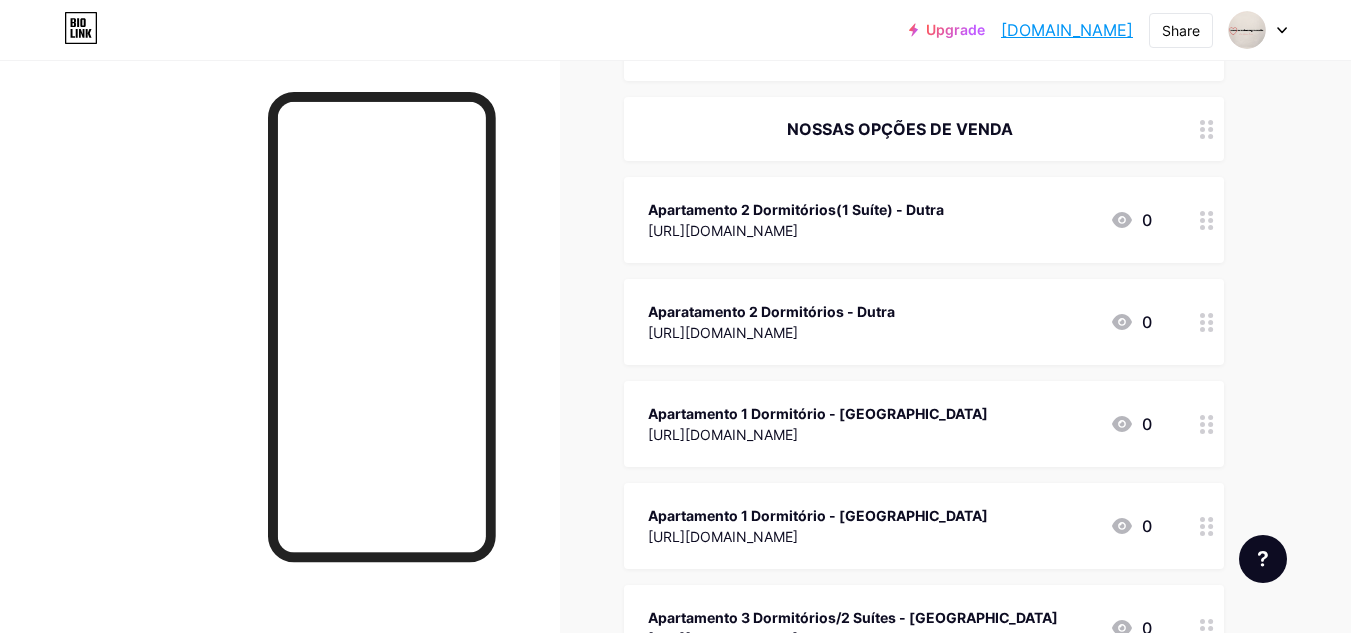 click on "Apartamento 2 Dormitórios(1 Suíte)  - Dutra" at bounding box center [796, 209] 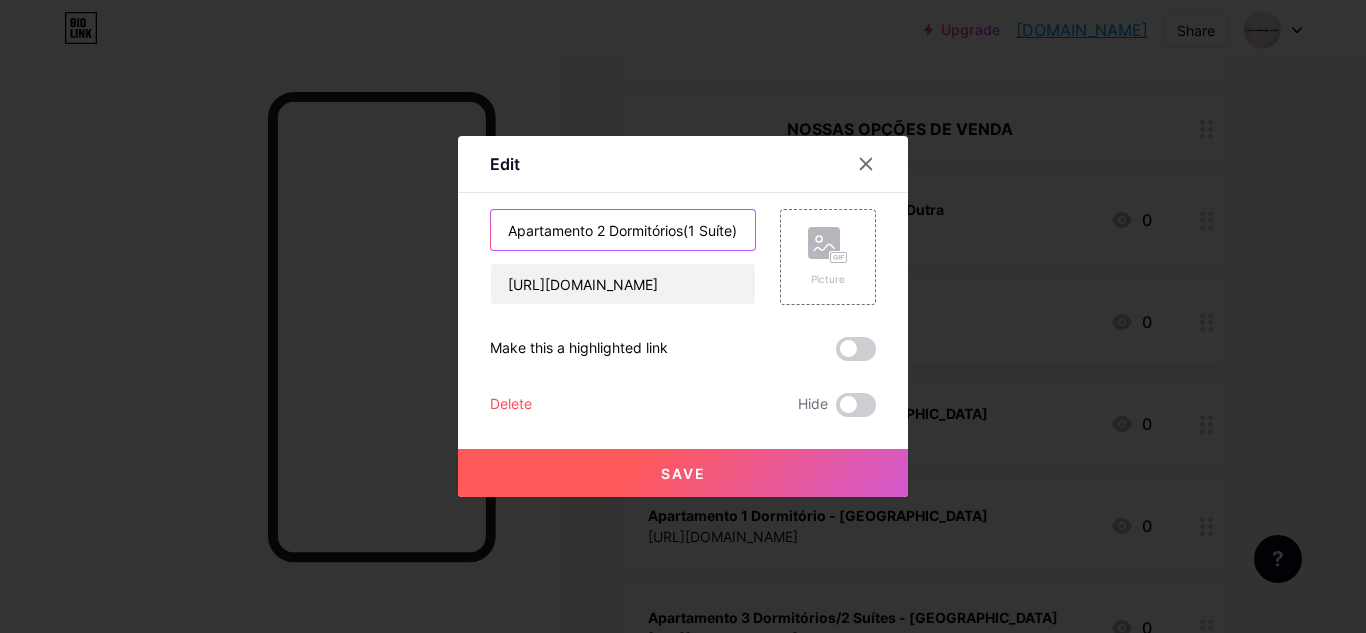 click on "Apartamento 2 Dormitórios(1 Suíte)  - Dutra" at bounding box center (623, 230) 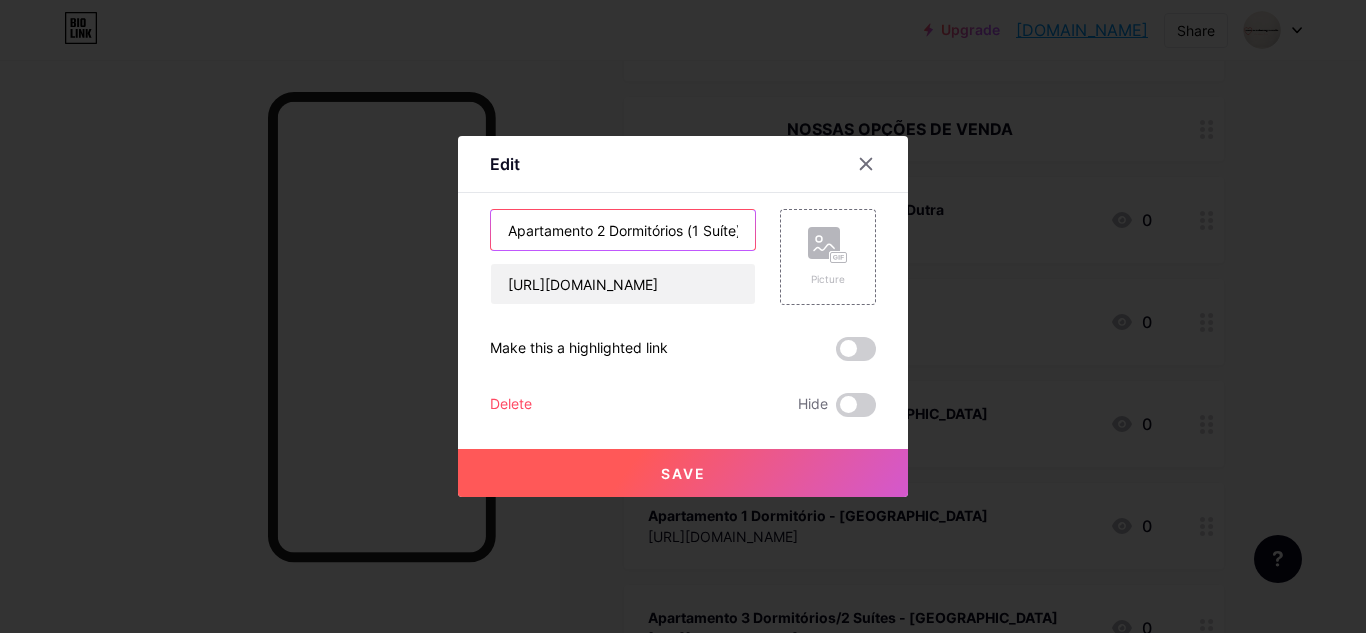 type on "Apartamento 2 Dormitórios (1 Suíte)  - Dutra" 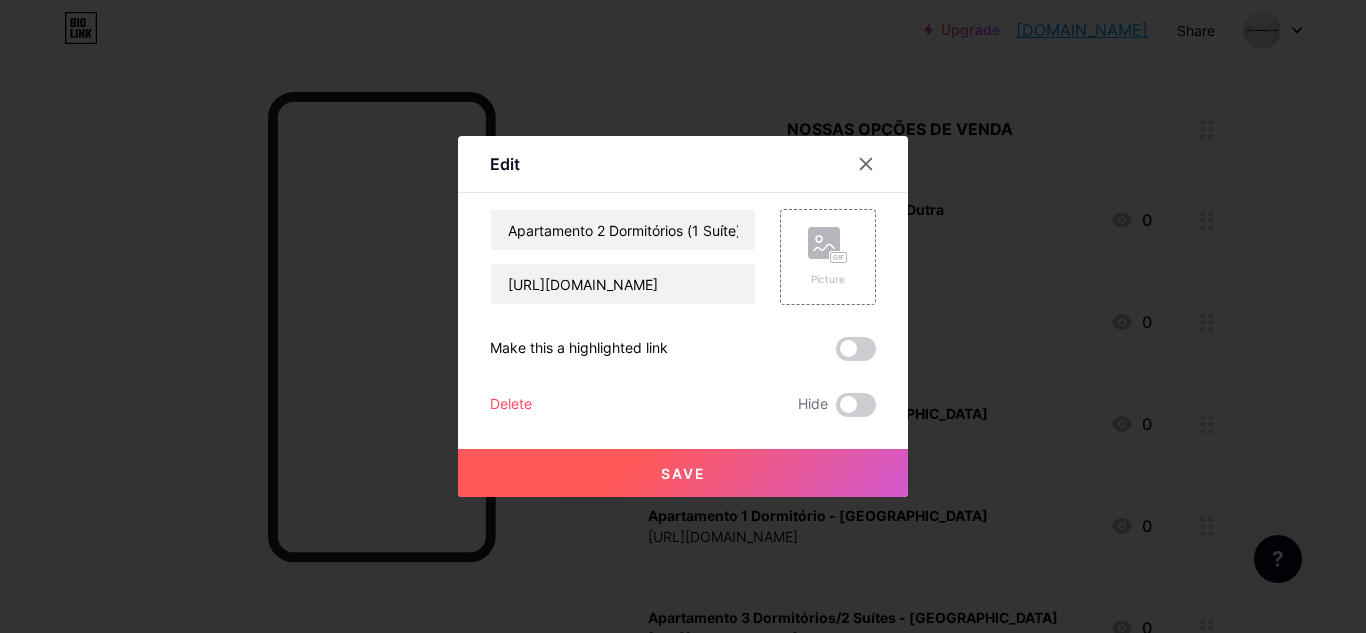 click on "Save" at bounding box center (683, 473) 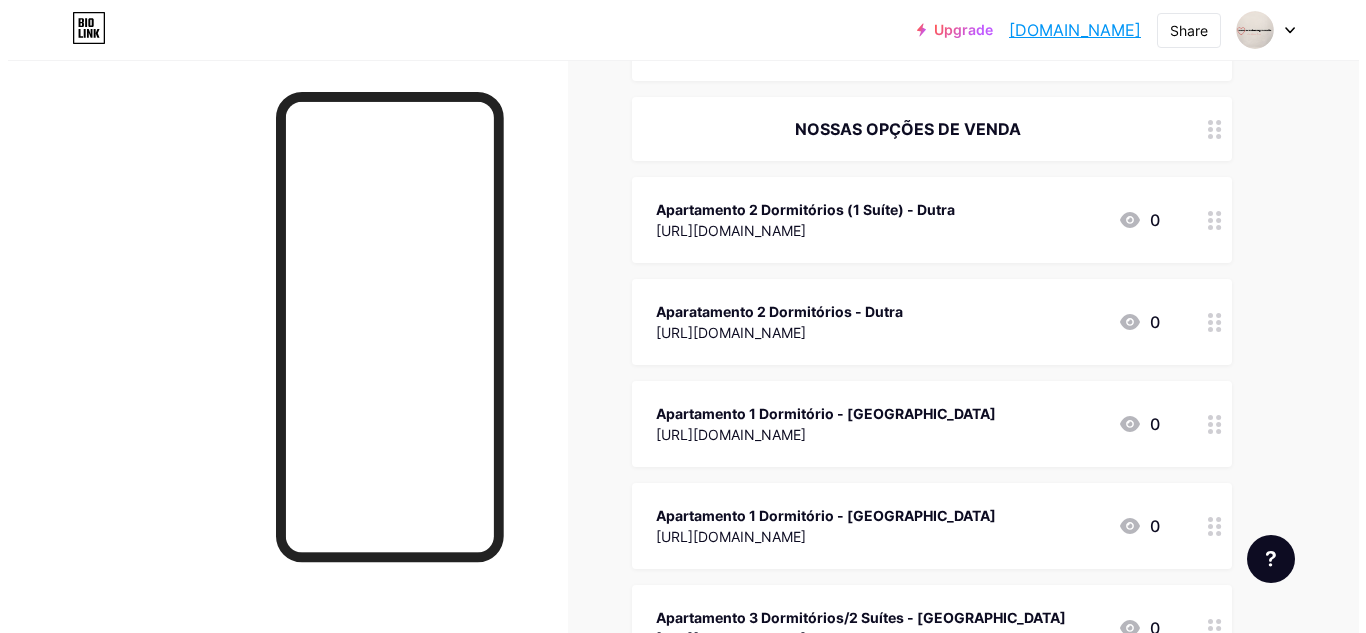 scroll, scrollTop: 300, scrollLeft: 0, axis: vertical 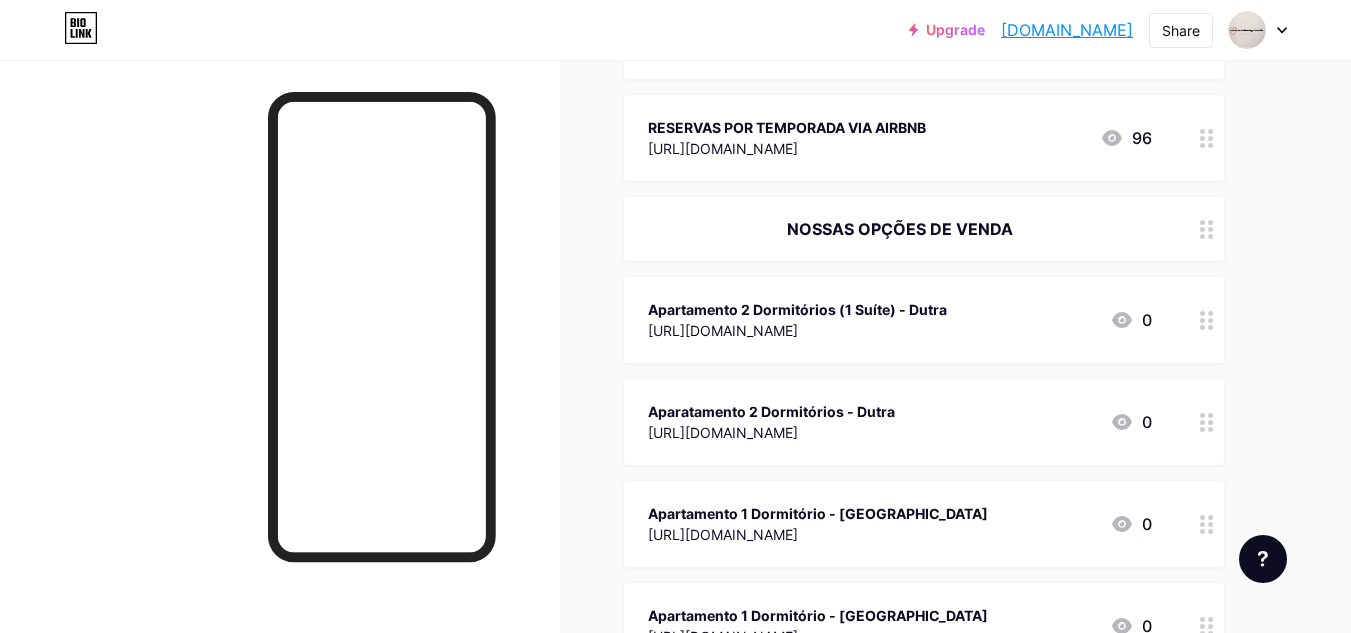 click on "Aparatamento 2 Dormitórios - Dutra" at bounding box center (771, 411) 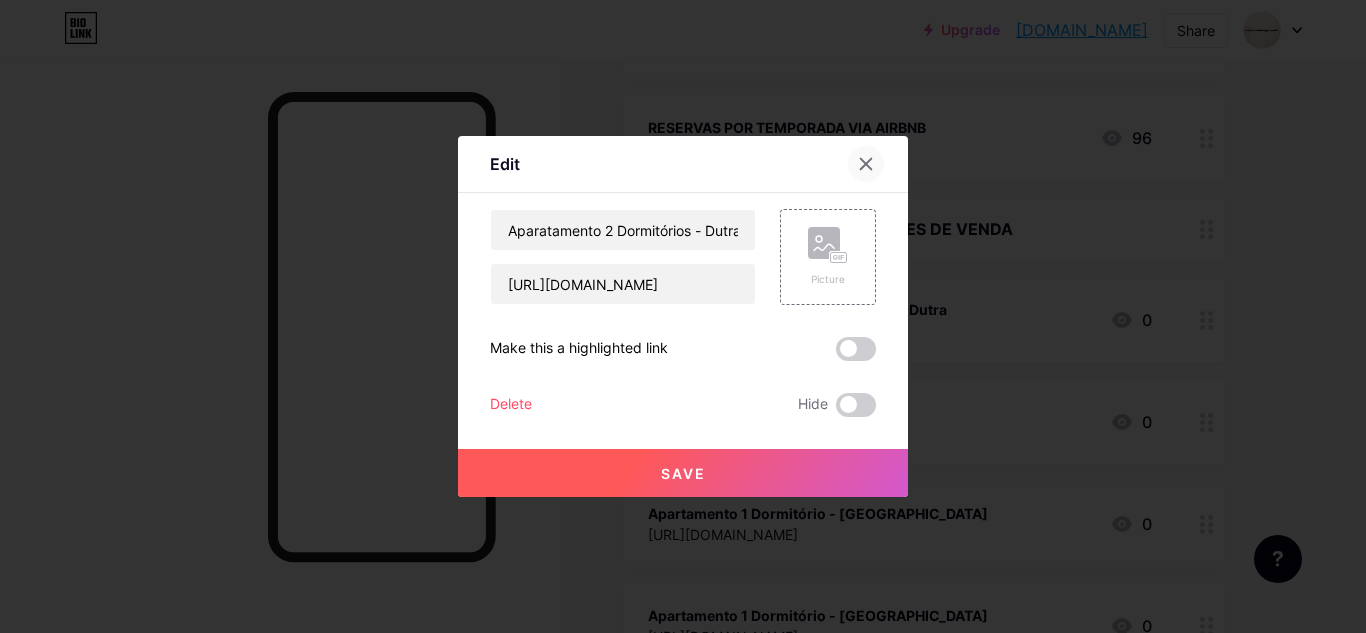 click at bounding box center [866, 164] 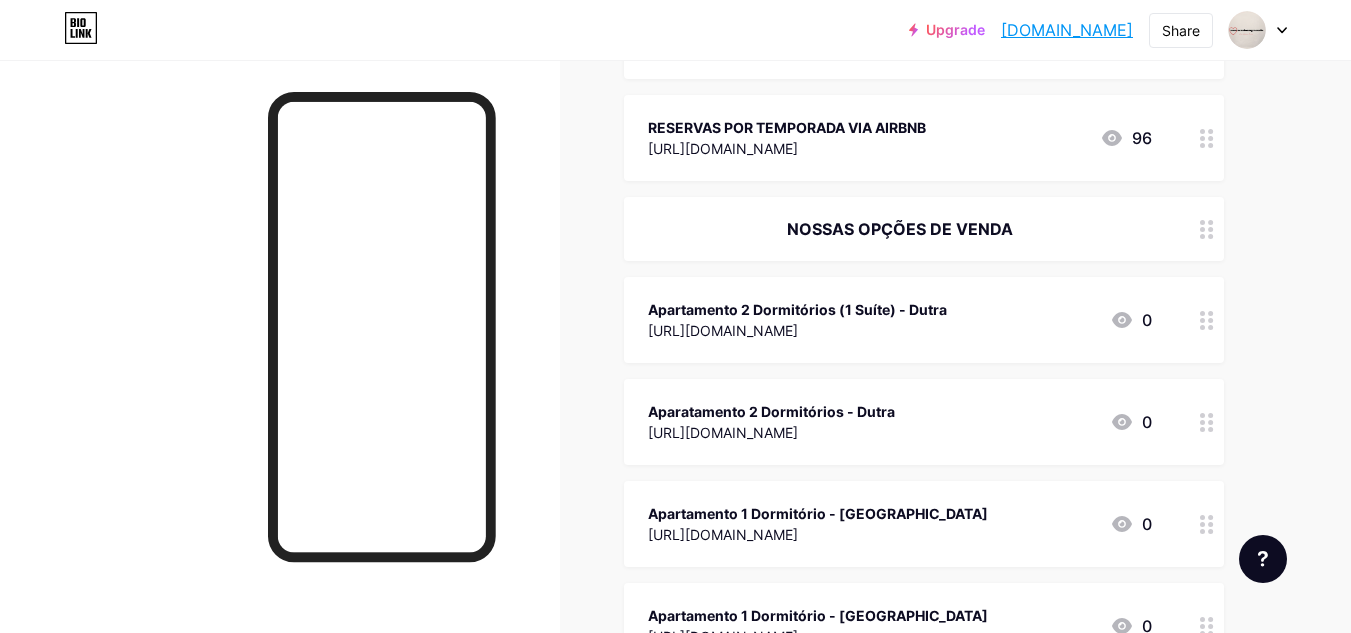 click on "Aparatamento 2 Dormitórios - Dutra" at bounding box center (771, 411) 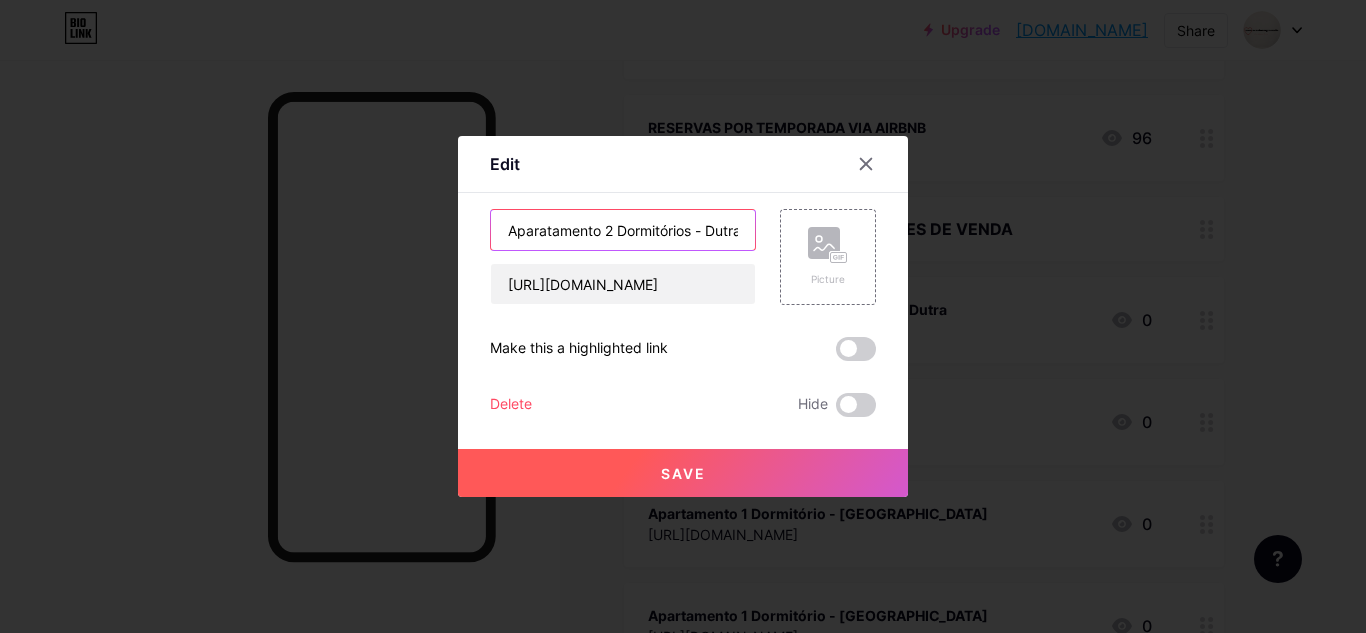 click on "Aparatamento 2 Dormitórios - Dutra" at bounding box center [623, 230] 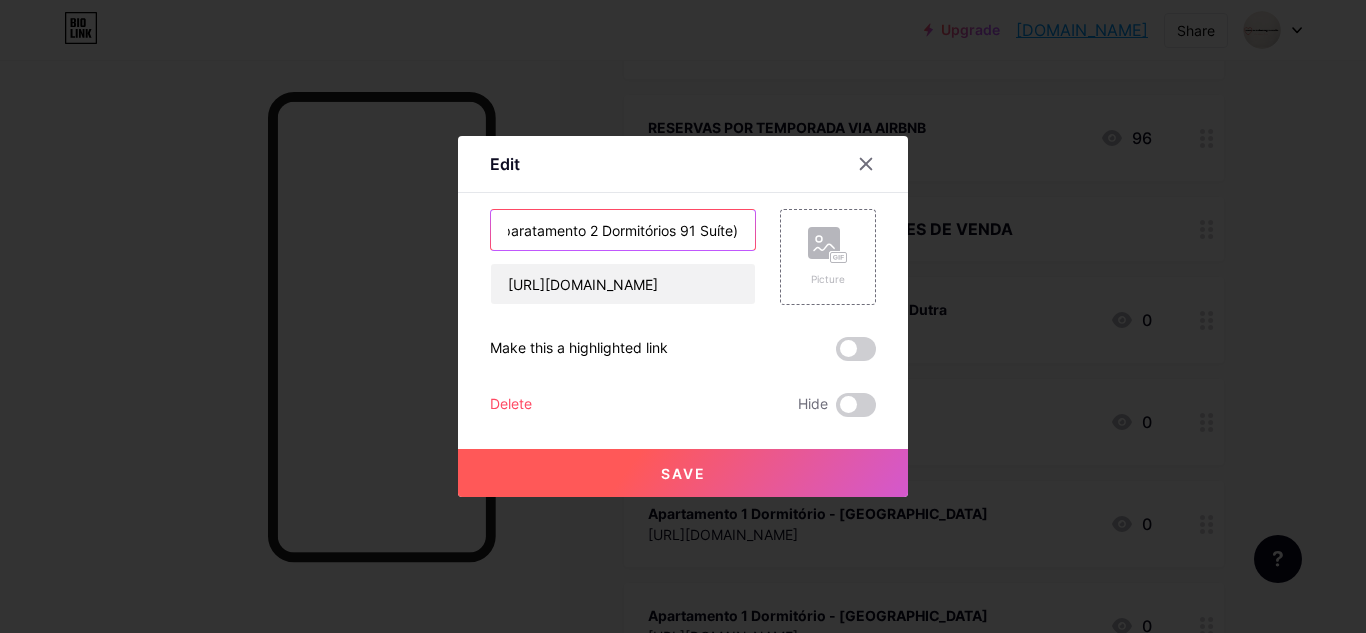 scroll, scrollTop: 0, scrollLeft: 20, axis: horizontal 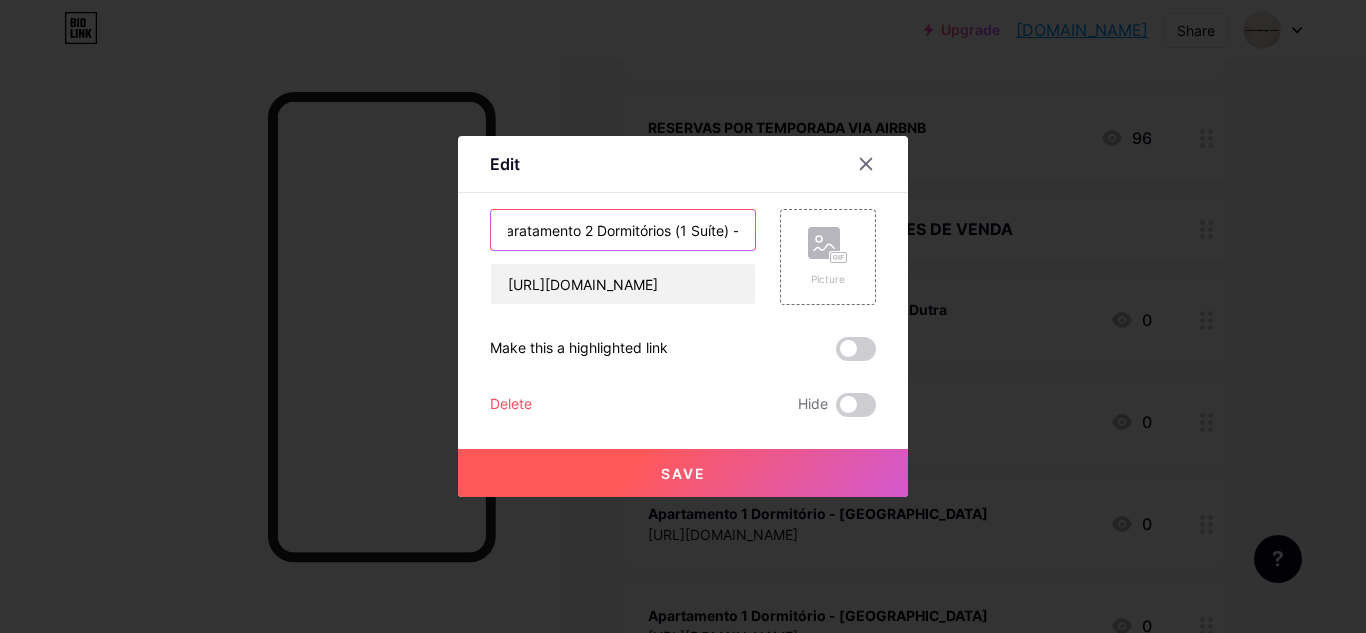 type on "Aparatamento 2 Dormitórios (1 Suíte) - Dutra" 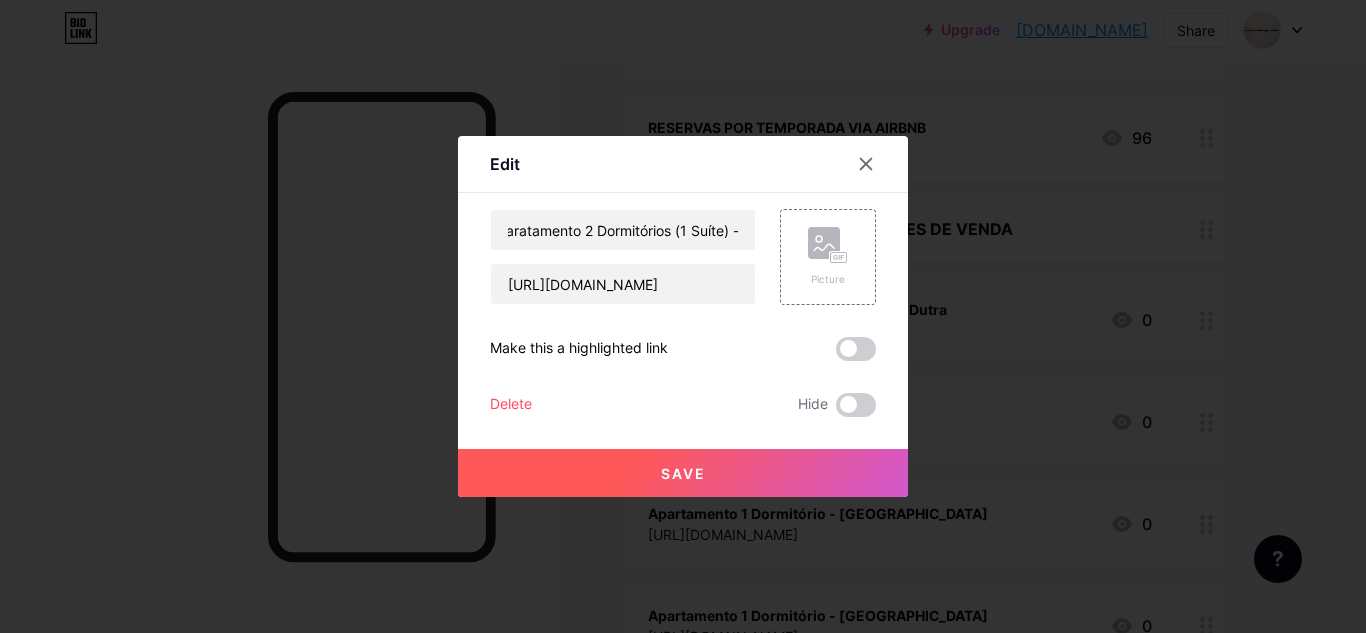 click on "Save" at bounding box center (683, 473) 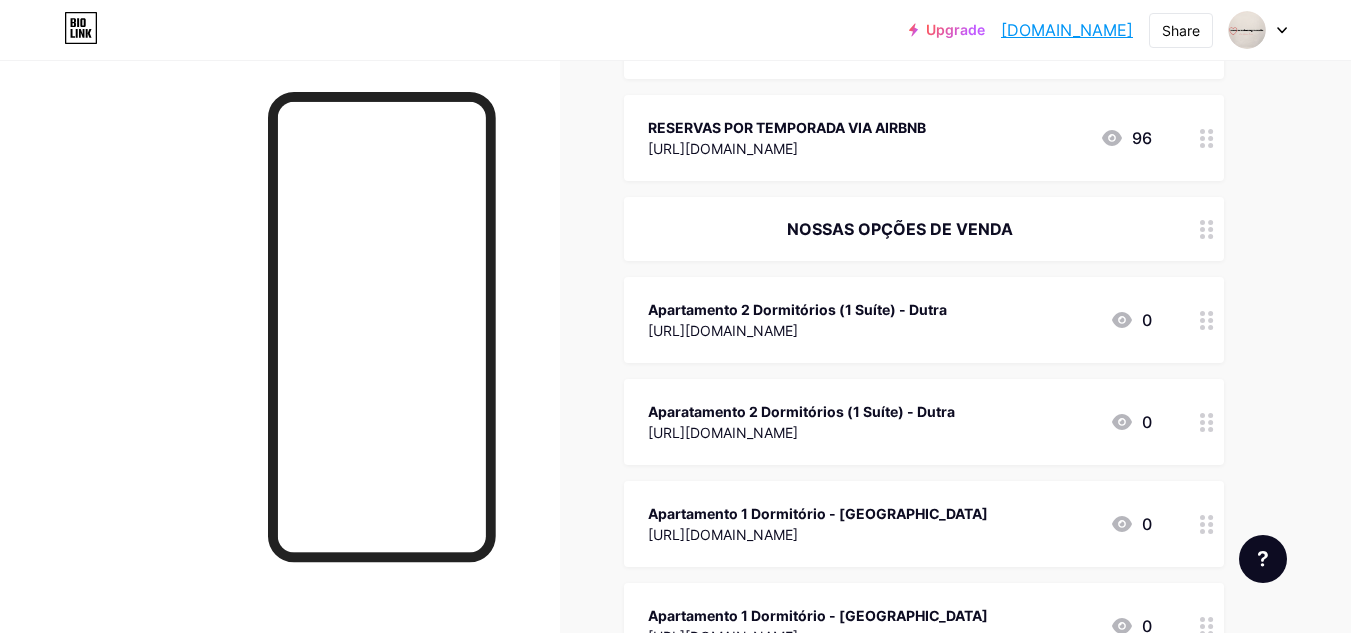 click on "Aparatamento 2 Dormitórios (1 Suíte) - Dutra" at bounding box center (801, 411) 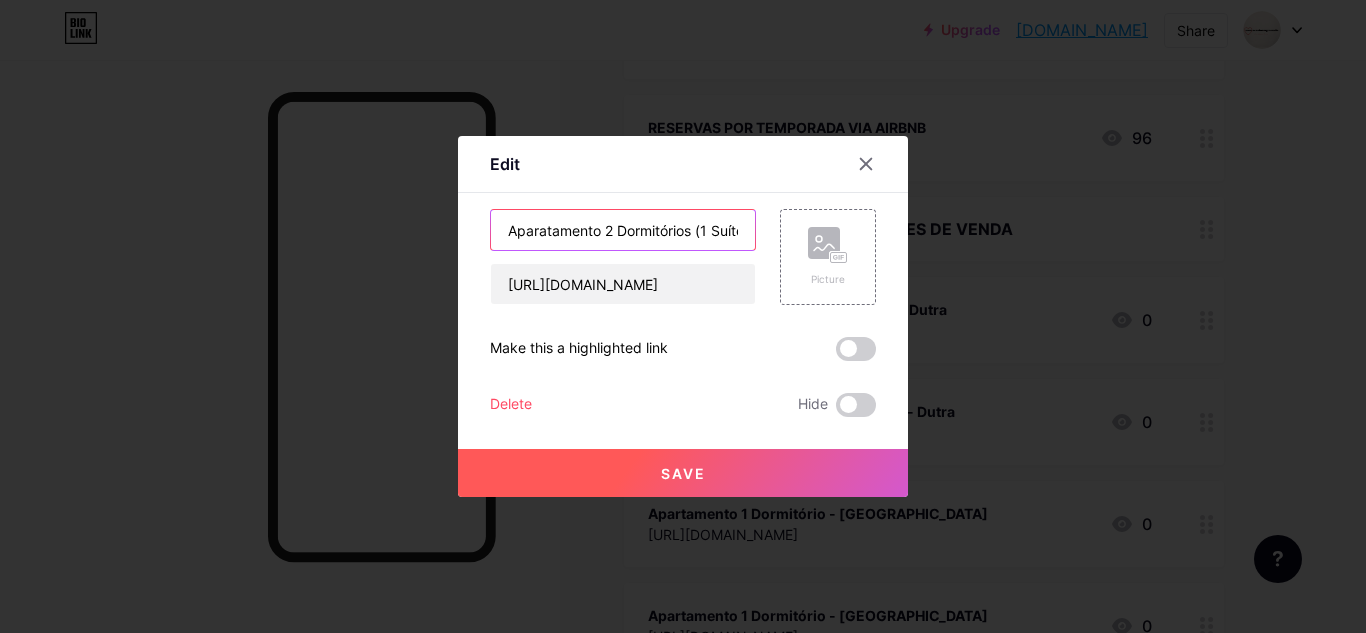 click on "Aparatamento 2 Dormitórios (1 Suíte) - Dutra" at bounding box center (623, 230) 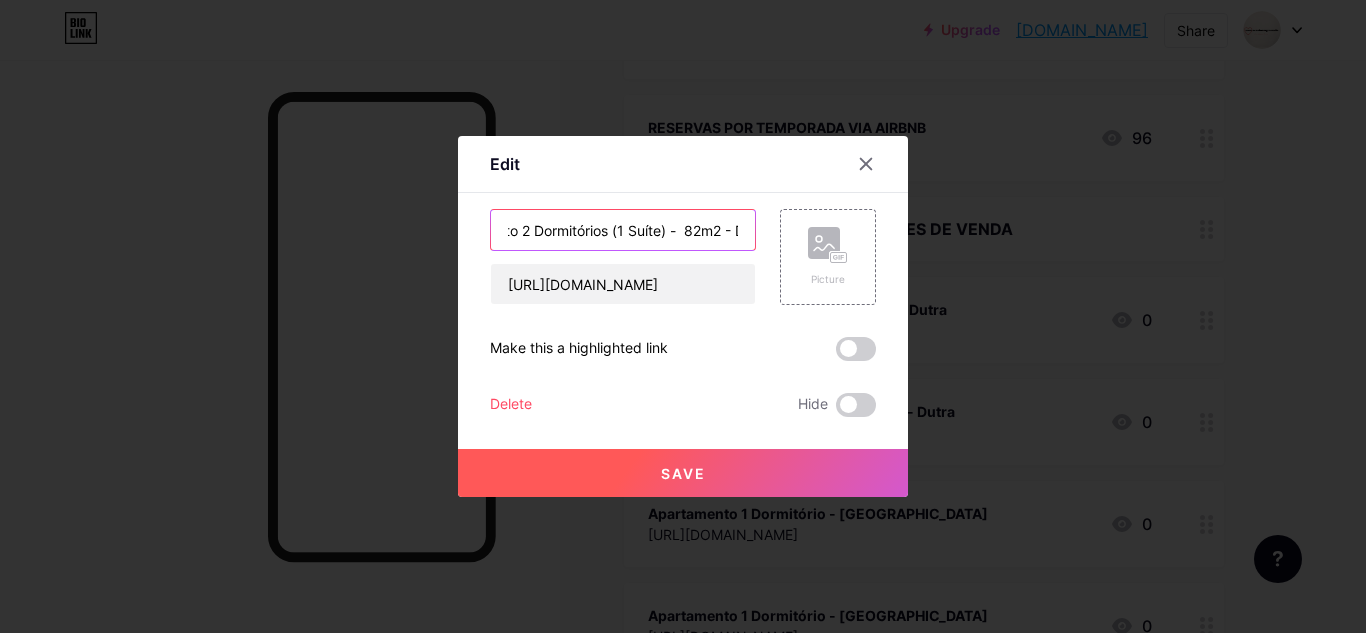 scroll, scrollTop: 0, scrollLeft: 87, axis: horizontal 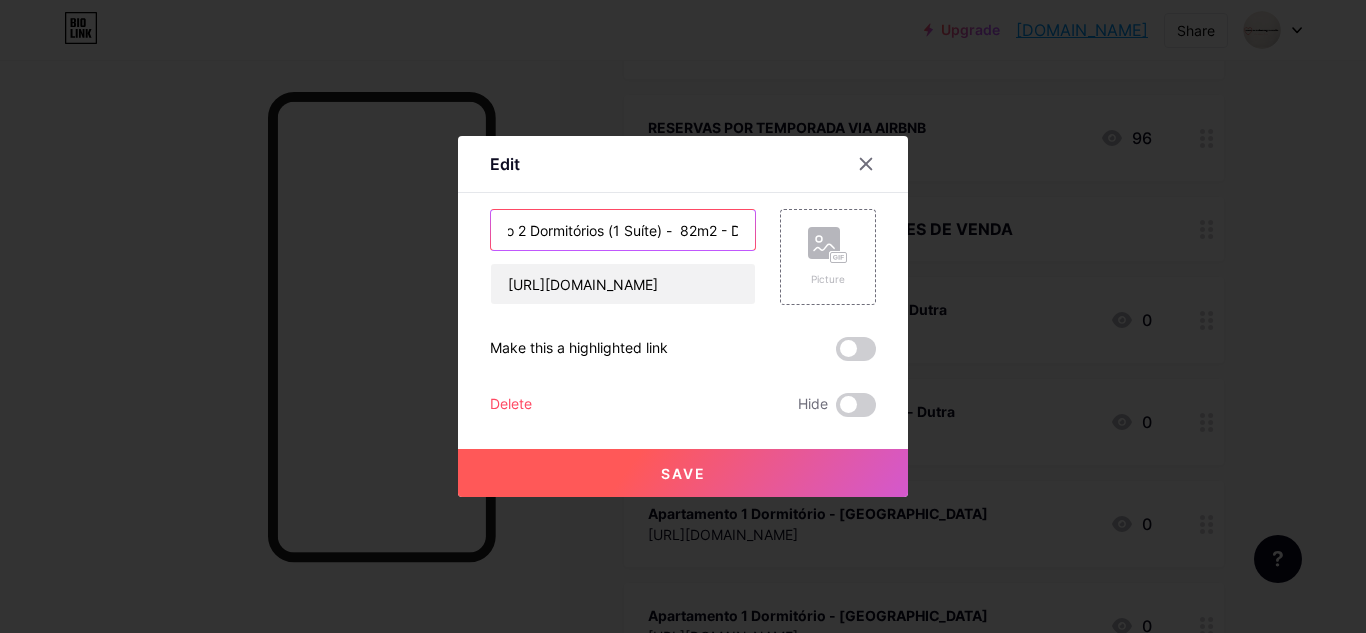 type on "Aparatamento 2 Dormitórios (1 Suíte) -  82m2 - Dutra" 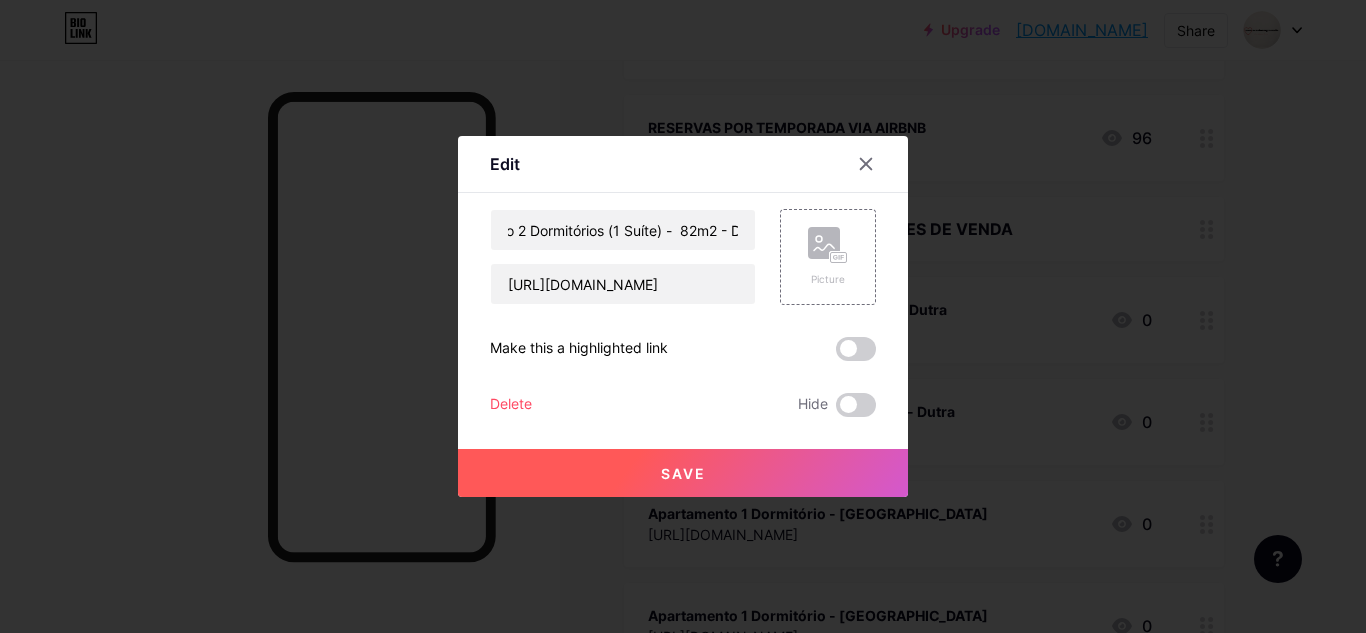 scroll, scrollTop: 0, scrollLeft: 0, axis: both 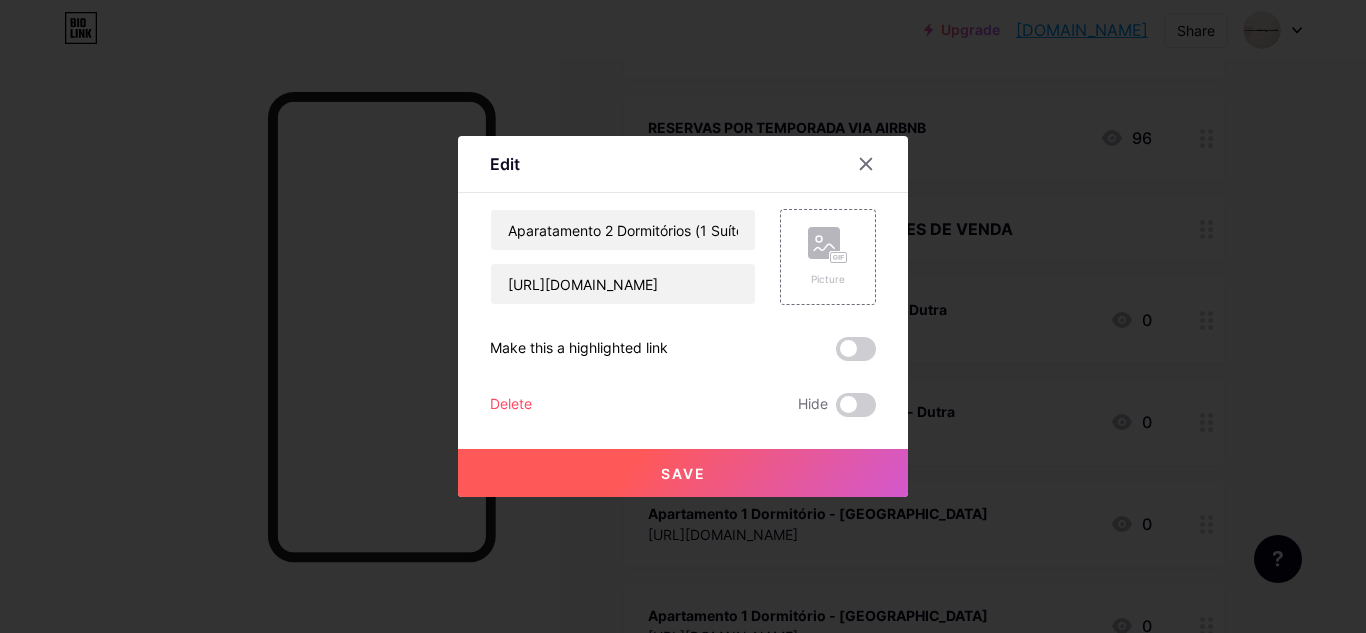 click on "Save" at bounding box center [683, 473] 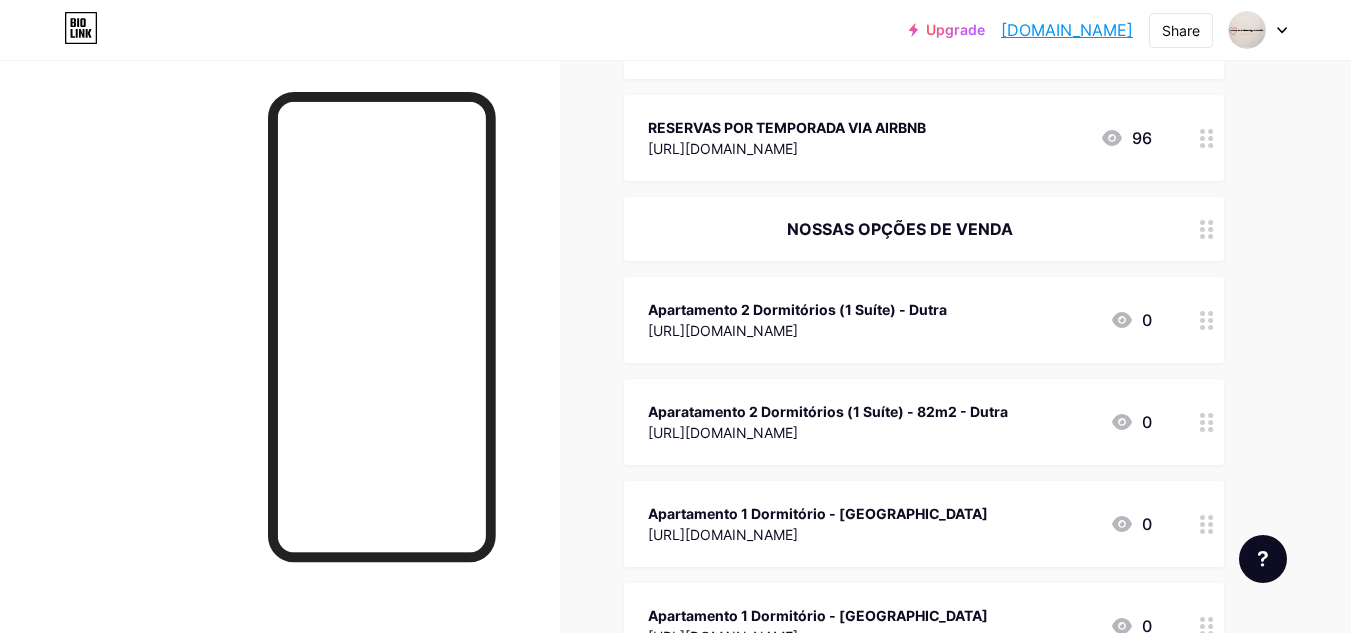 click on "Apartamento 2 Dormitórios (1 Suíte)  - Dutra" at bounding box center (797, 309) 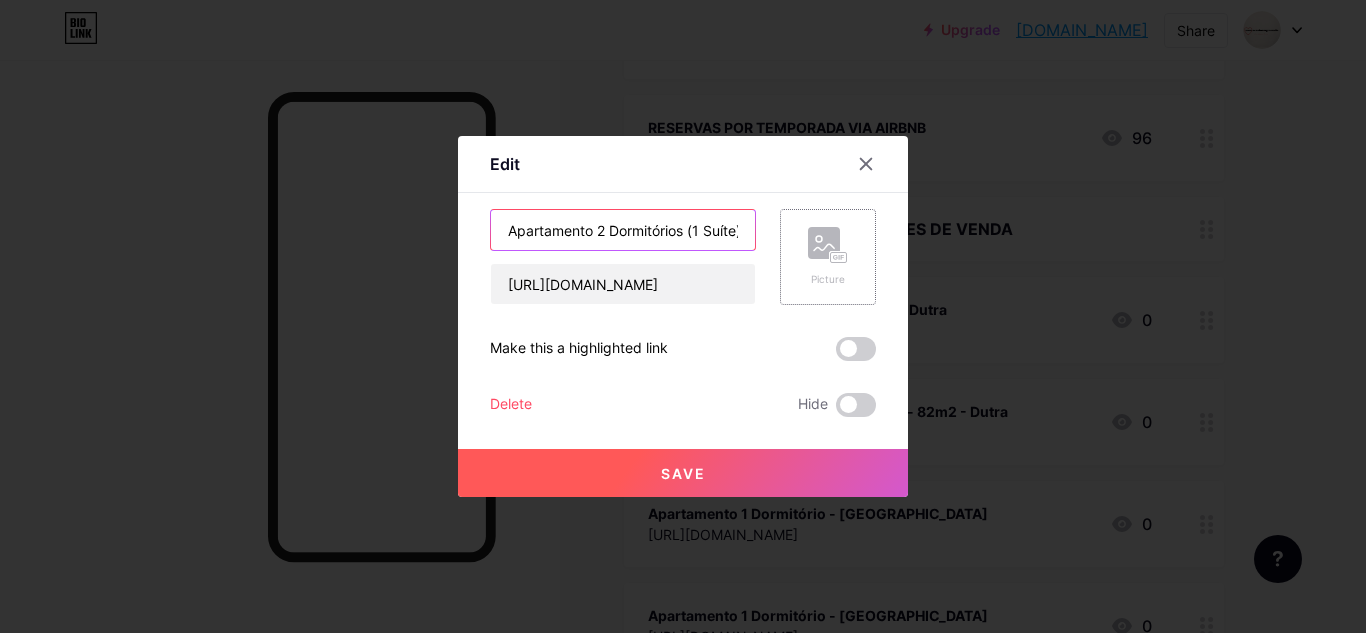 drag, startPoint x: 731, startPoint y: 230, endPoint x: 839, endPoint y: 225, distance: 108.11568 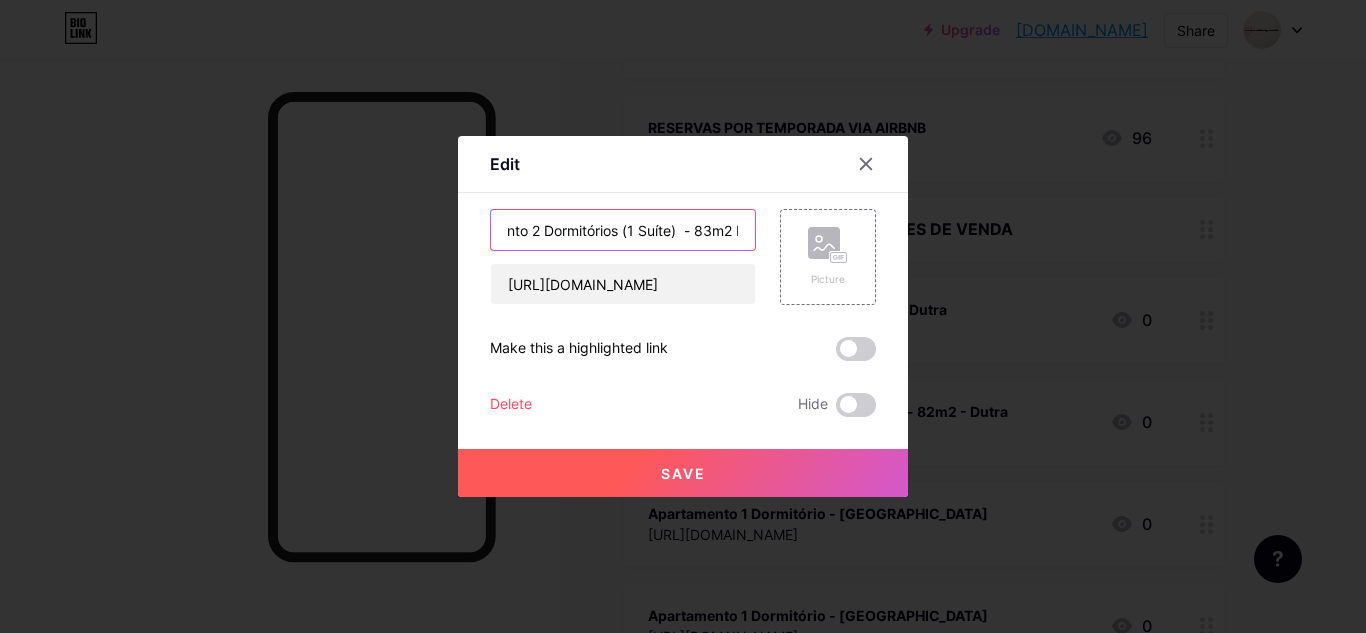 scroll, scrollTop: 0, scrollLeft: 69, axis: horizontal 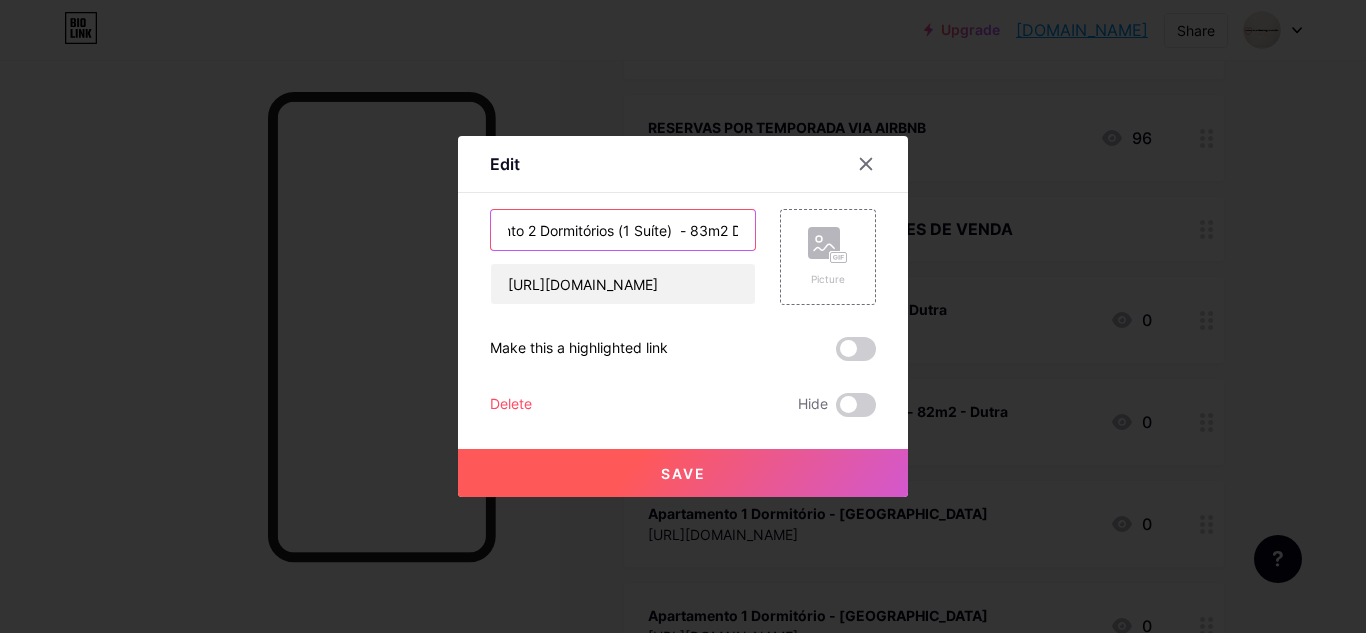 type on "Apartamento 2 Dormitórios (1 Suíte)  - 83m2 Dutra" 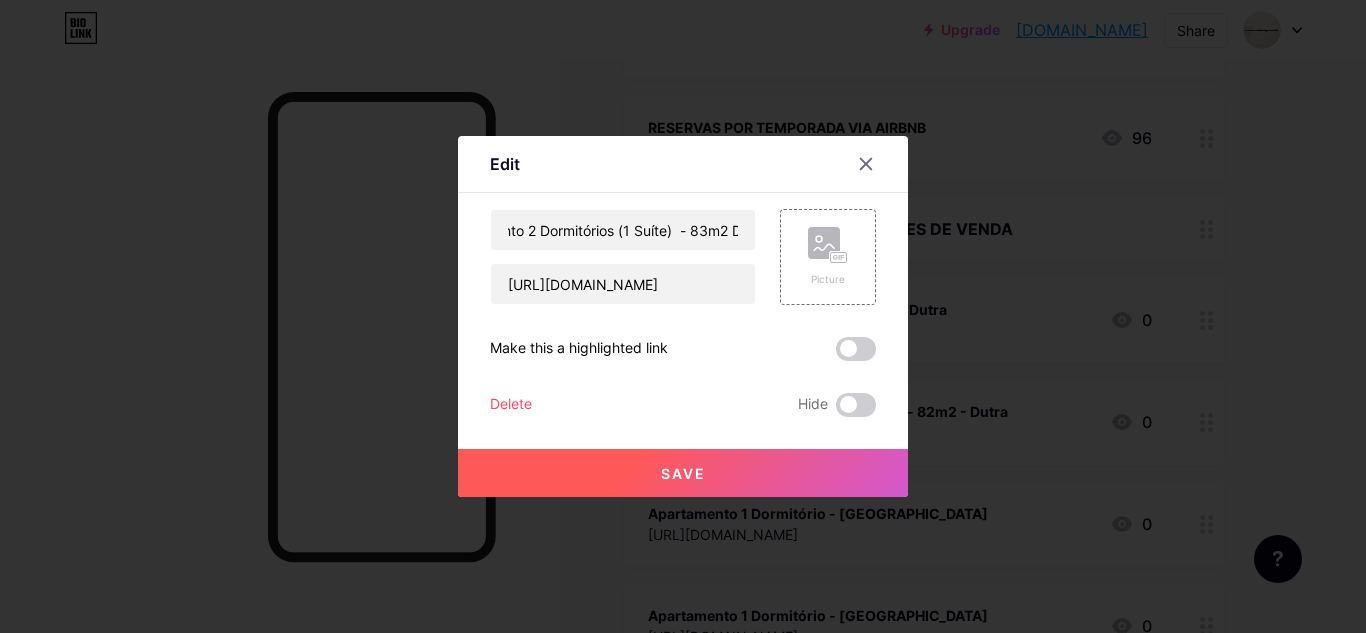 click on "Save" at bounding box center [683, 473] 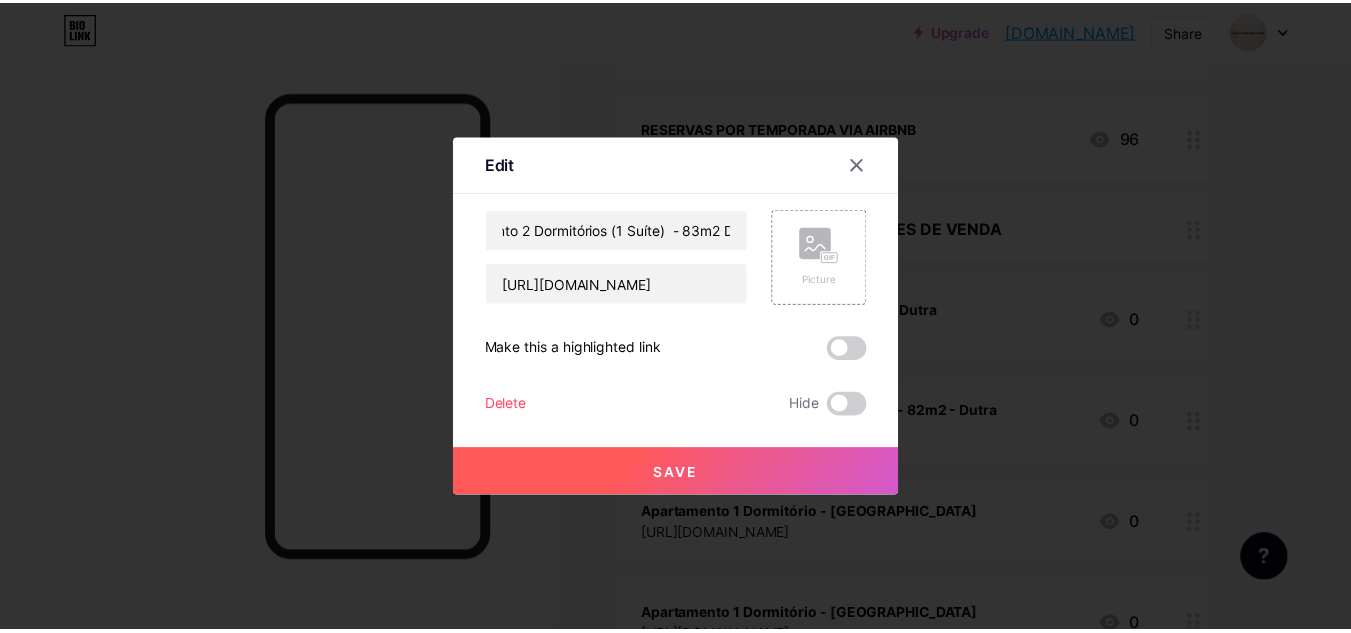 scroll, scrollTop: 0, scrollLeft: 0, axis: both 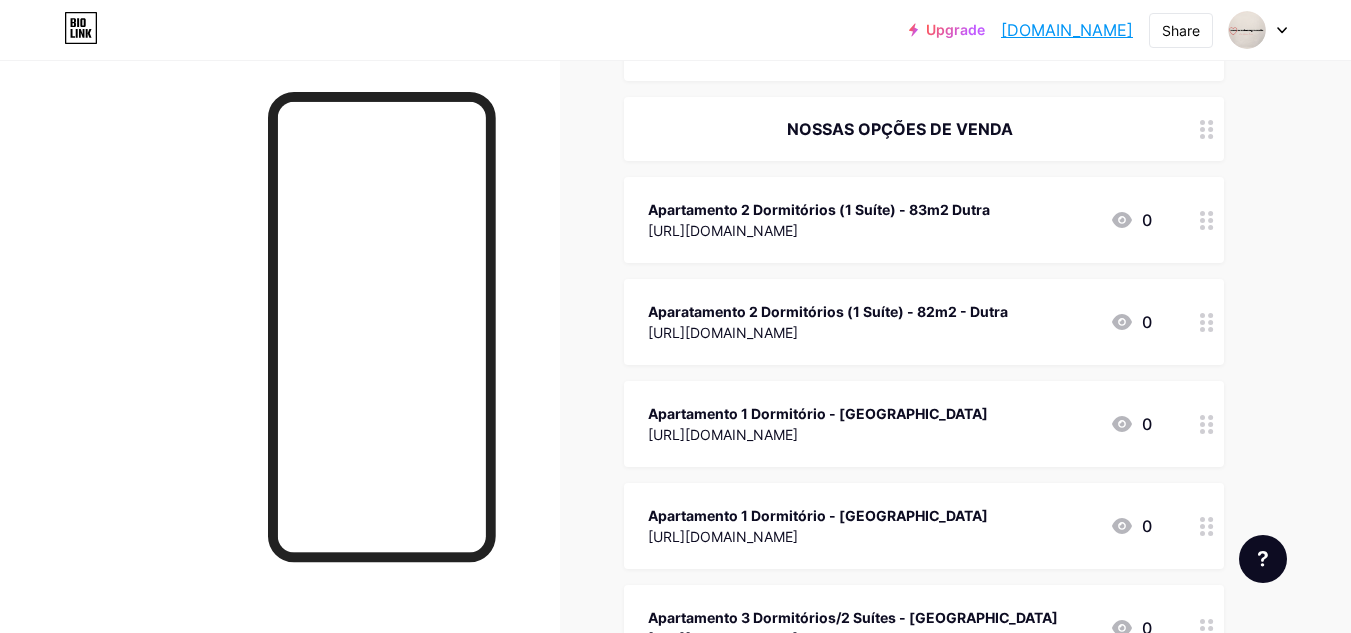 click on "[URL][DOMAIN_NAME]" at bounding box center (818, 434) 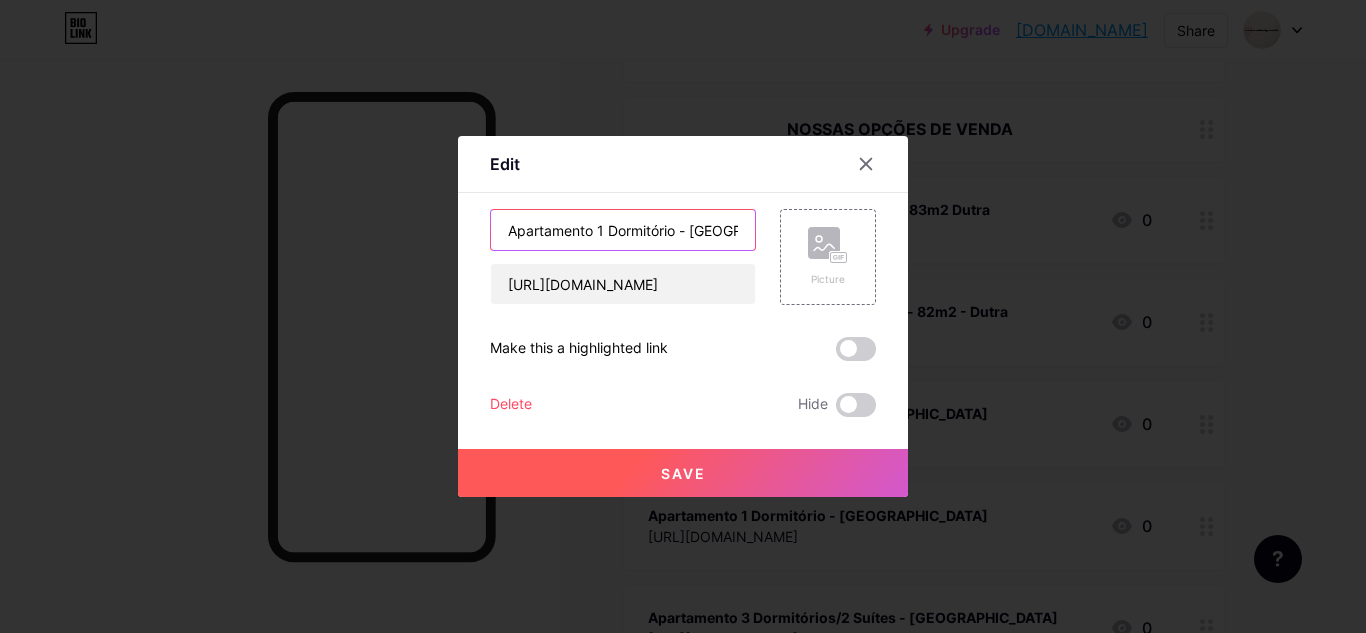 click on "Apartamento 1 Dormitório - [GEOGRAPHIC_DATA]" at bounding box center (623, 230) 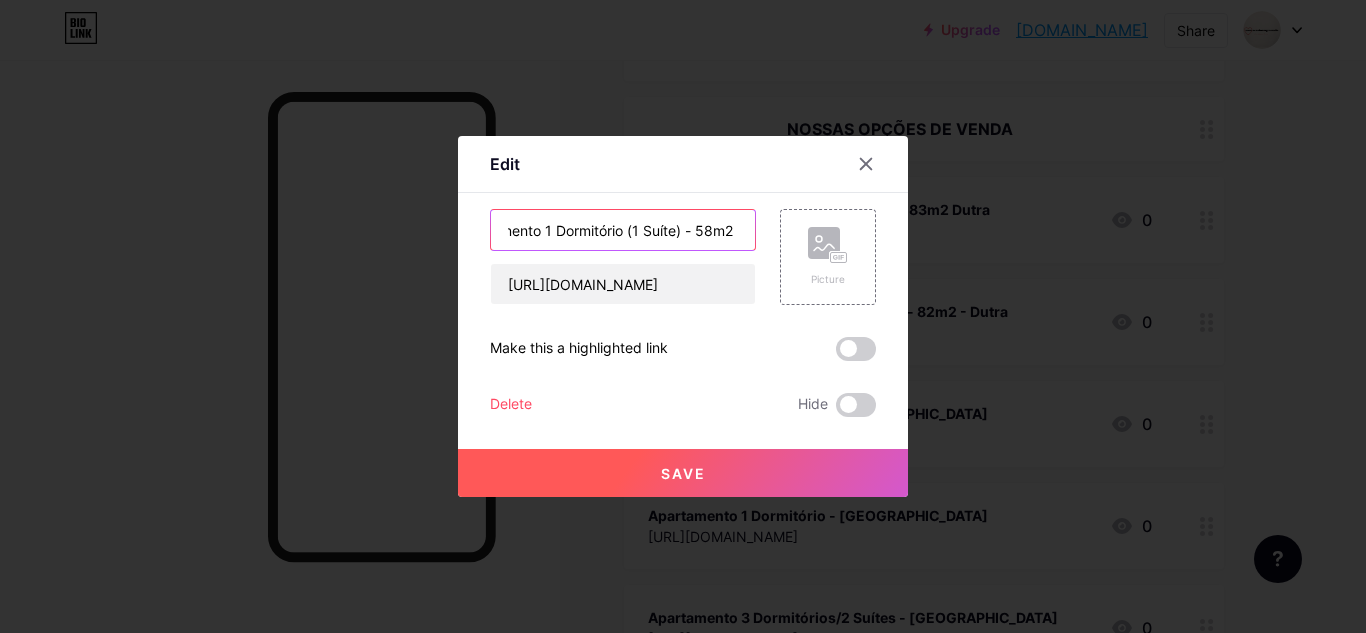 scroll, scrollTop: 0, scrollLeft: 56, axis: horizontal 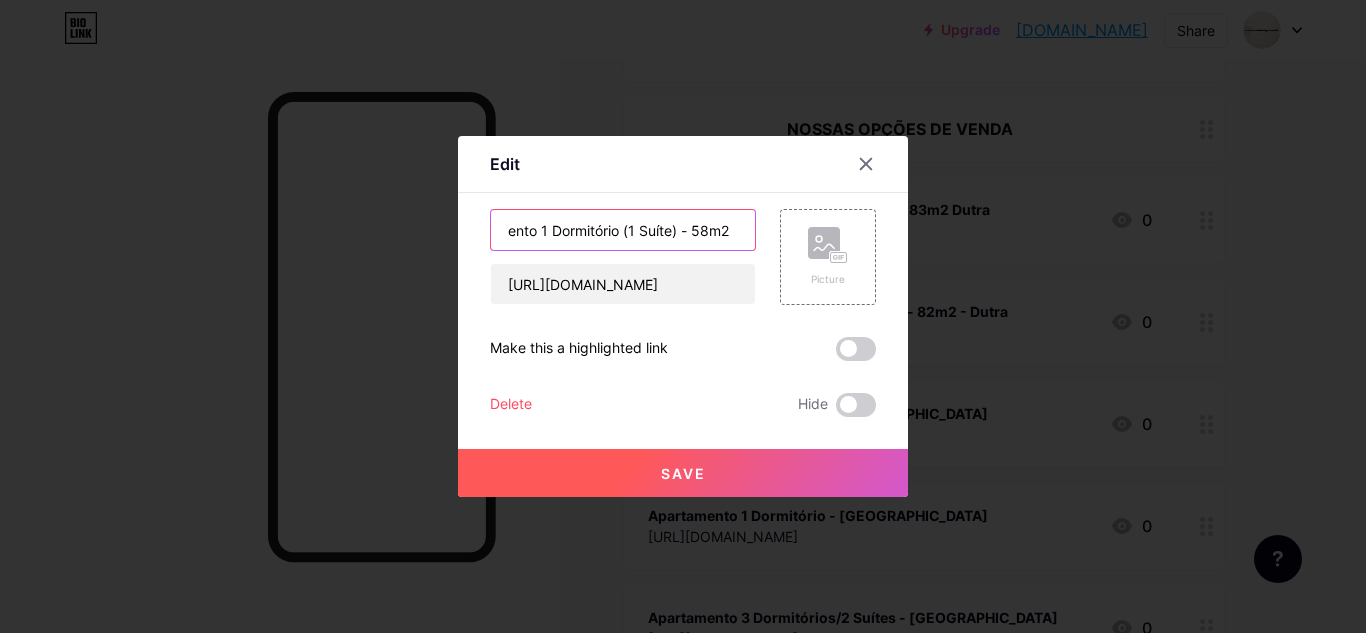 type on "Apartamento 1 Dormitório (1 Suíte) - 58m2  Avenida Central" 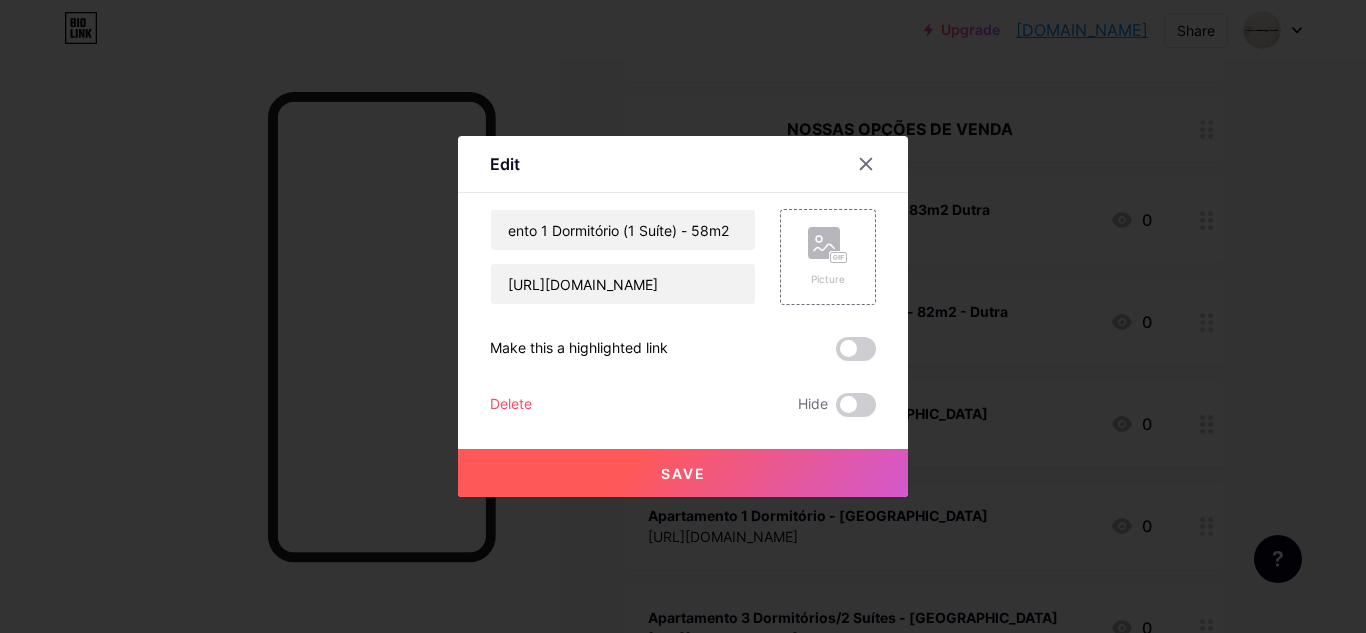 click on "Save" at bounding box center [683, 473] 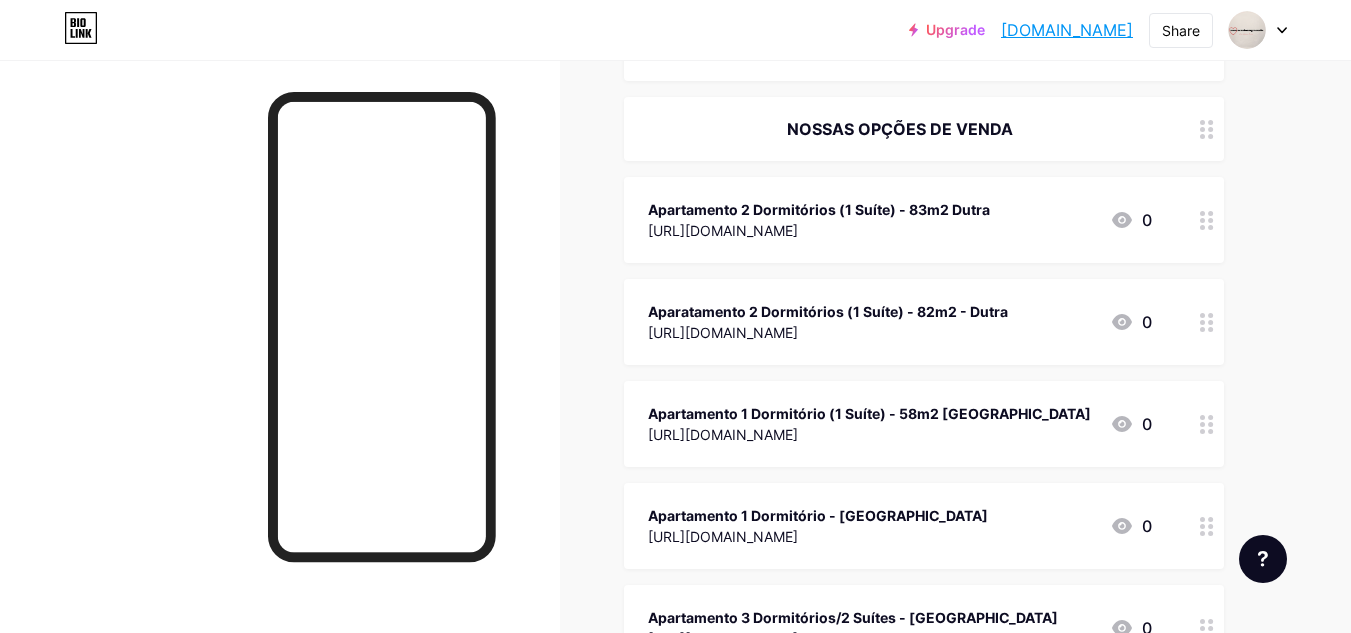 click on "Apartamento 1 Dormitório (1 Suíte) - 58m2  Avenida Central" at bounding box center [869, 413] 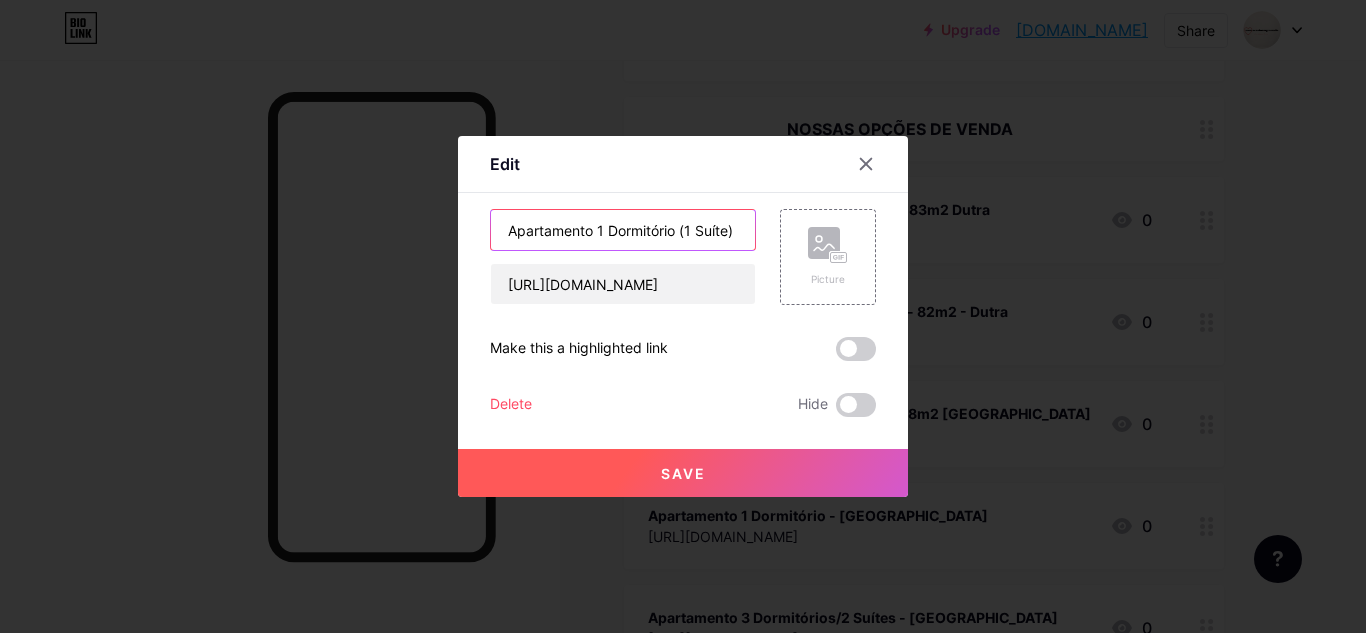 click on "Apartamento 1 Dormitório (1 Suíte) - 58m2  Avenida Central" at bounding box center [623, 230] 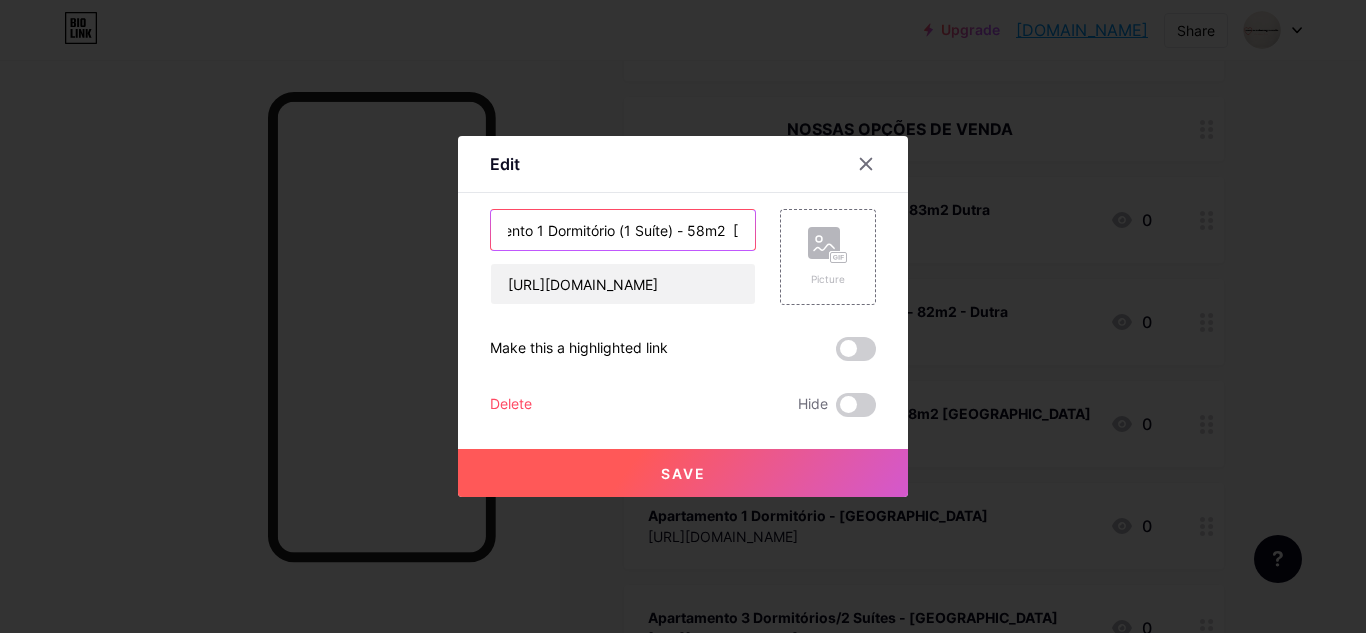 scroll, scrollTop: 0, scrollLeft: 68, axis: horizontal 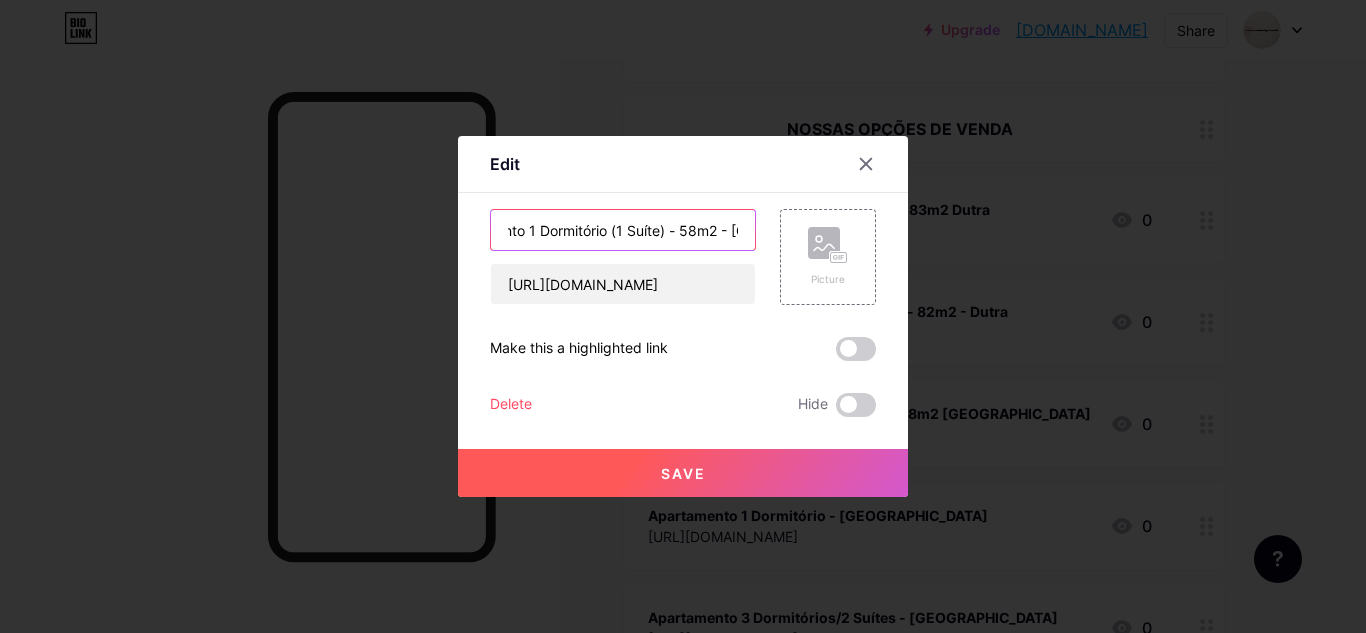 type on "Apartamento 1 Dormitório (1 Suíte) - 58m2 - Avenida Central" 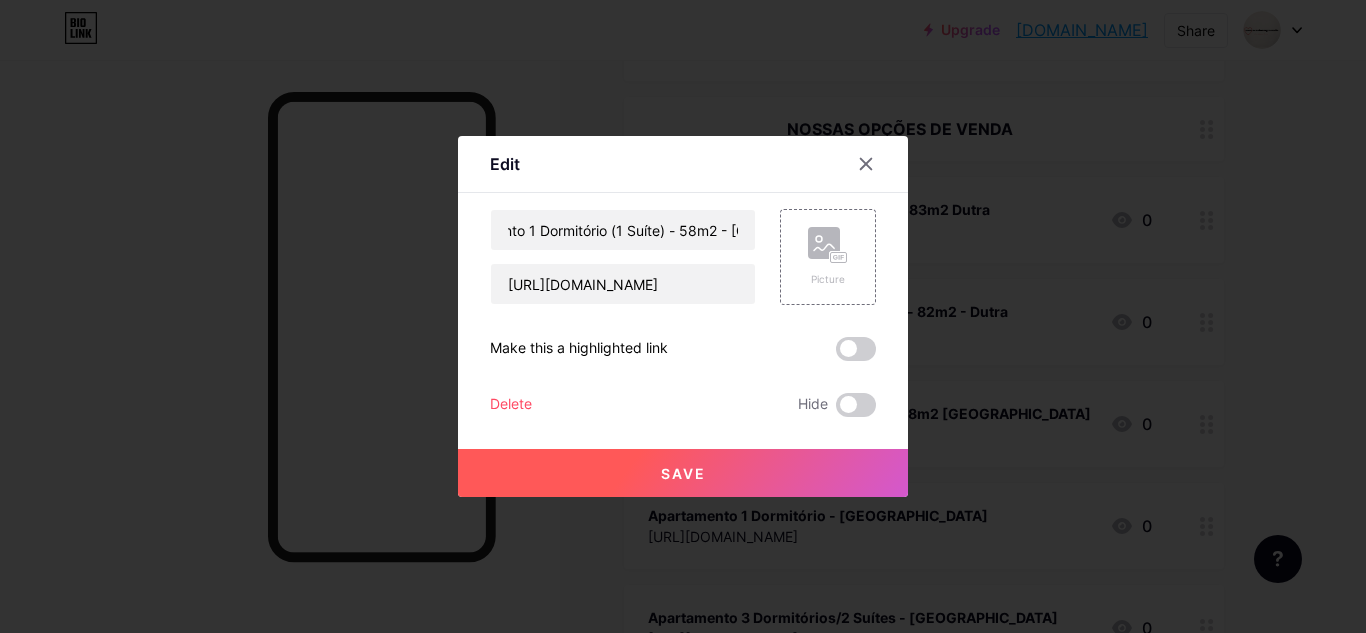 click on "Save" at bounding box center [683, 473] 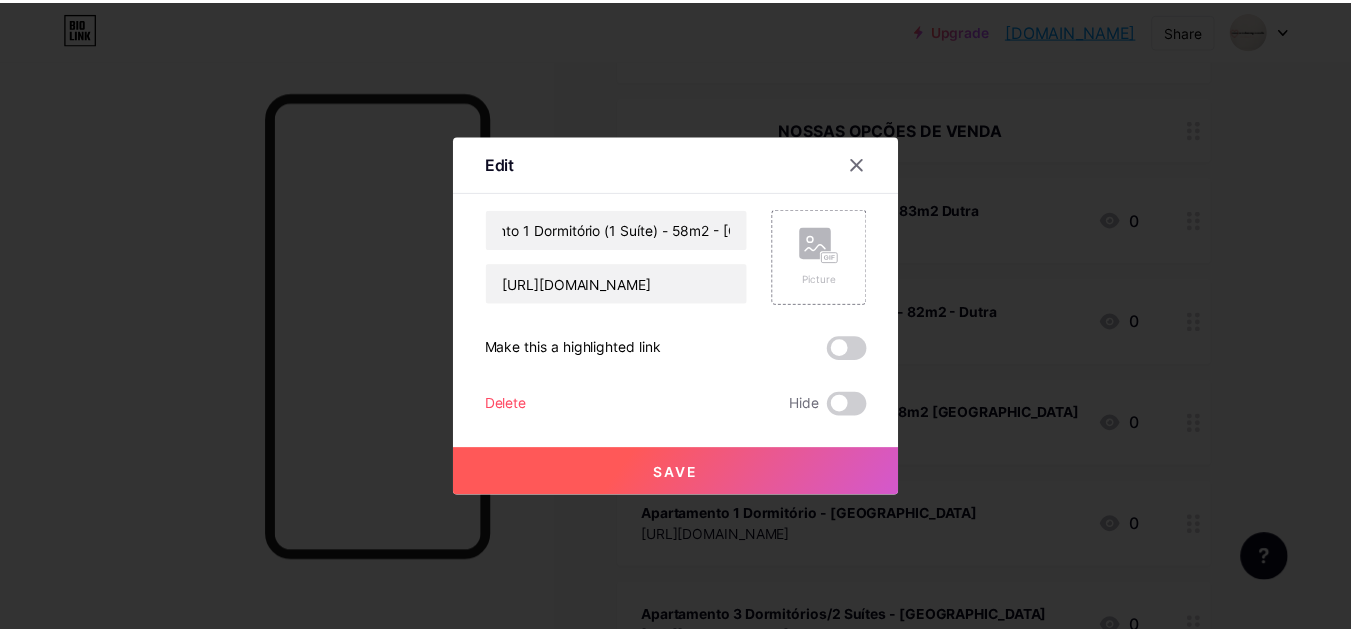 scroll, scrollTop: 0, scrollLeft: 0, axis: both 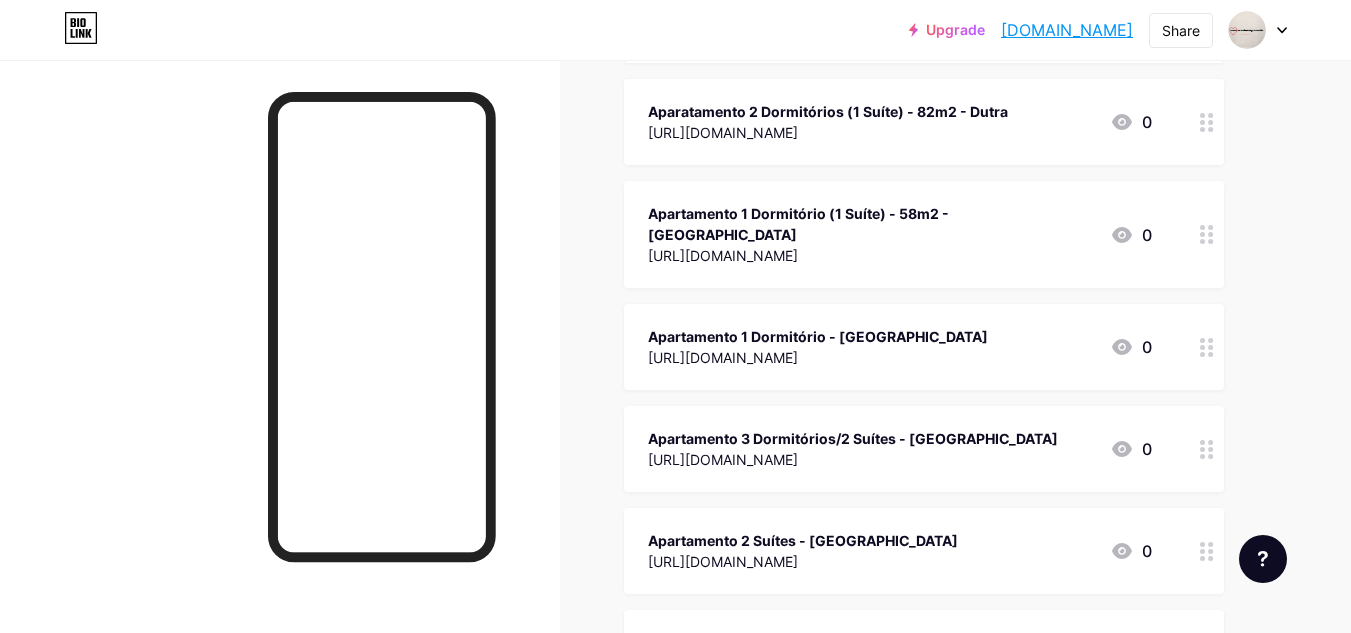 click on "Apartamento 1 Dormitório - [GEOGRAPHIC_DATA]" at bounding box center [818, 336] 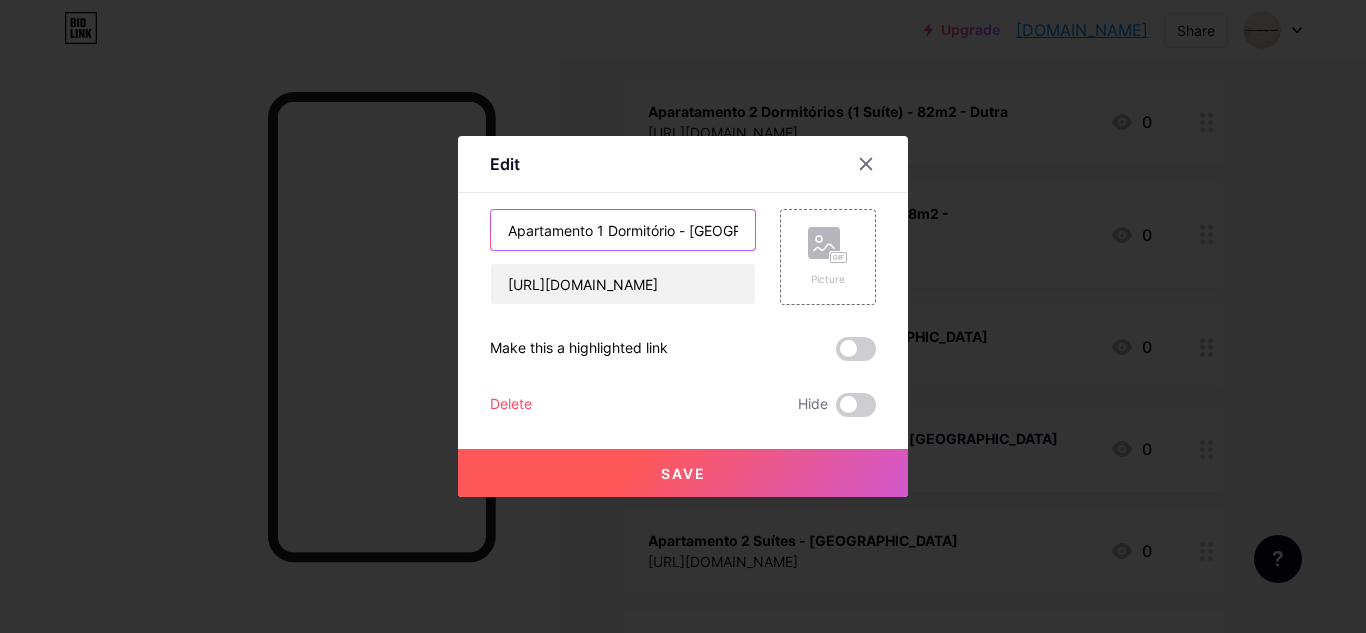 click on "Apartamento 1 Dormitório - [GEOGRAPHIC_DATA]" at bounding box center (623, 230) 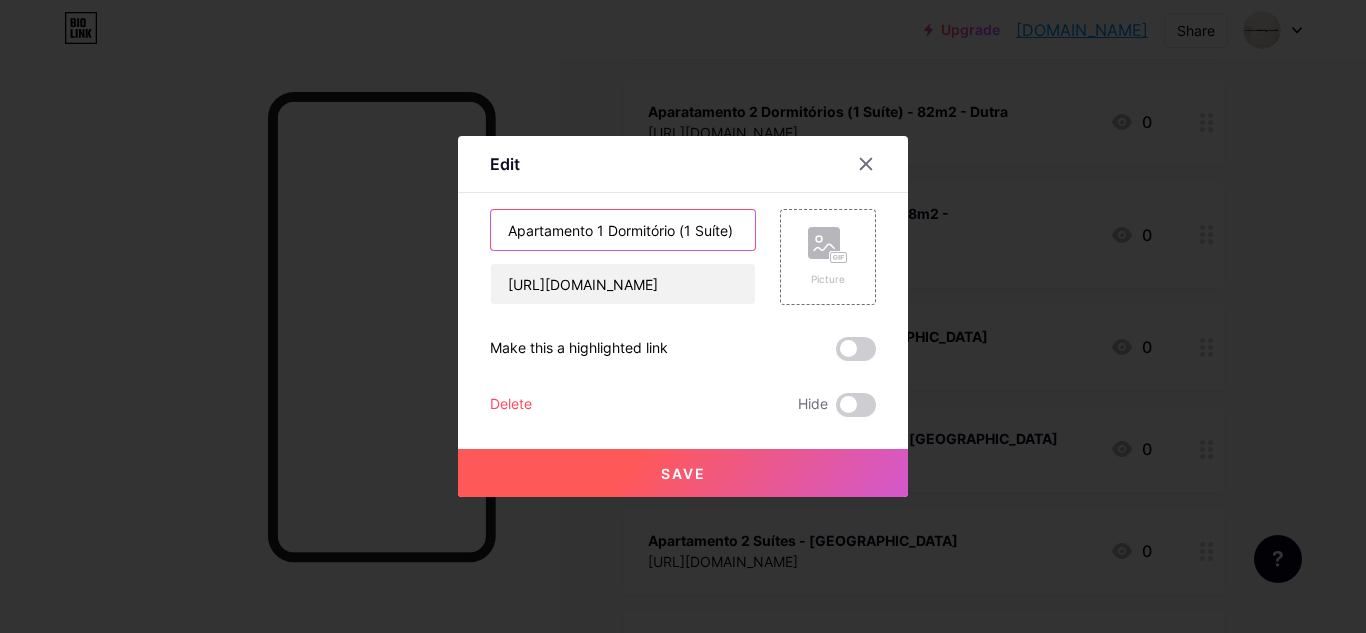 type on "Apartamento 1 Dormitório (1 Suíte) - Planalto" 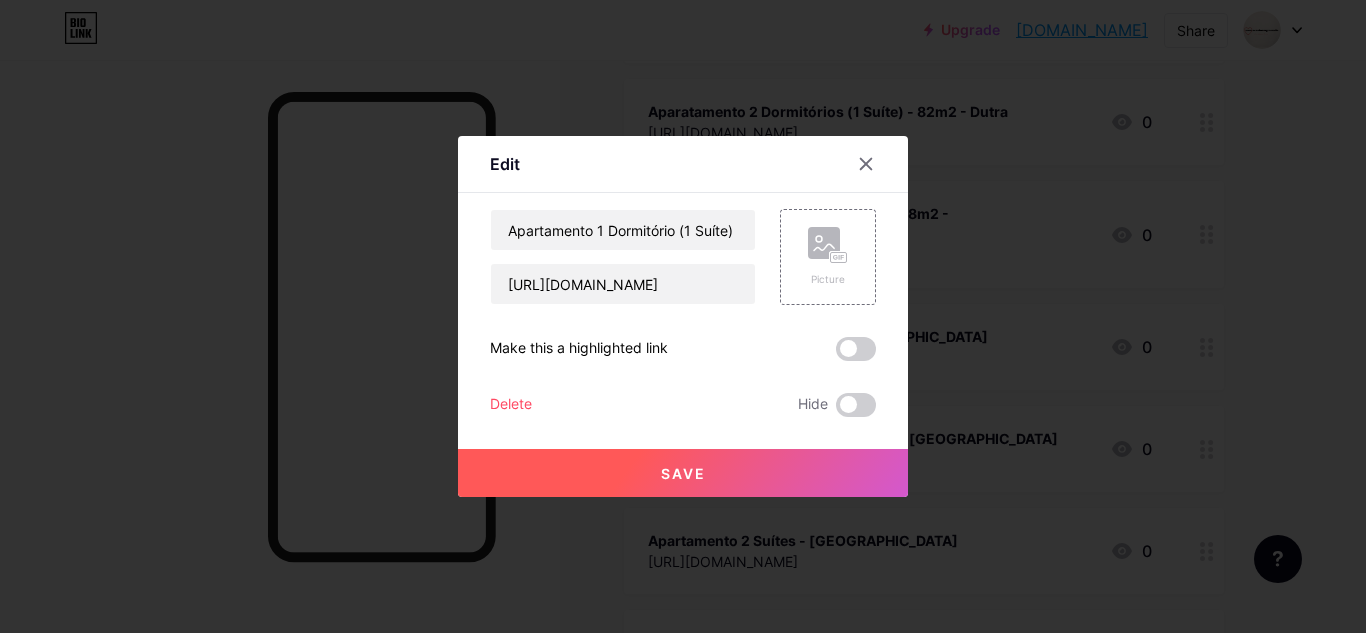 click on "Save" at bounding box center [683, 473] 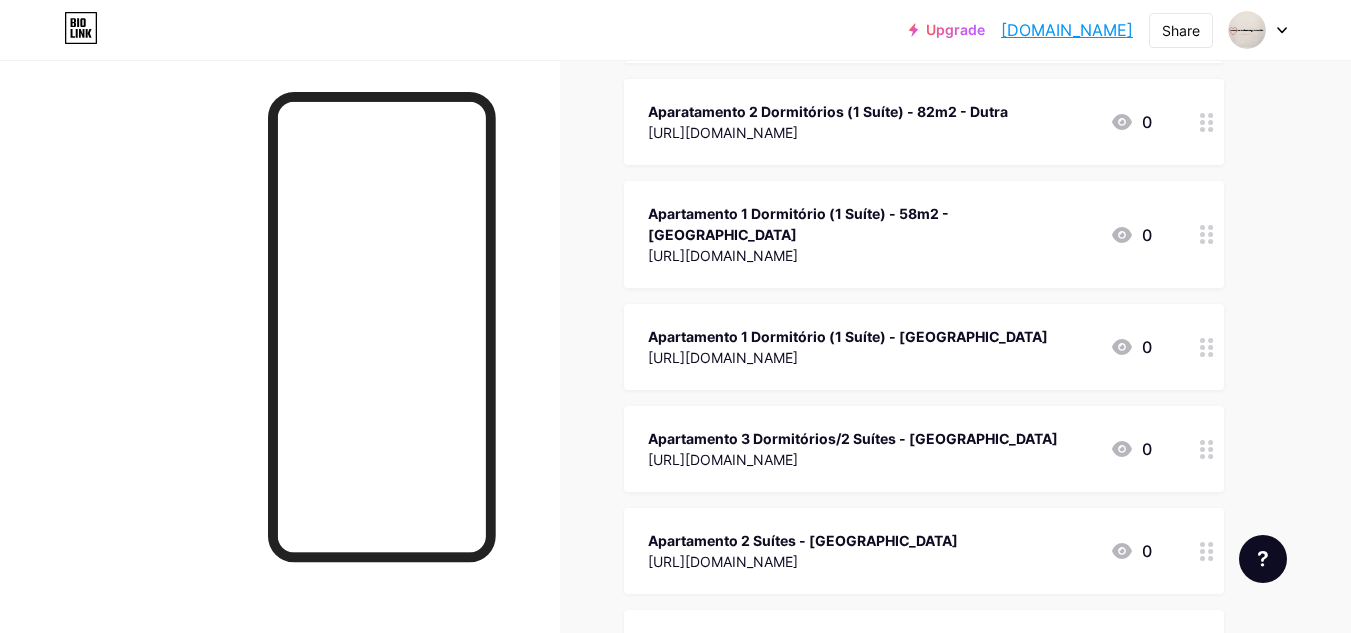 click on "Apartamento 3 Dormitórios/2 Suítes - [GEOGRAPHIC_DATA]" at bounding box center [853, 438] 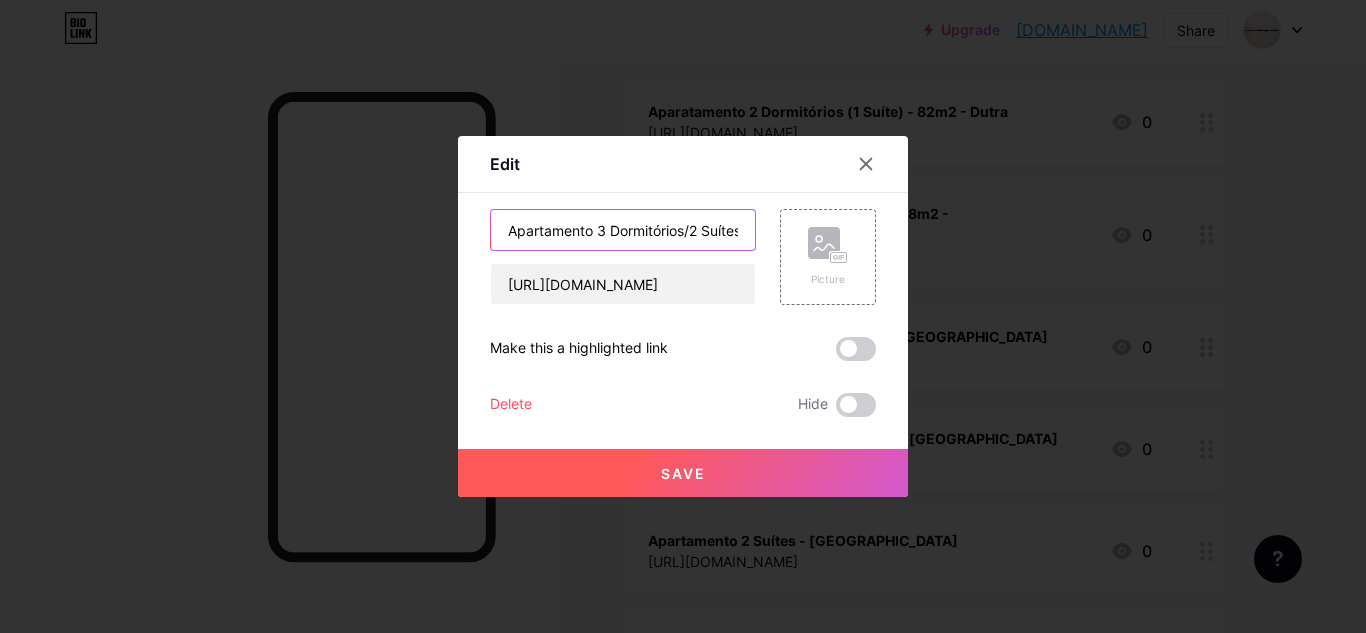 click on "Apartamento 3 Dormitórios/2 Suítes - [GEOGRAPHIC_DATA]" at bounding box center [623, 230] 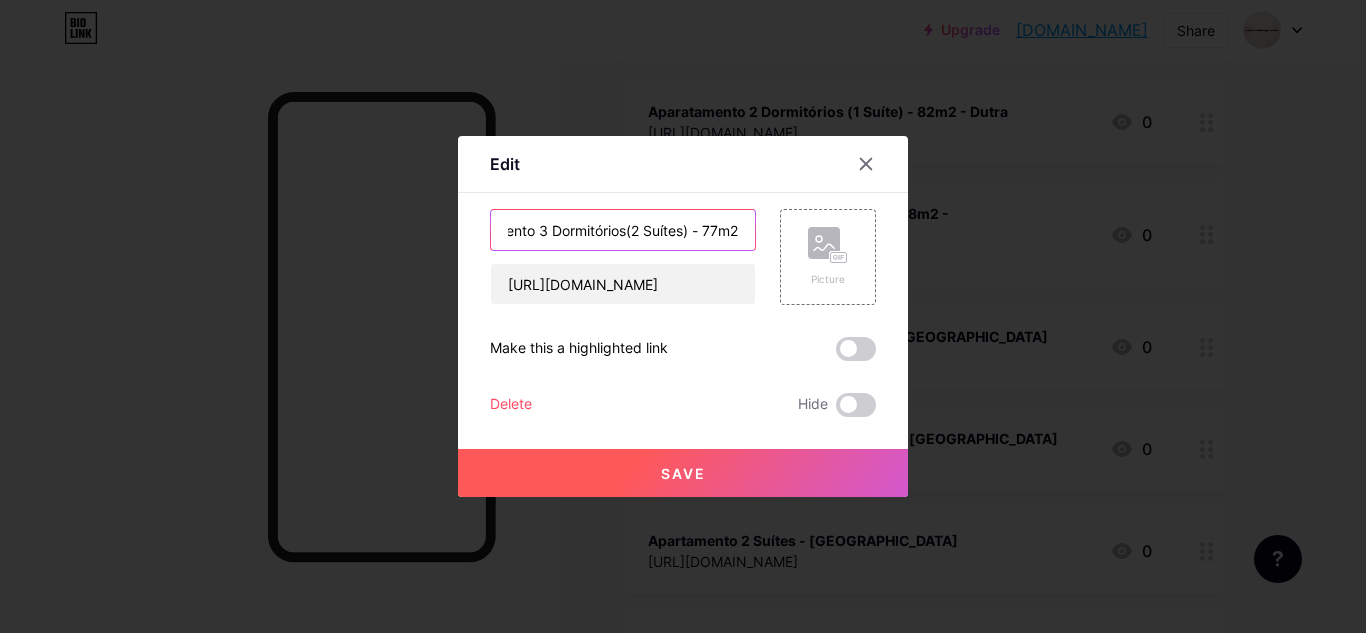 scroll, scrollTop: 0, scrollLeft: 66, axis: horizontal 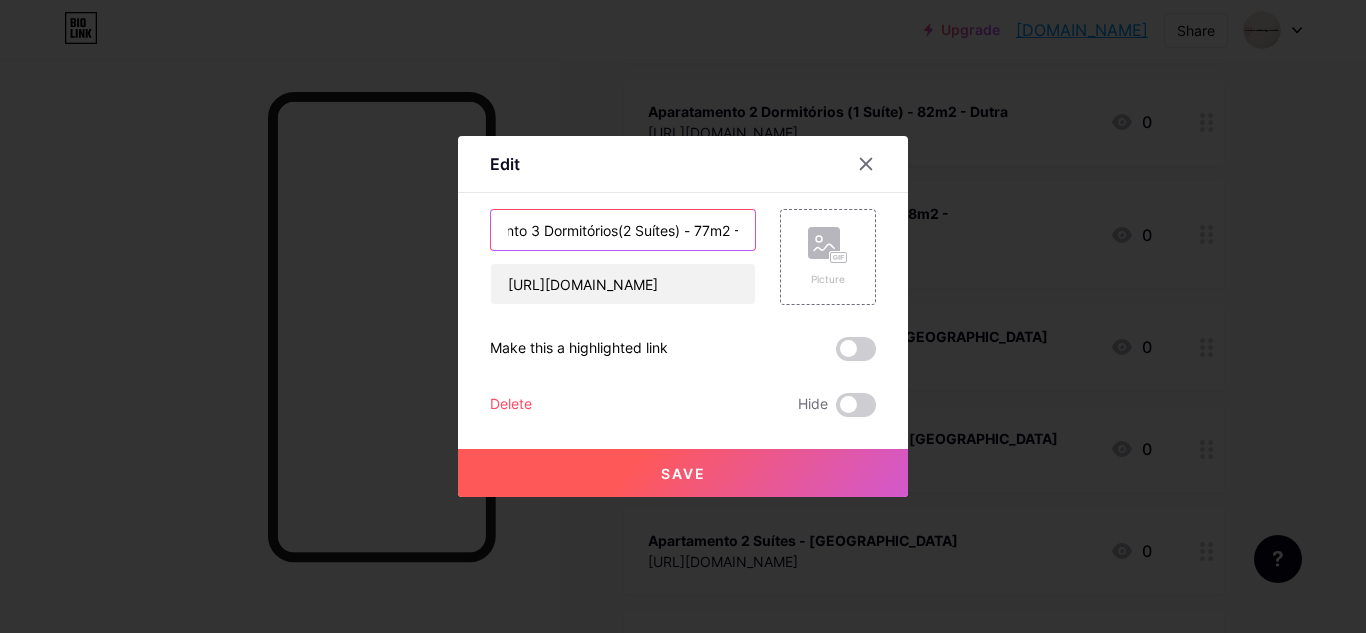 type on "Apartamento 3 Dormitórios(2 Suítes) - 77m2 - Avenida Central" 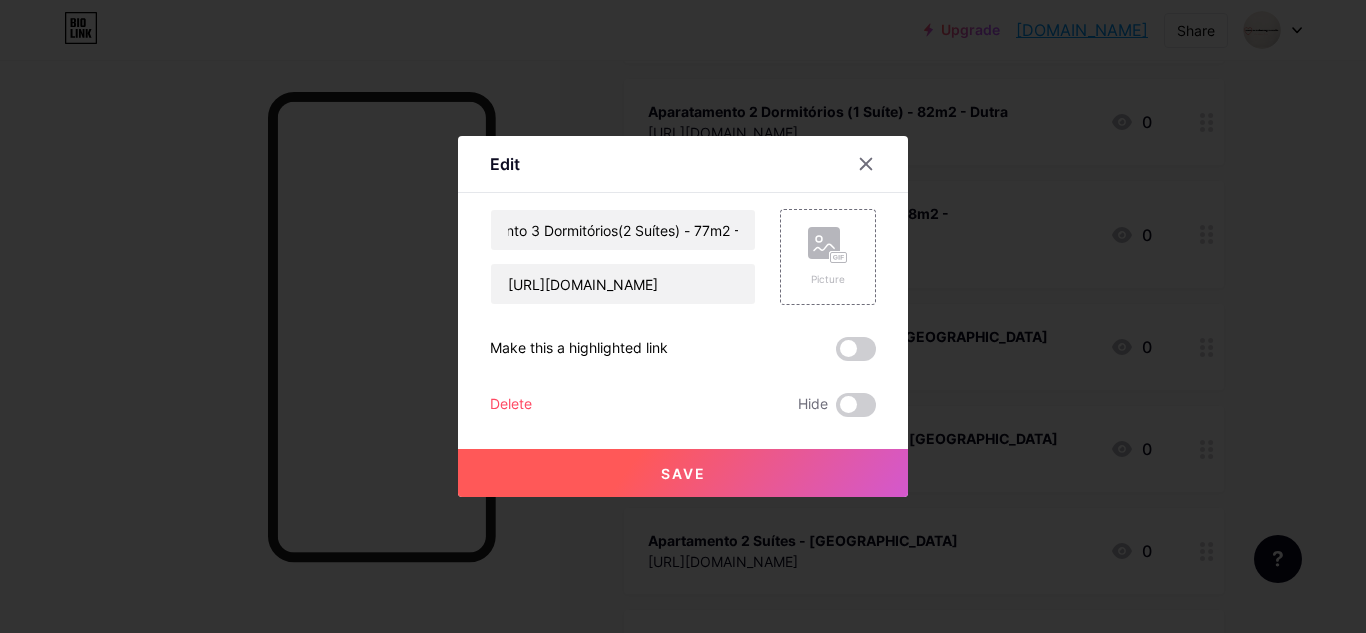 click on "Save" at bounding box center (683, 473) 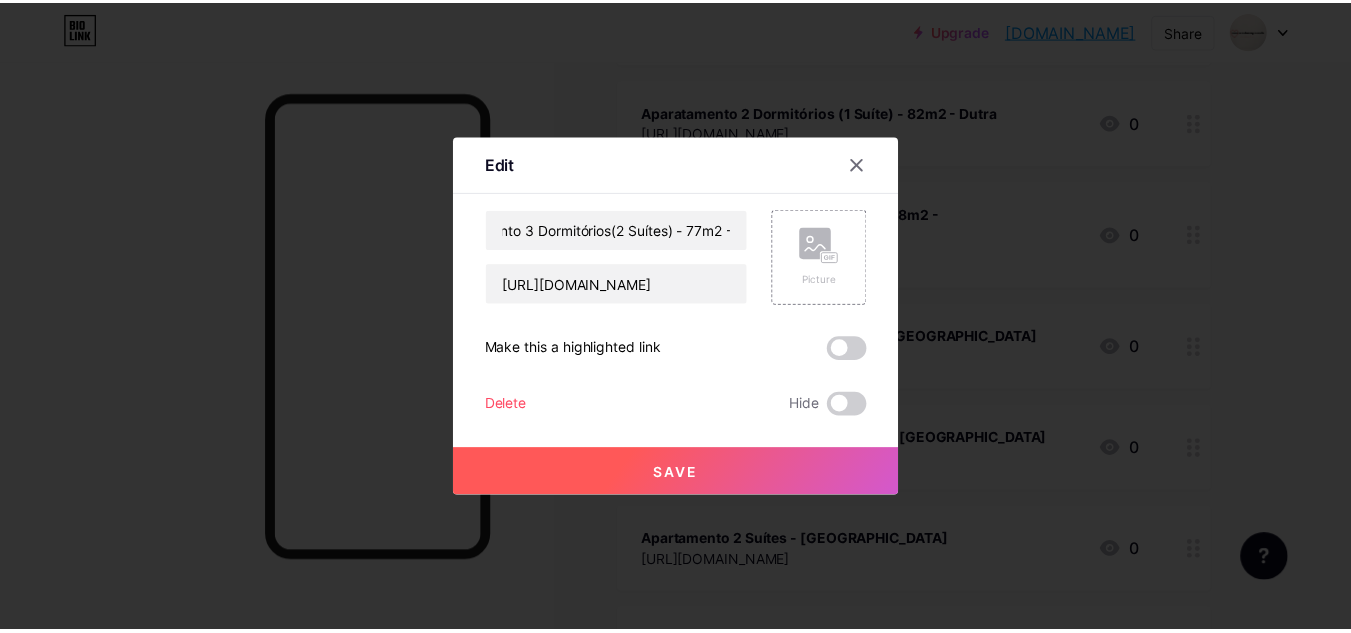scroll, scrollTop: 0, scrollLeft: 0, axis: both 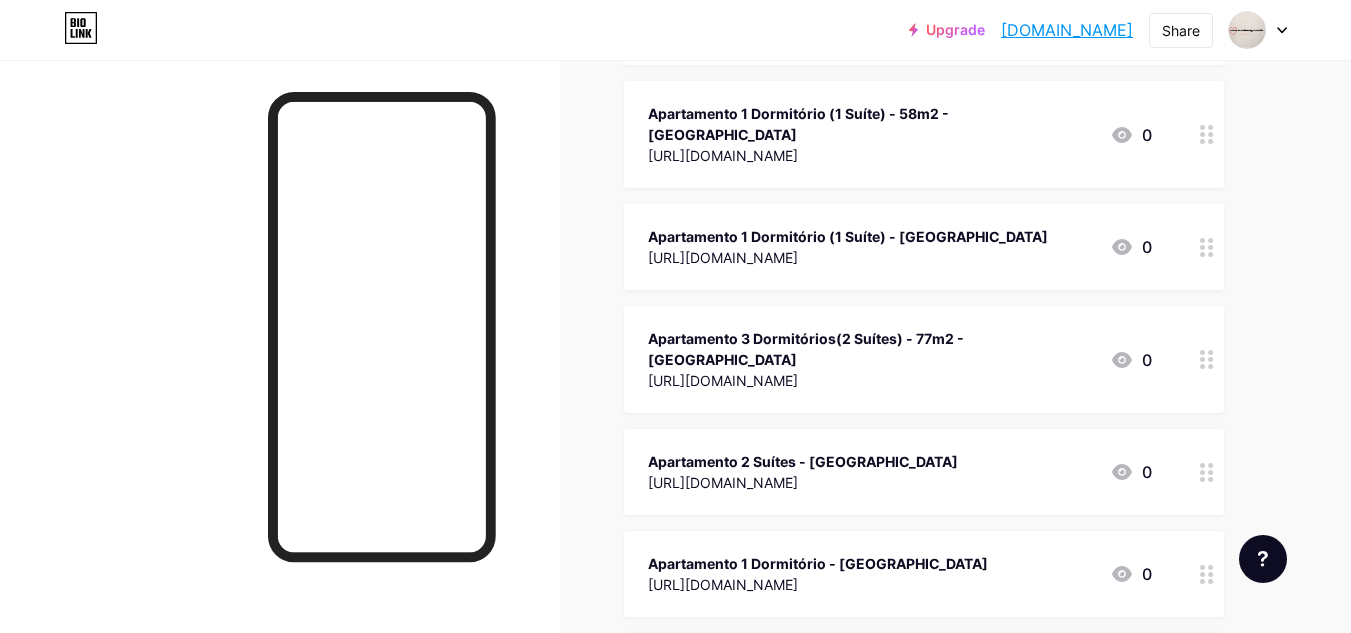 click on "Apartamento 2 Suítes - [GEOGRAPHIC_DATA]" at bounding box center [803, 461] 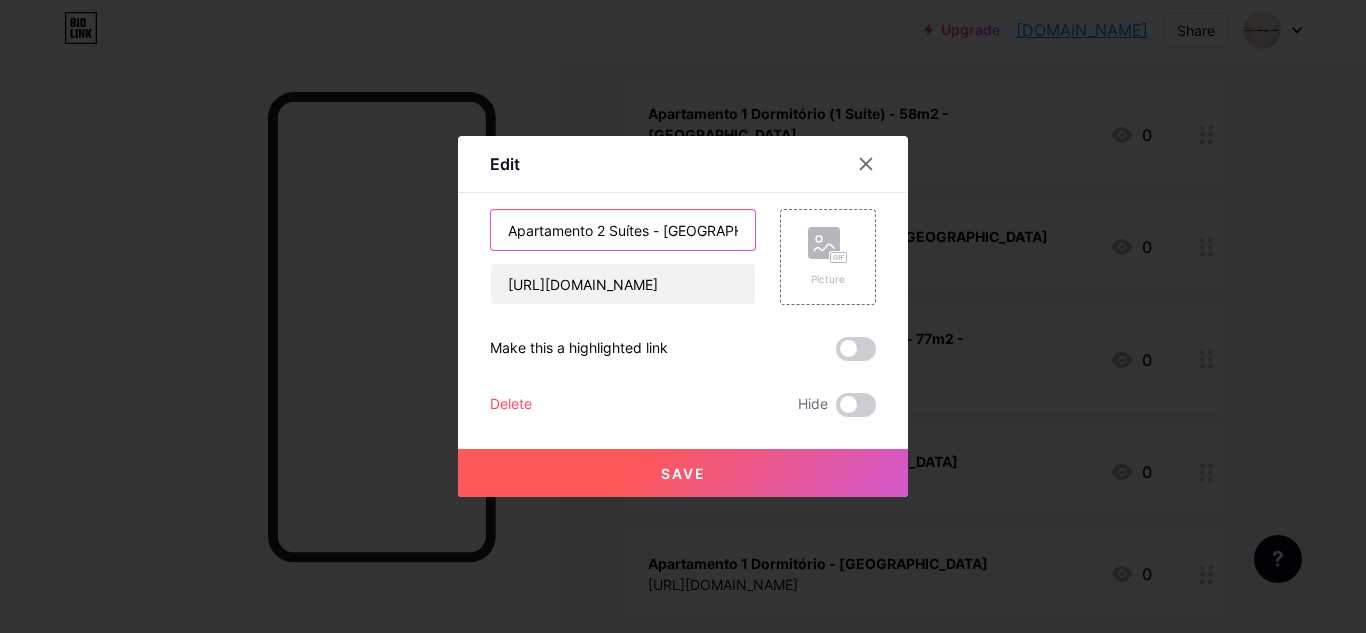 click on "Apartamento 2 Suítes - [GEOGRAPHIC_DATA]" at bounding box center [623, 230] 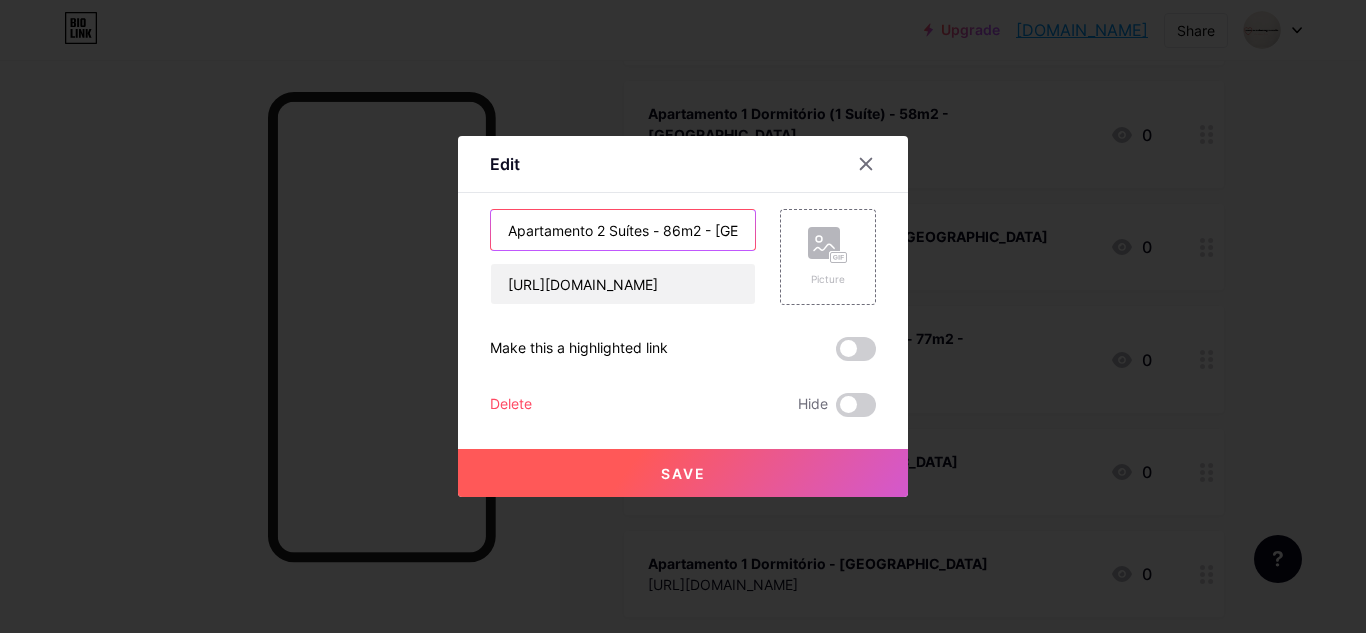 click on "Apartamento 2 Suítes - 86m2 - Canela" at bounding box center (623, 230) 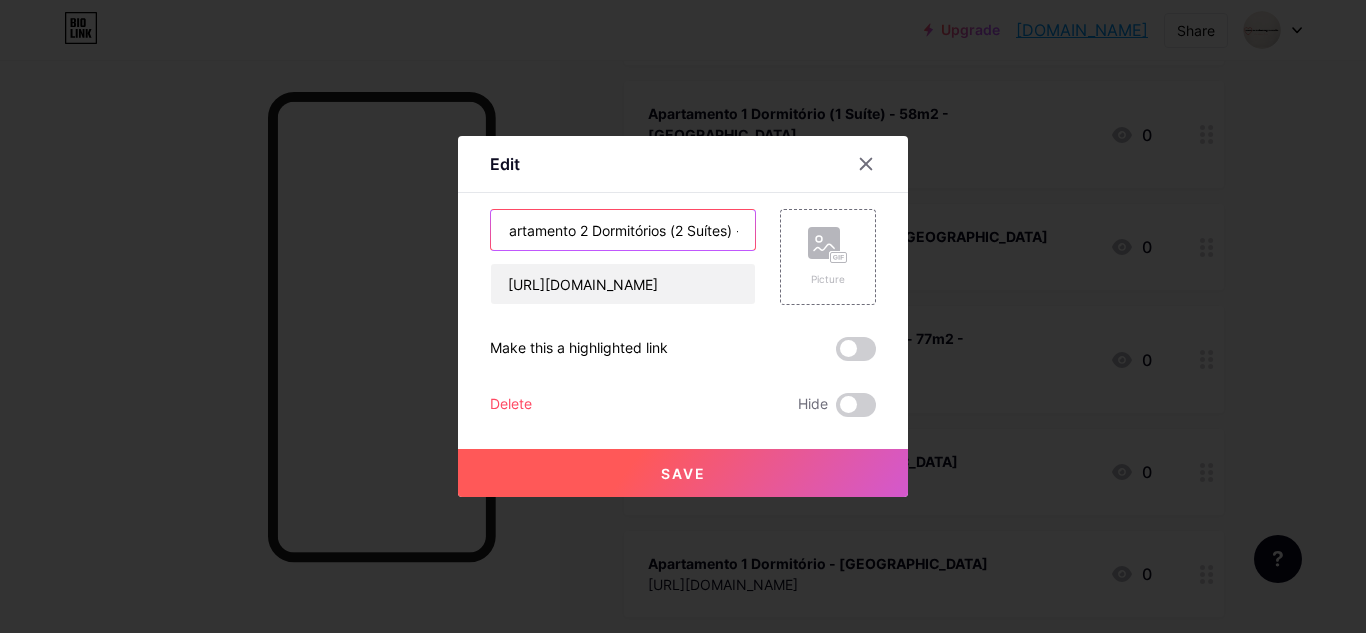 scroll, scrollTop: 0, scrollLeft: 18, axis: horizontal 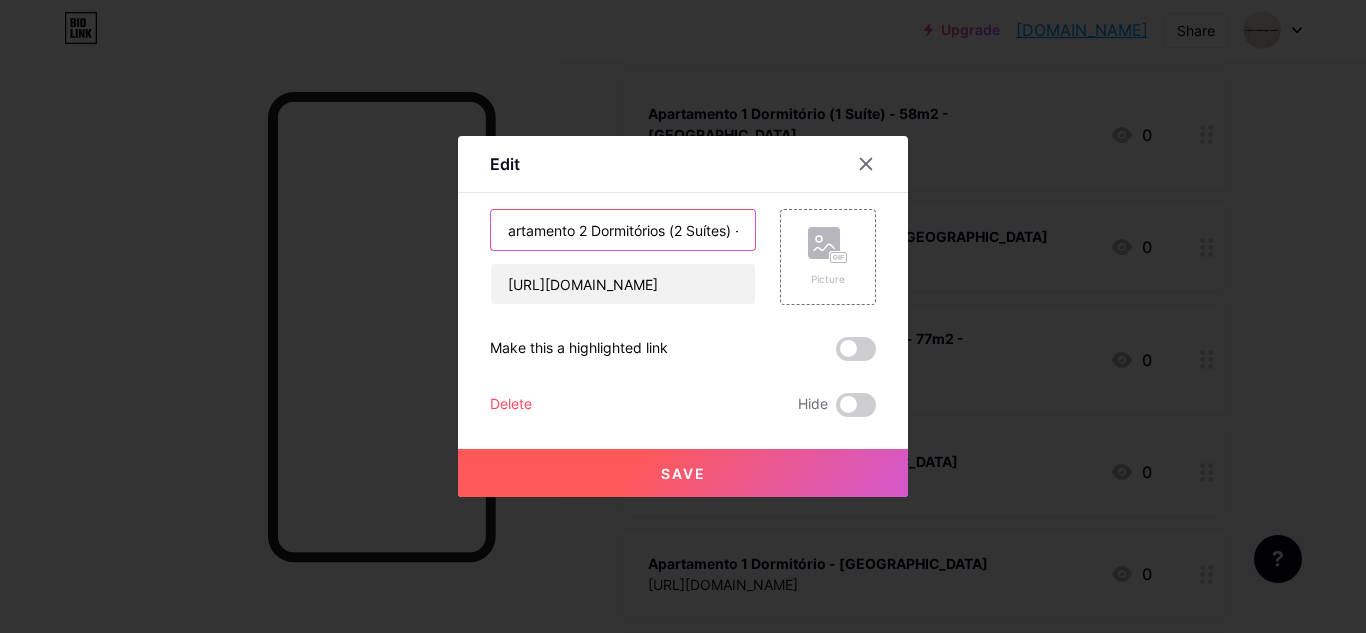 type on "Apartamento 2 Dormitórios (2 Suítes) - 86m2 - Canela" 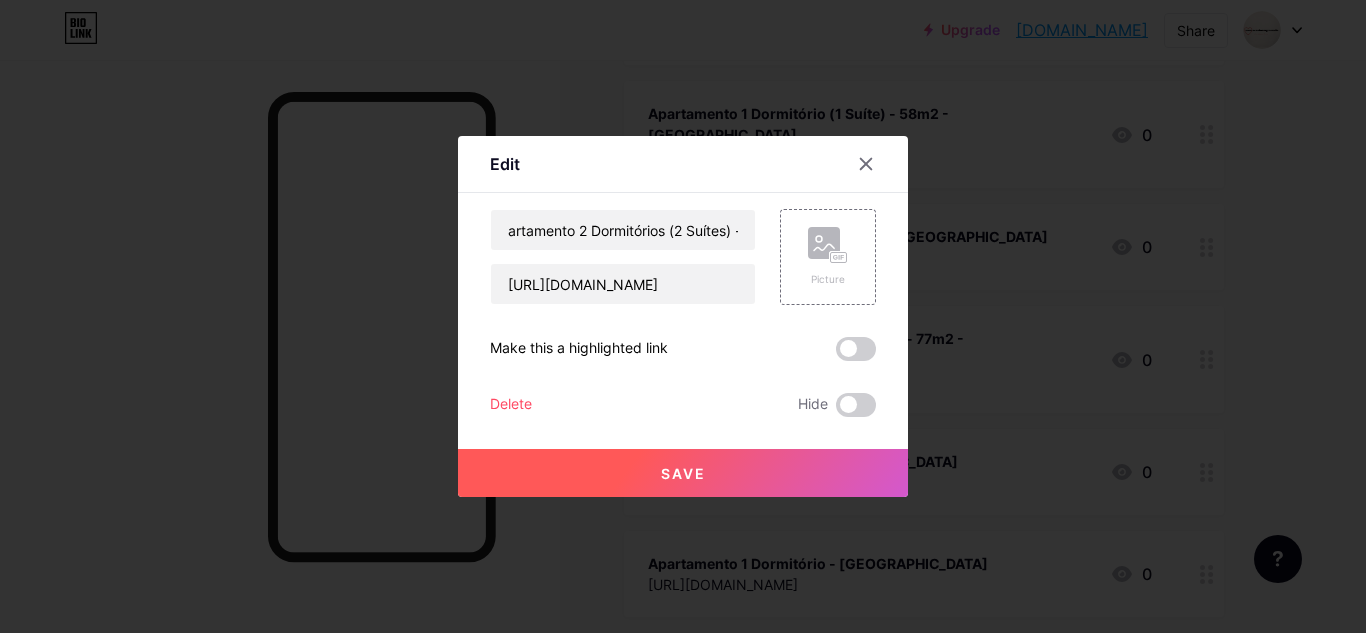 click on "Save" at bounding box center (683, 473) 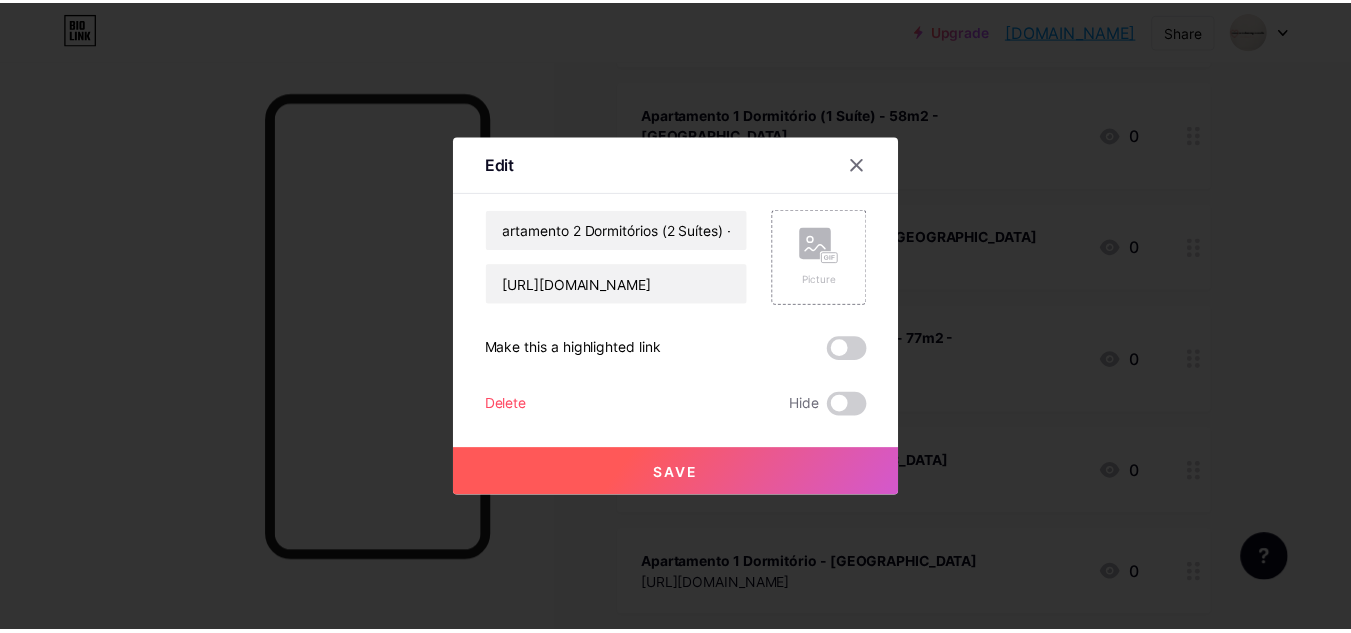 scroll, scrollTop: 0, scrollLeft: 0, axis: both 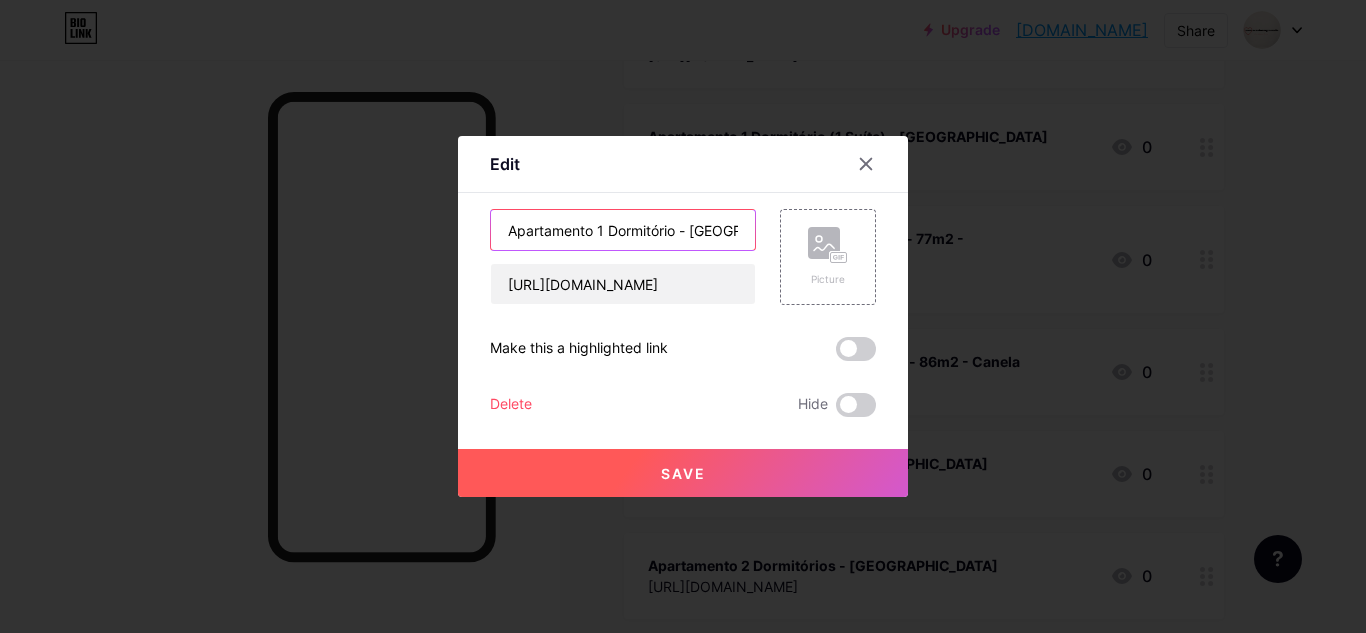 click on "Apartamento 1 Dormitório - [GEOGRAPHIC_DATA]" at bounding box center (623, 230) 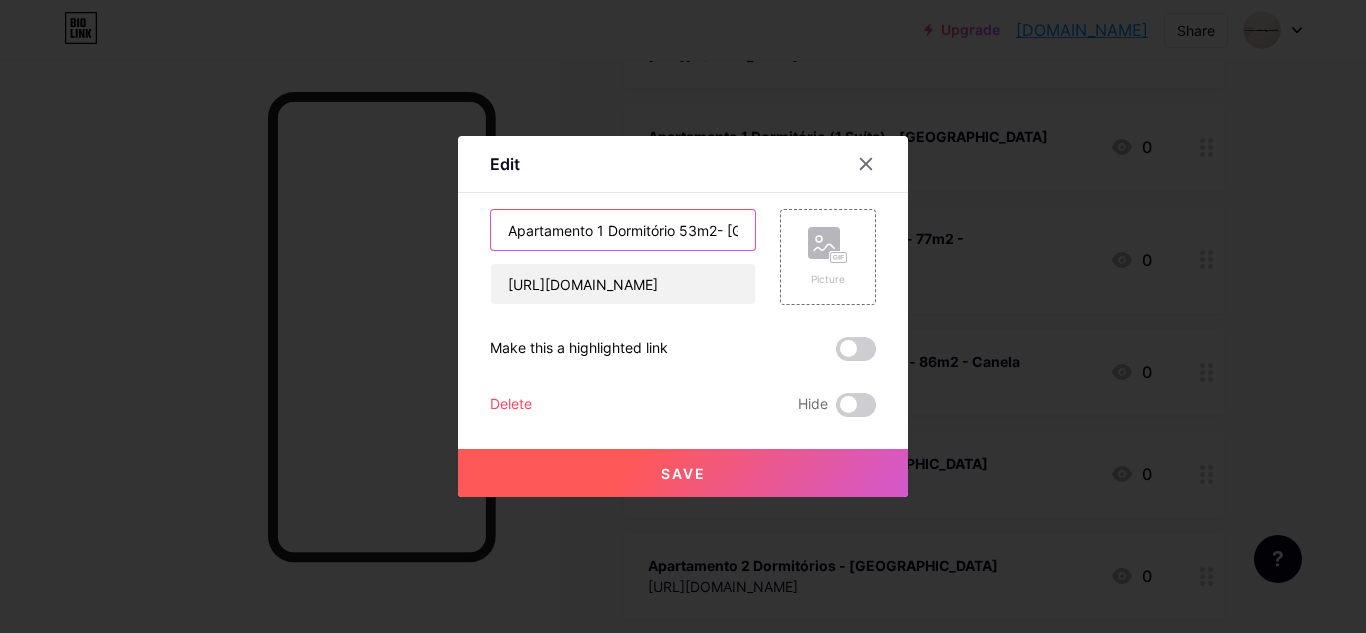 click on "Apartamento 1 Dormitório 53m2- Moura" at bounding box center (623, 230) 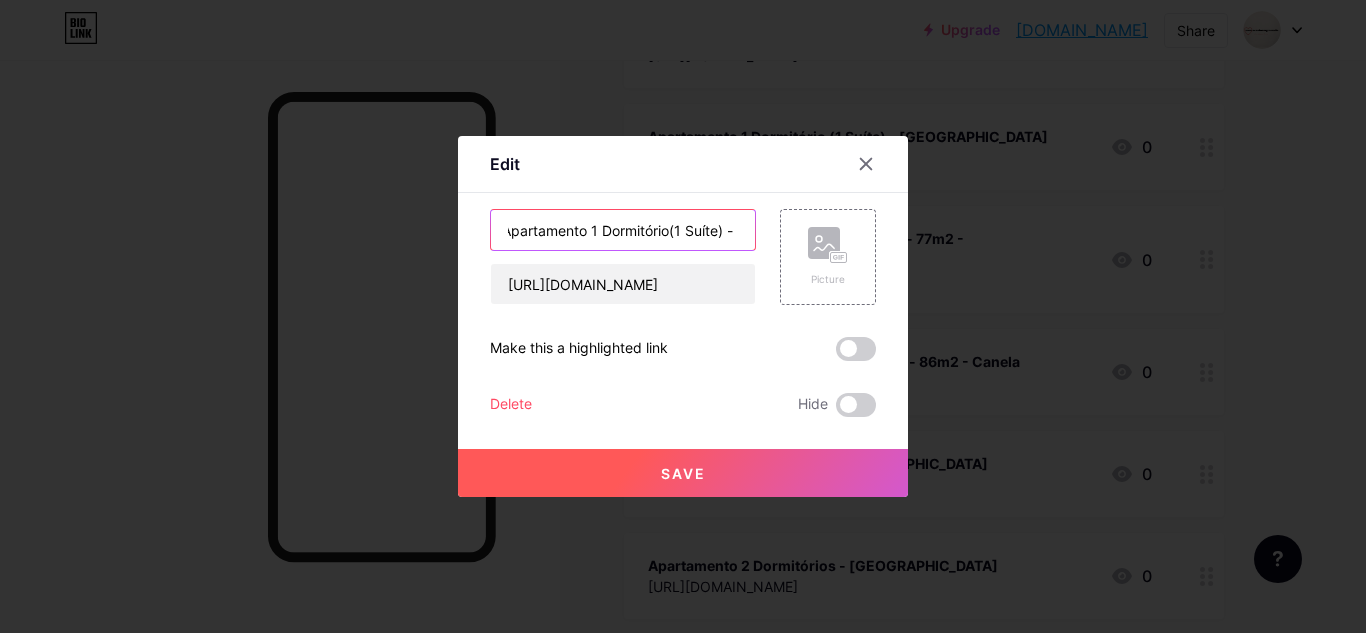 scroll, scrollTop: 0, scrollLeft: 10, axis: horizontal 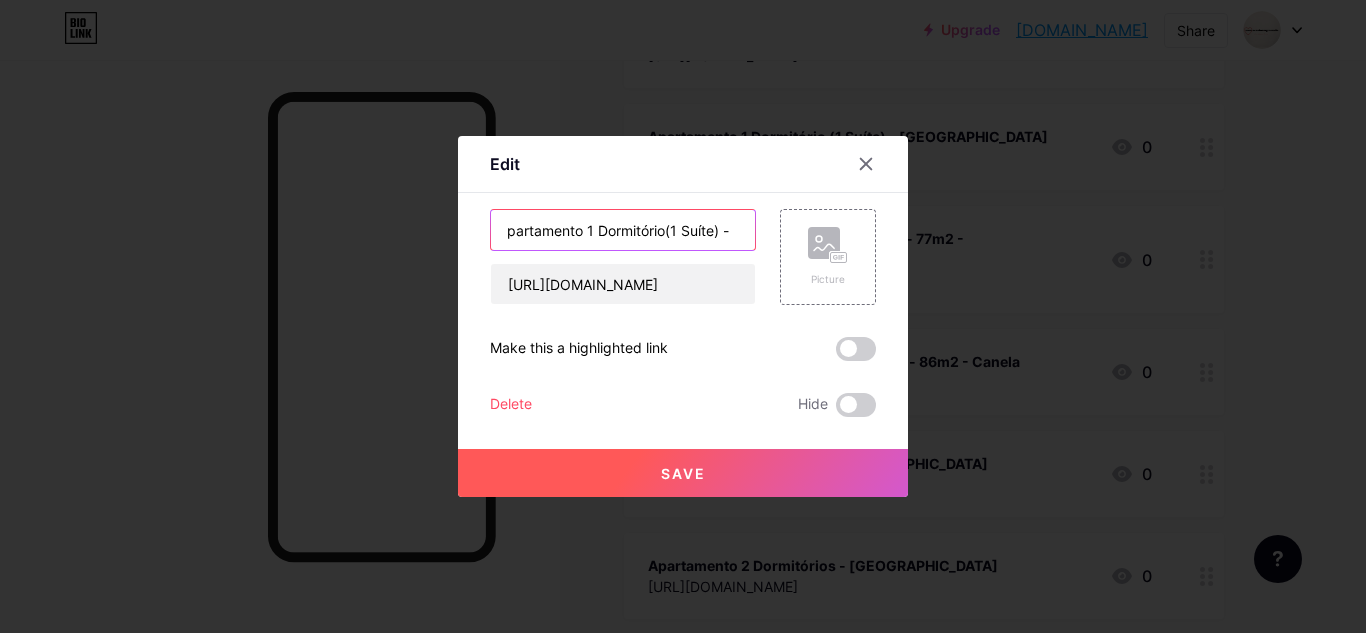 type on "Apartamento 1 Dormitório(1 Suíte) -  53m2- Moura" 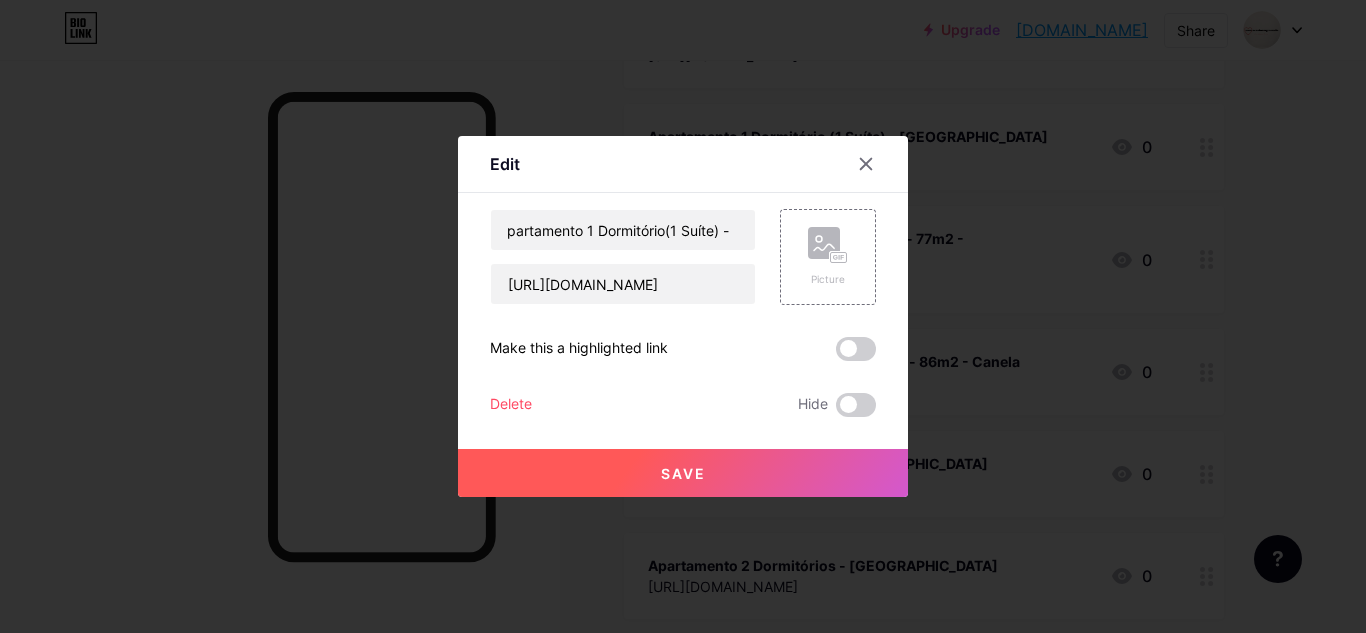 click on "Save" at bounding box center (683, 473) 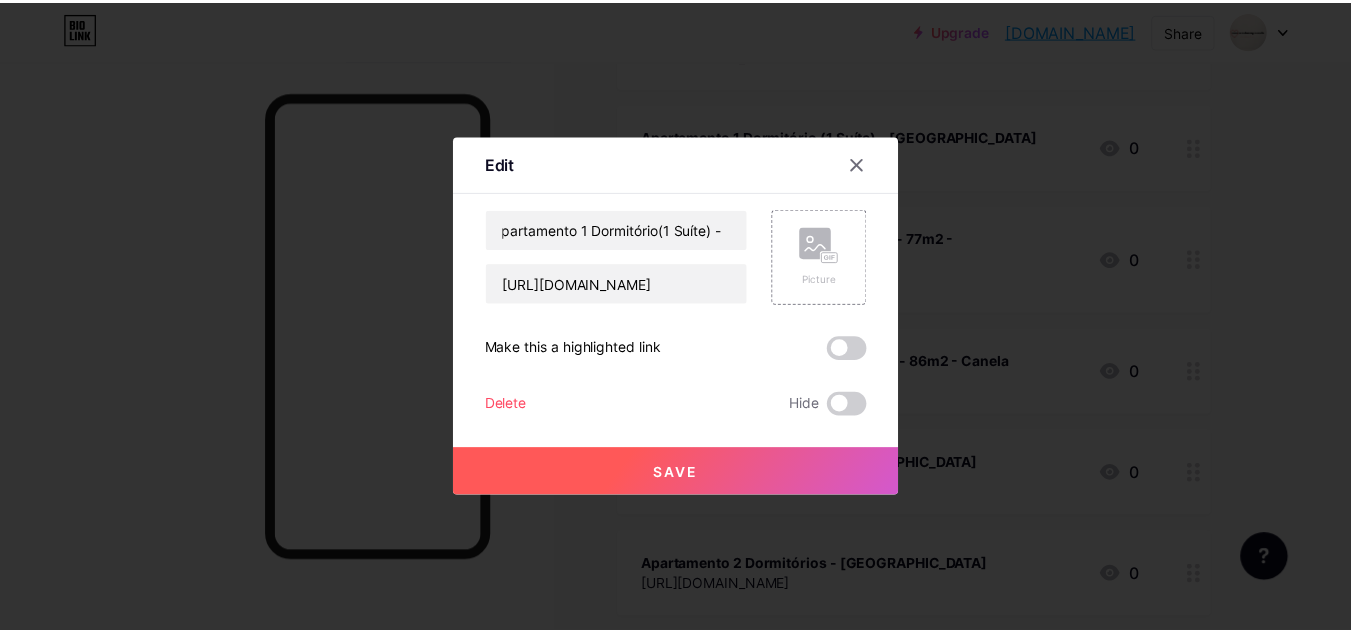 scroll, scrollTop: 0, scrollLeft: 0, axis: both 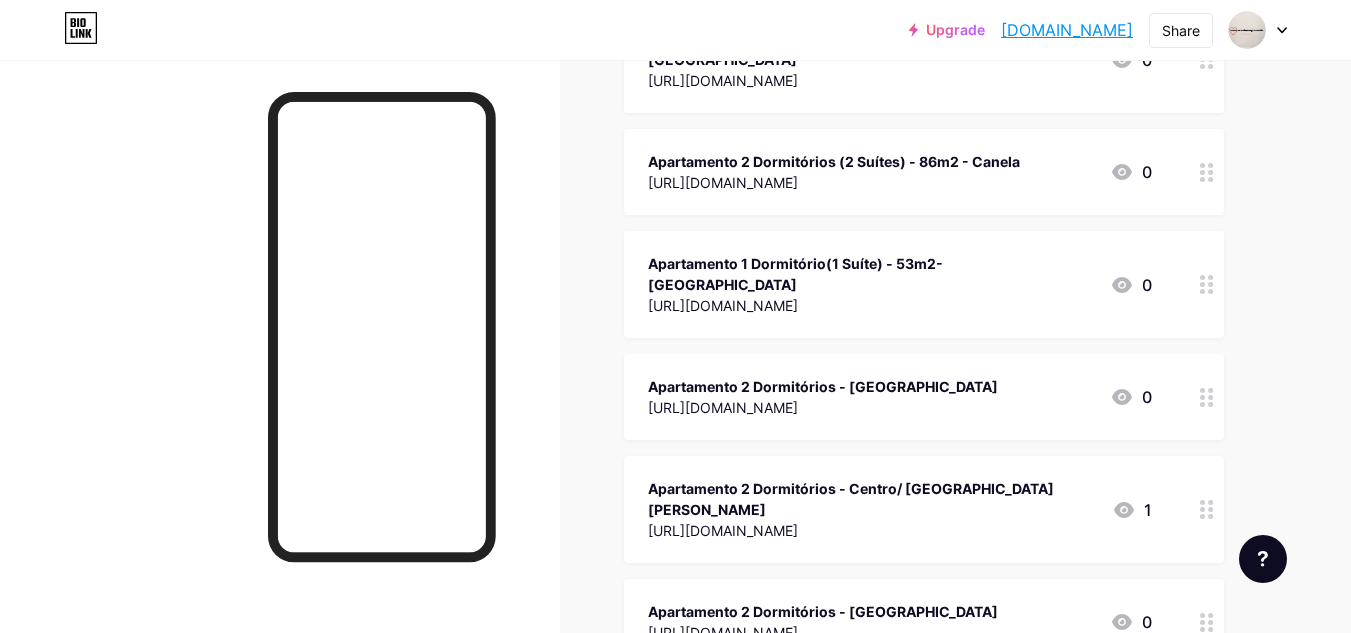 click on "Apartamento 2 Dormitórios - [GEOGRAPHIC_DATA]" at bounding box center (823, 386) 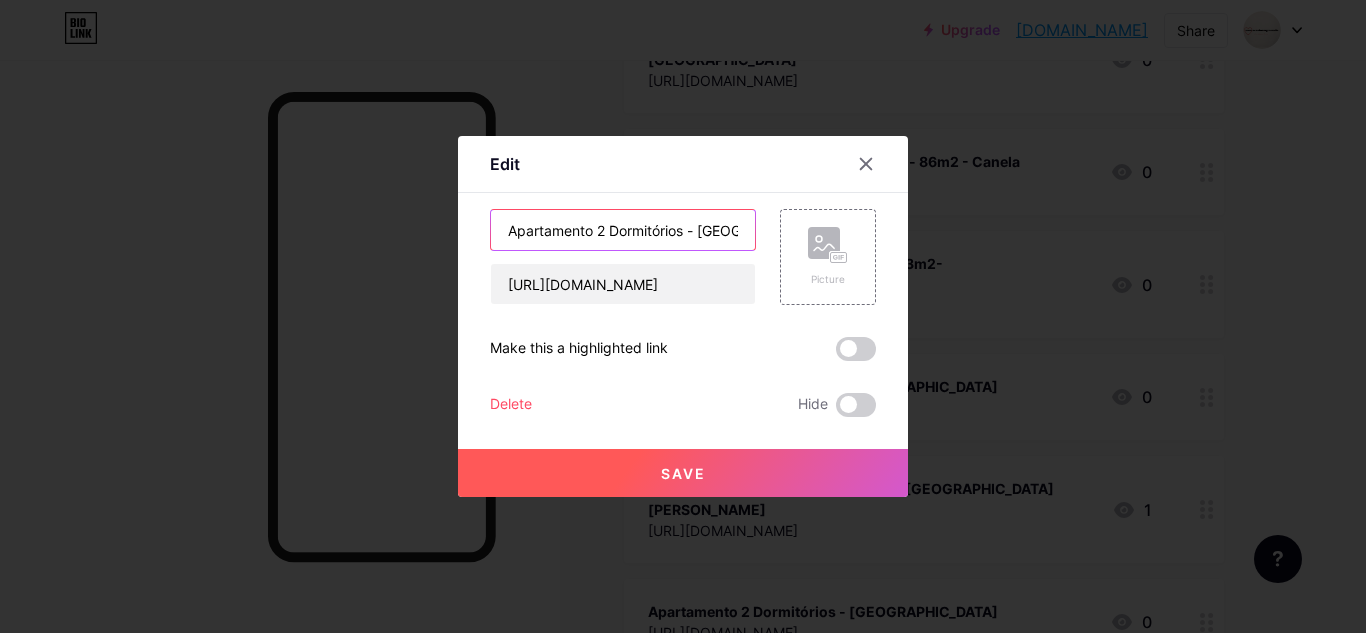 click on "Apartamento 2 Dormitórios - [GEOGRAPHIC_DATA]" at bounding box center (623, 230) 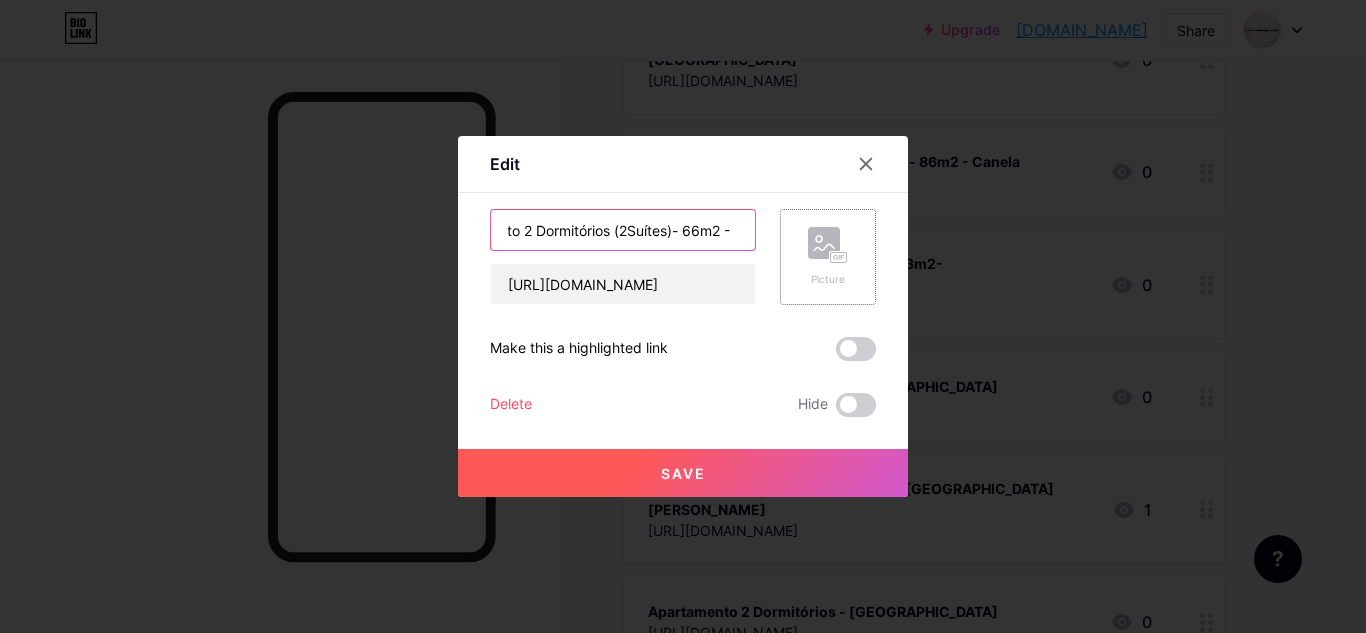 scroll, scrollTop: 0, scrollLeft: 77, axis: horizontal 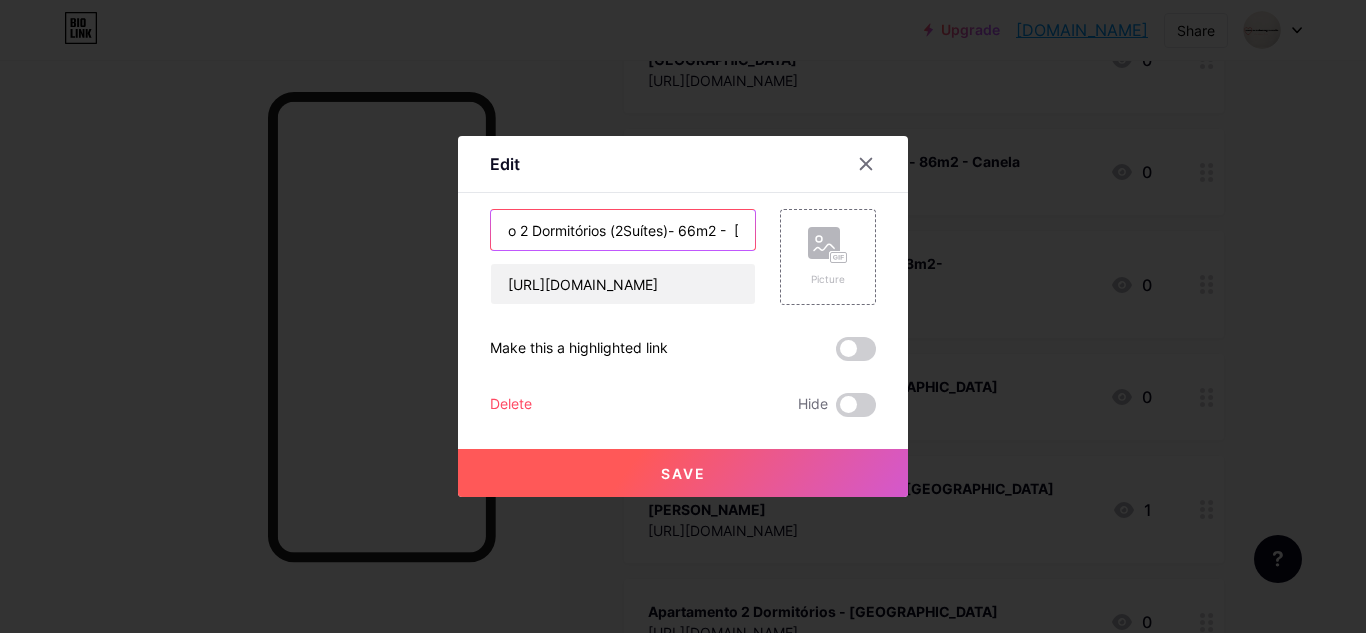 type on "Apartamento 2 Dormitórios (2Suítes)- 66m2 -  Moura" 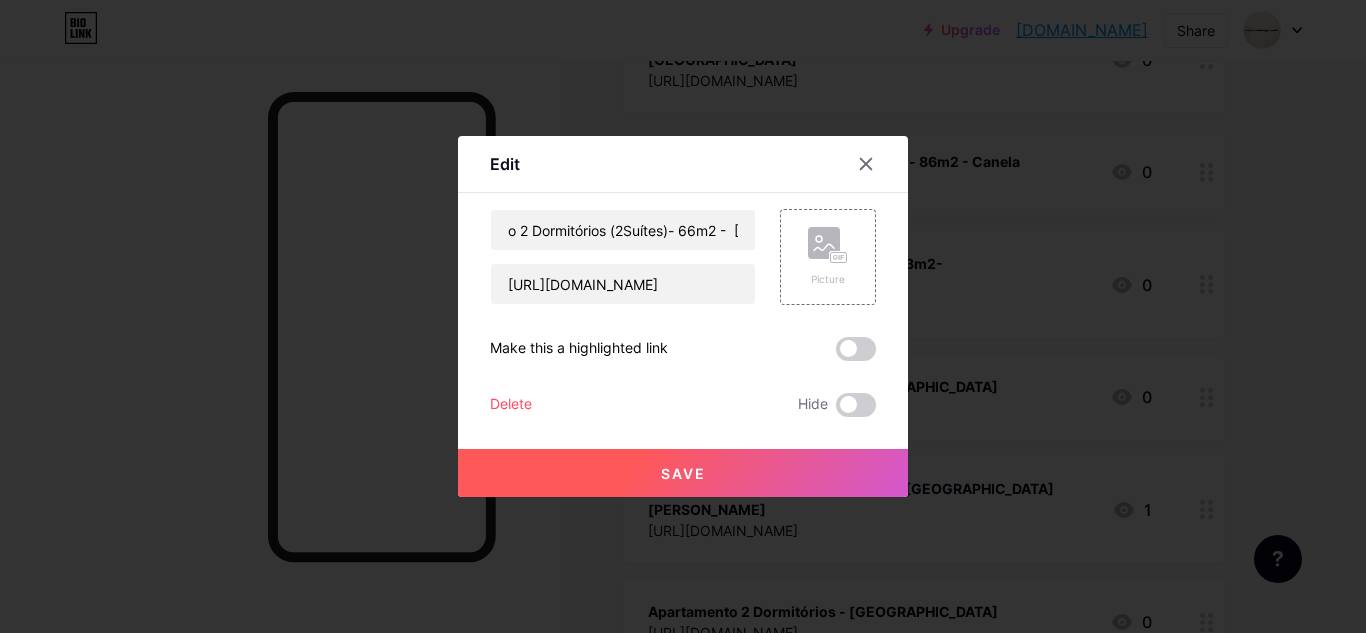 click on "Save" at bounding box center (683, 473) 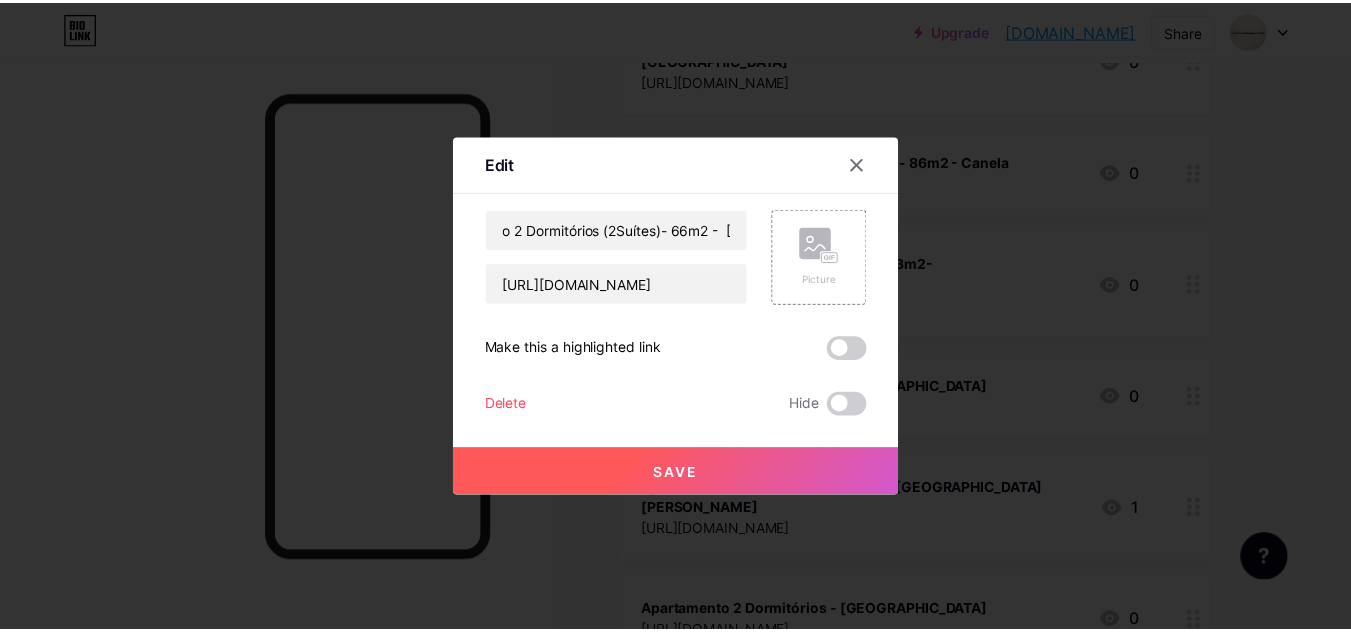 scroll, scrollTop: 0, scrollLeft: 0, axis: both 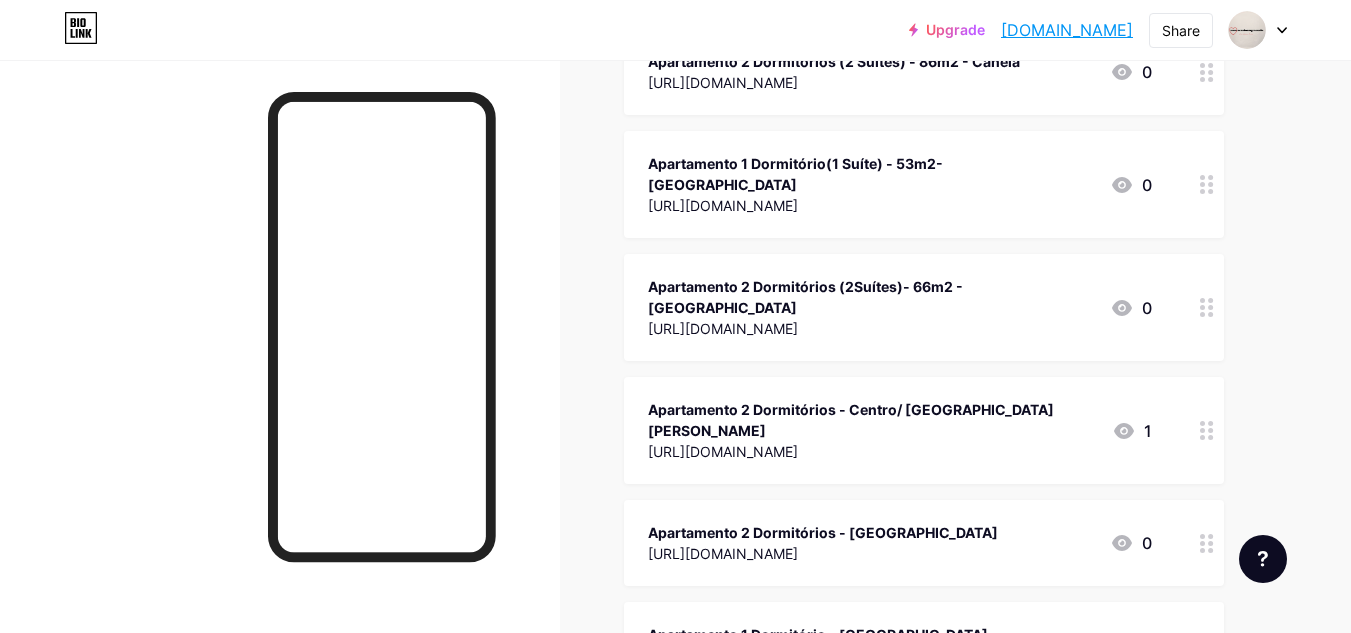 click on "Apartamento 2 Dormitórios - Centro/ [GEOGRAPHIC_DATA][PERSON_NAME]" at bounding box center (872, 420) 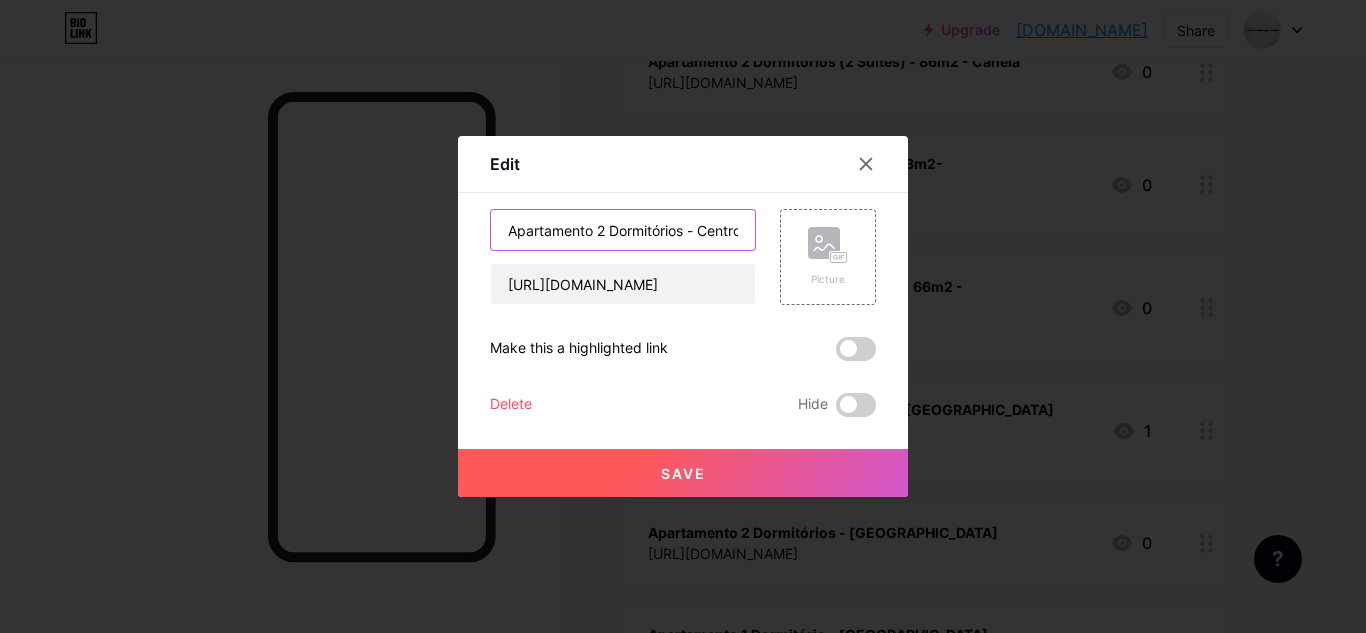 click on "Apartamento 2 Dormitórios - Centro/ [GEOGRAPHIC_DATA][PERSON_NAME]" at bounding box center (623, 230) 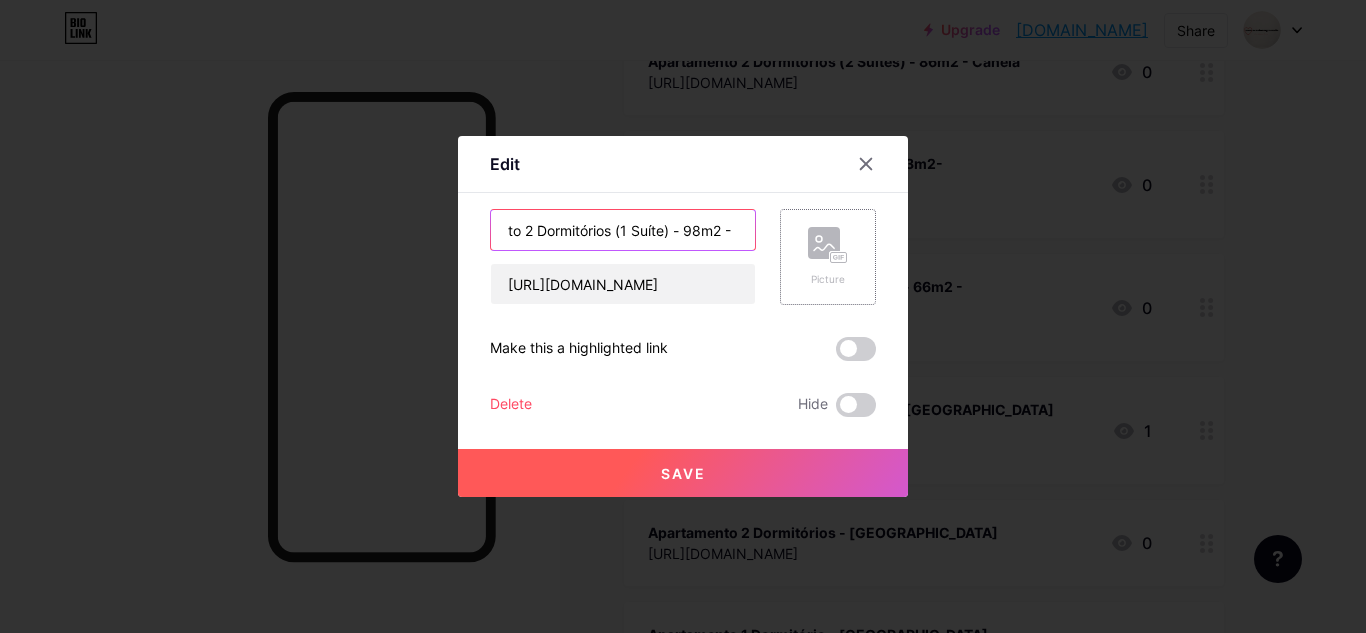scroll, scrollTop: 0, scrollLeft: 76, axis: horizontal 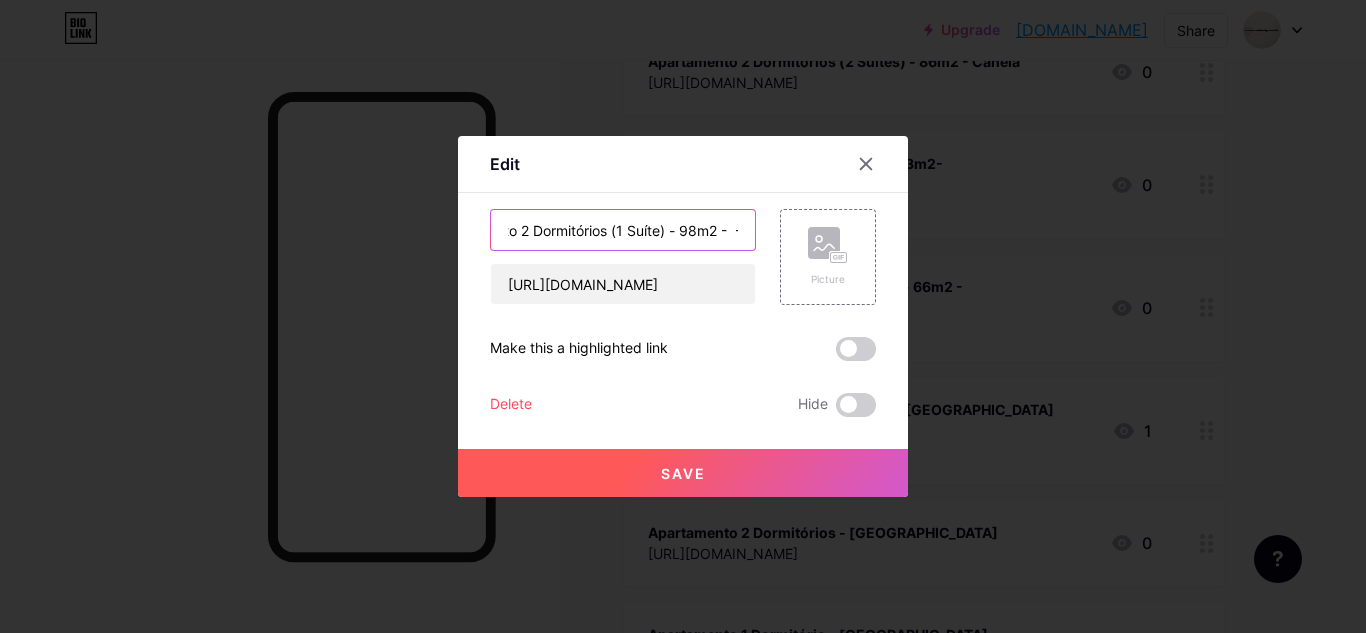 type on "Apartamento 2 Dormitórios (1 Suíte) - 98m2 -  - Centro/ Avenida Borges de Medeiros" 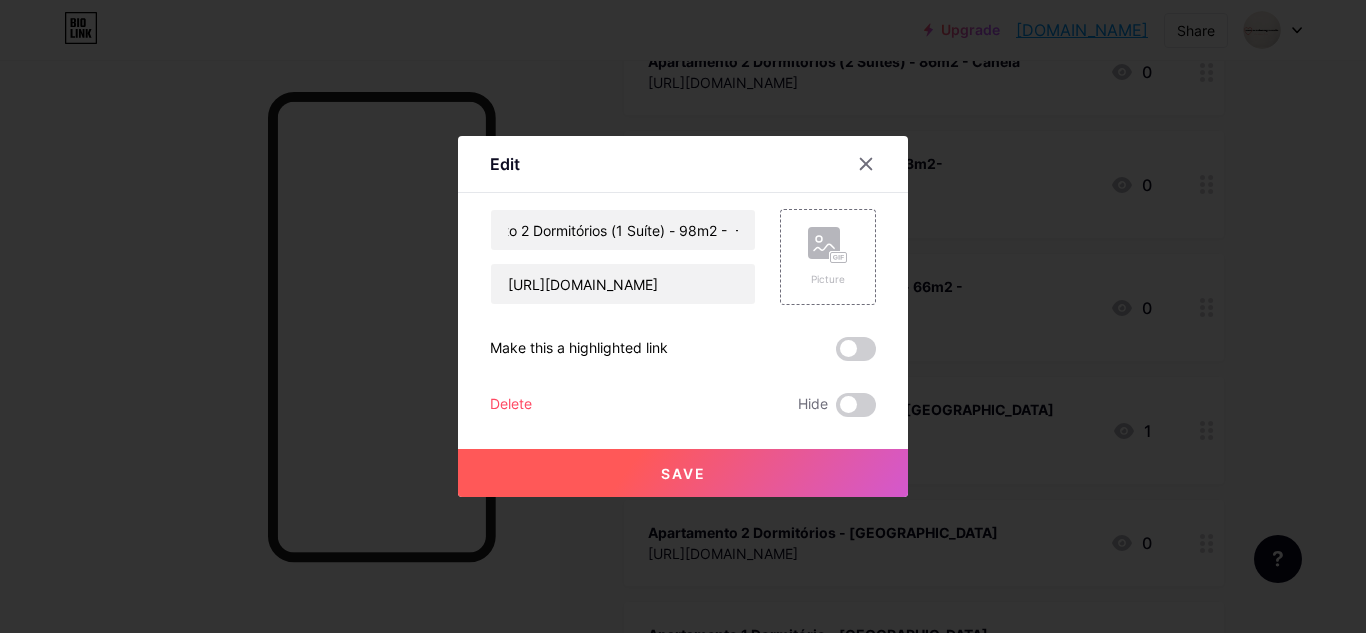 click on "Save" at bounding box center [683, 473] 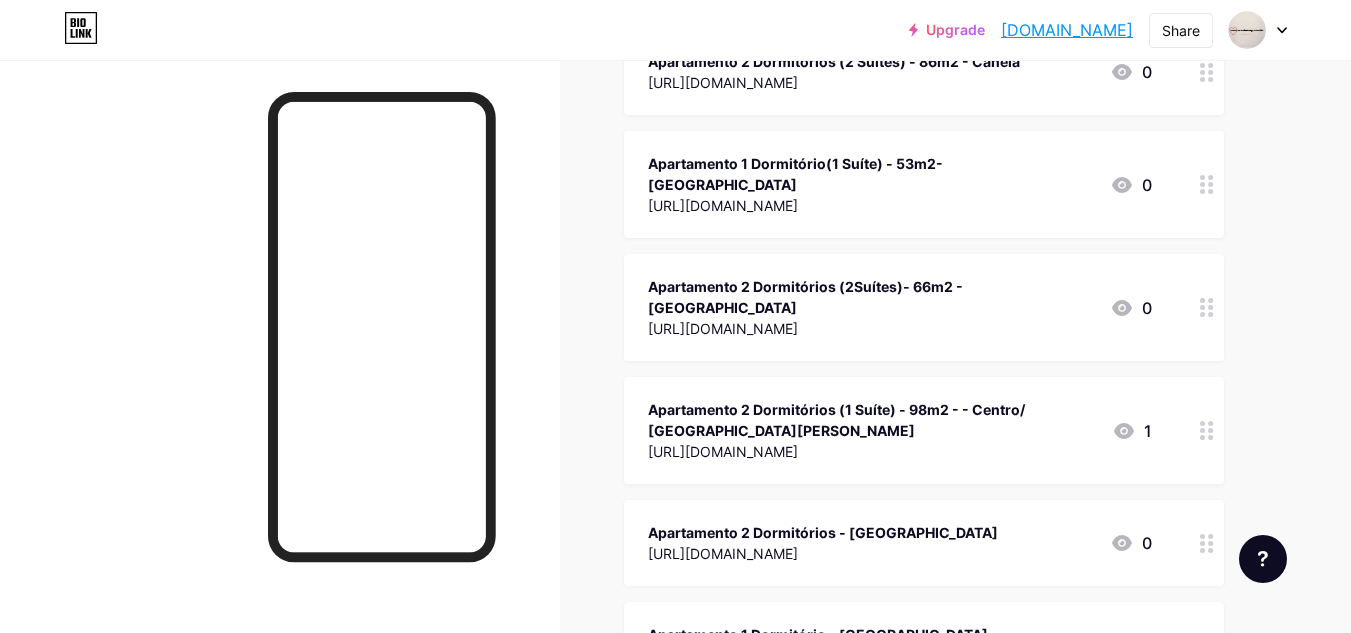 click on "Apartamento 2 Dormitórios (1 Suíte) - 98m2 -  - Centro/ Avenida Borges de Medeiros" at bounding box center (872, 420) 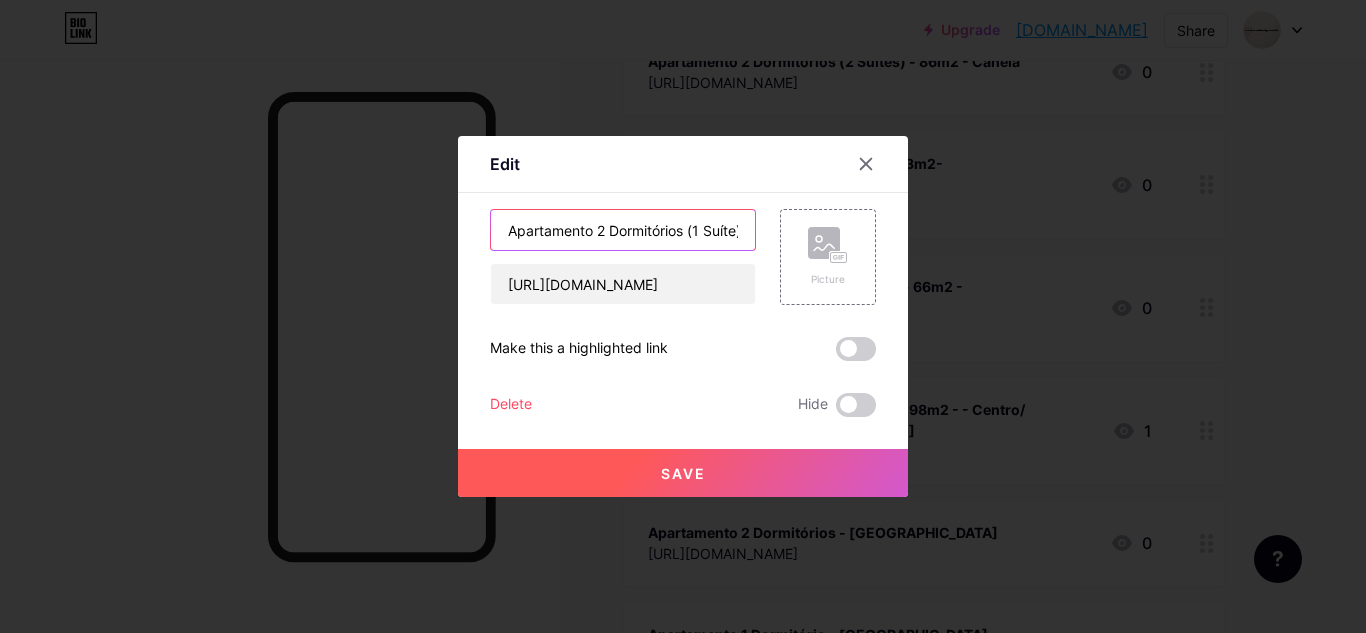 click on "Apartamento 2 Dormitórios (1 Suíte) - 98m2 -  - Centro/ Avenida Borges de Medeiros" at bounding box center (623, 230) 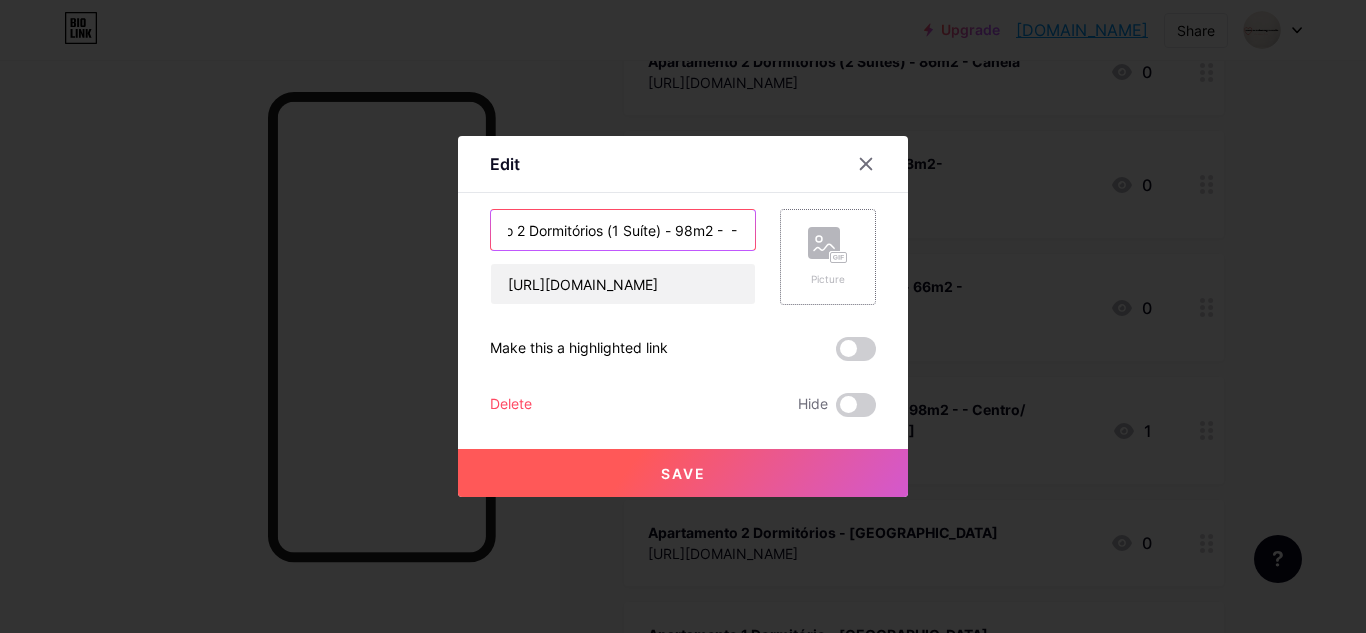 scroll, scrollTop: 0, scrollLeft: 86, axis: horizontal 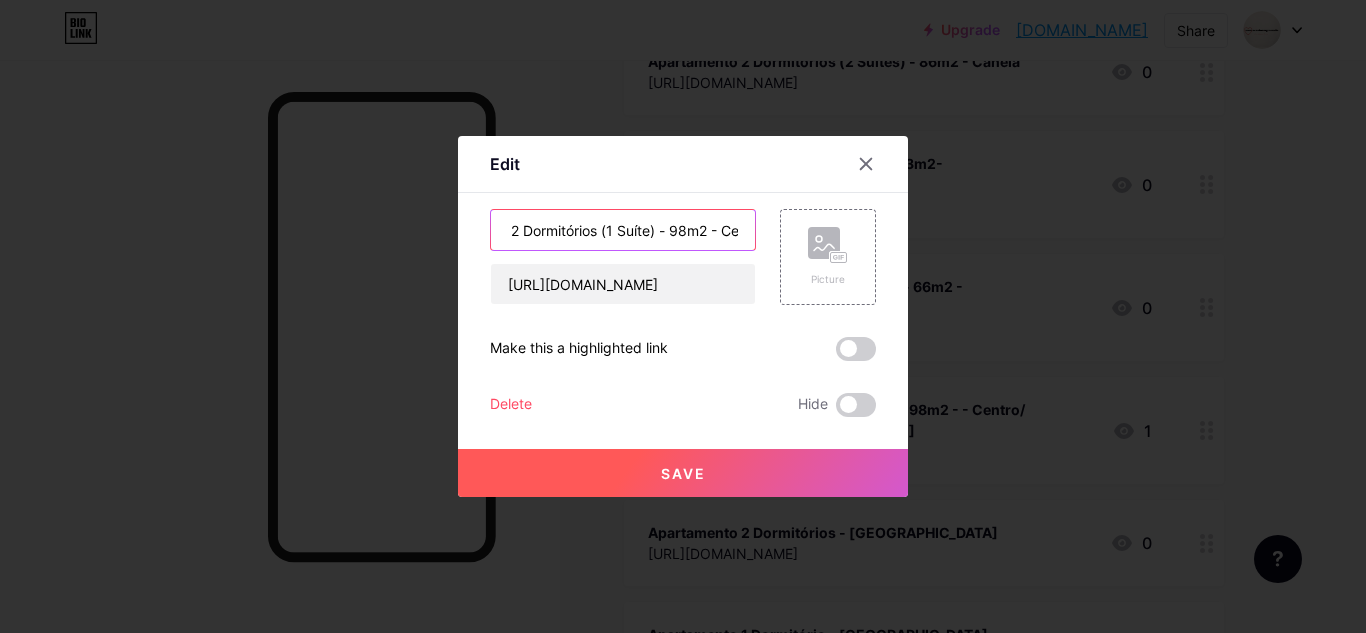 type on "Apartamento 2 Dormitórios (1 Suíte) - 98m2 - Centro/ Avenida Borges de Medeiros" 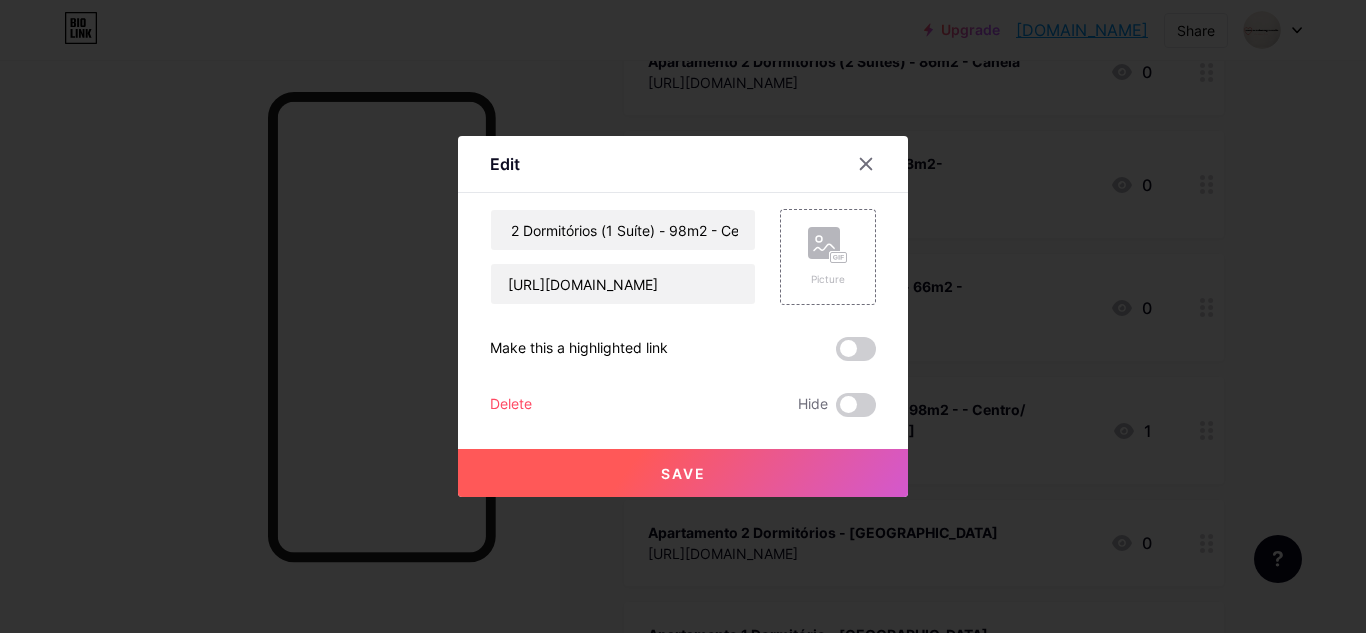 click on "Save" at bounding box center (683, 473) 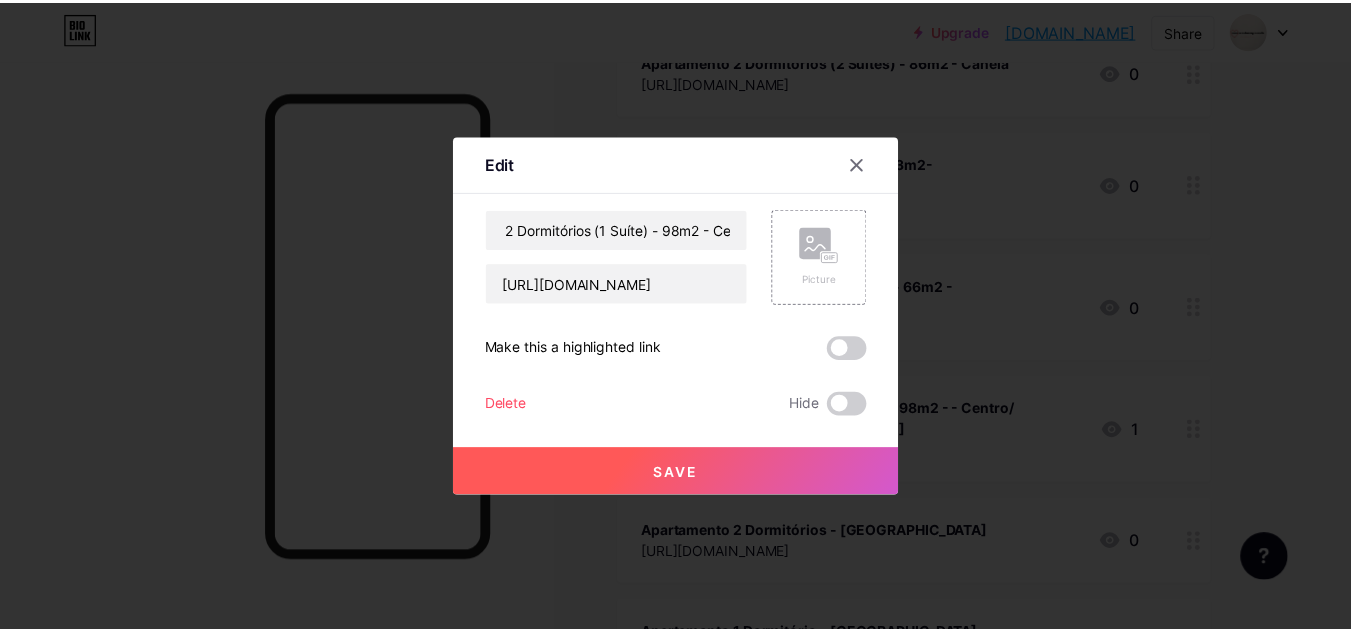 scroll, scrollTop: 0, scrollLeft: 0, axis: both 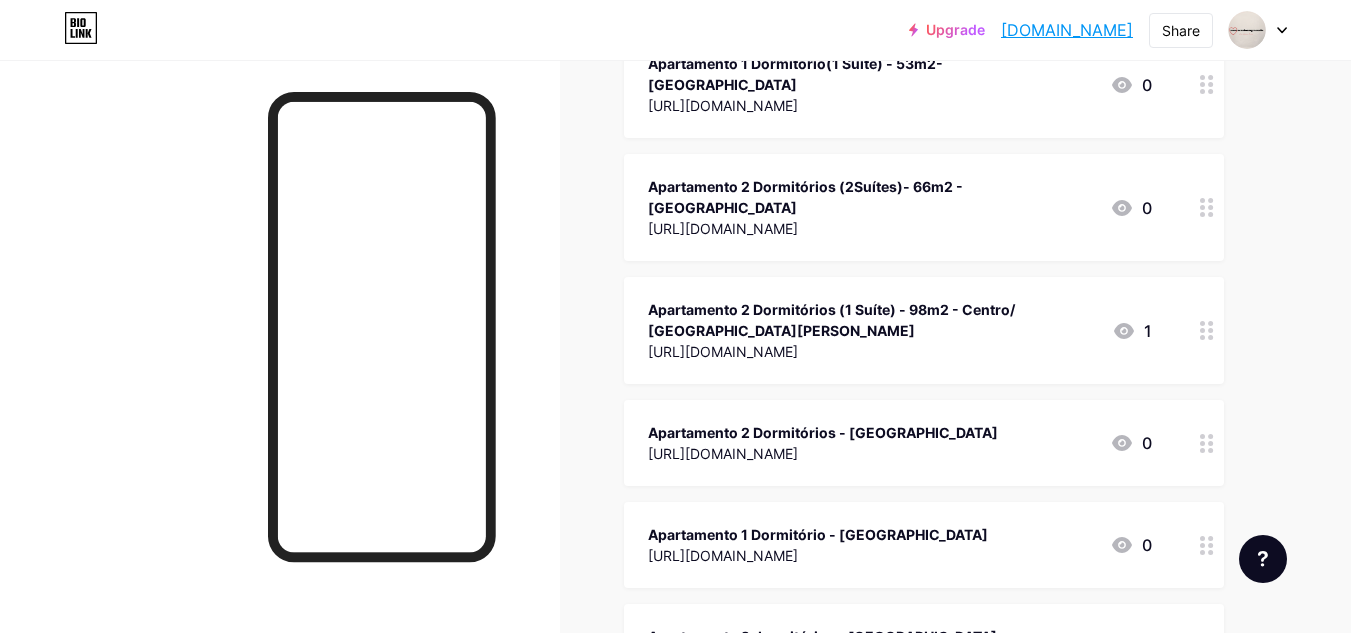 click on "Apartamento 2 Dormitórios - [GEOGRAPHIC_DATA]" at bounding box center [823, 432] 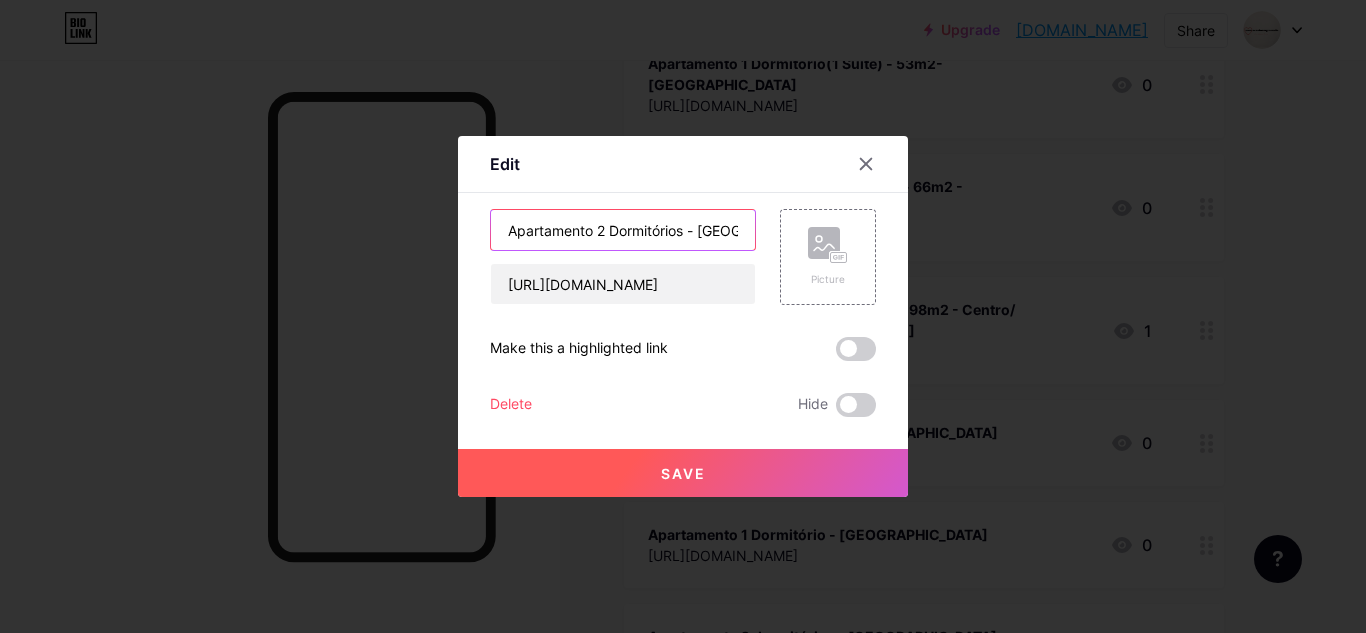 click on "Apartamento 2 Dormitórios - [GEOGRAPHIC_DATA]" at bounding box center (623, 230) 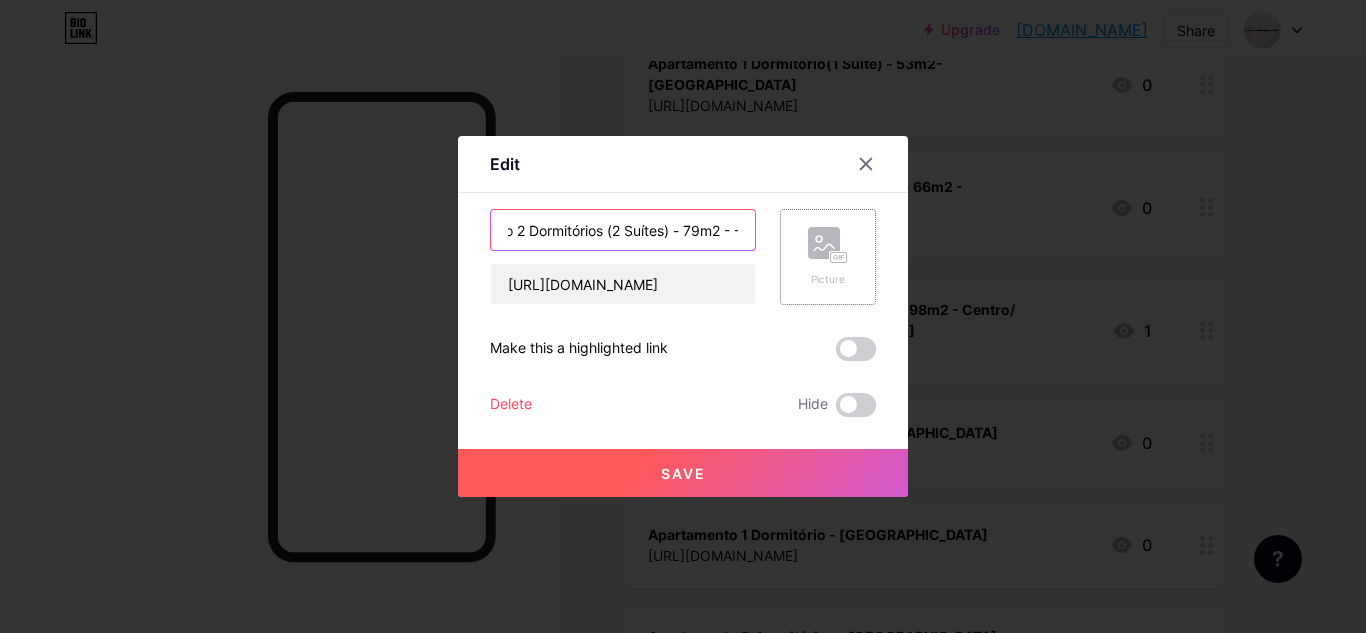 scroll, scrollTop: 0, scrollLeft: 84, axis: horizontal 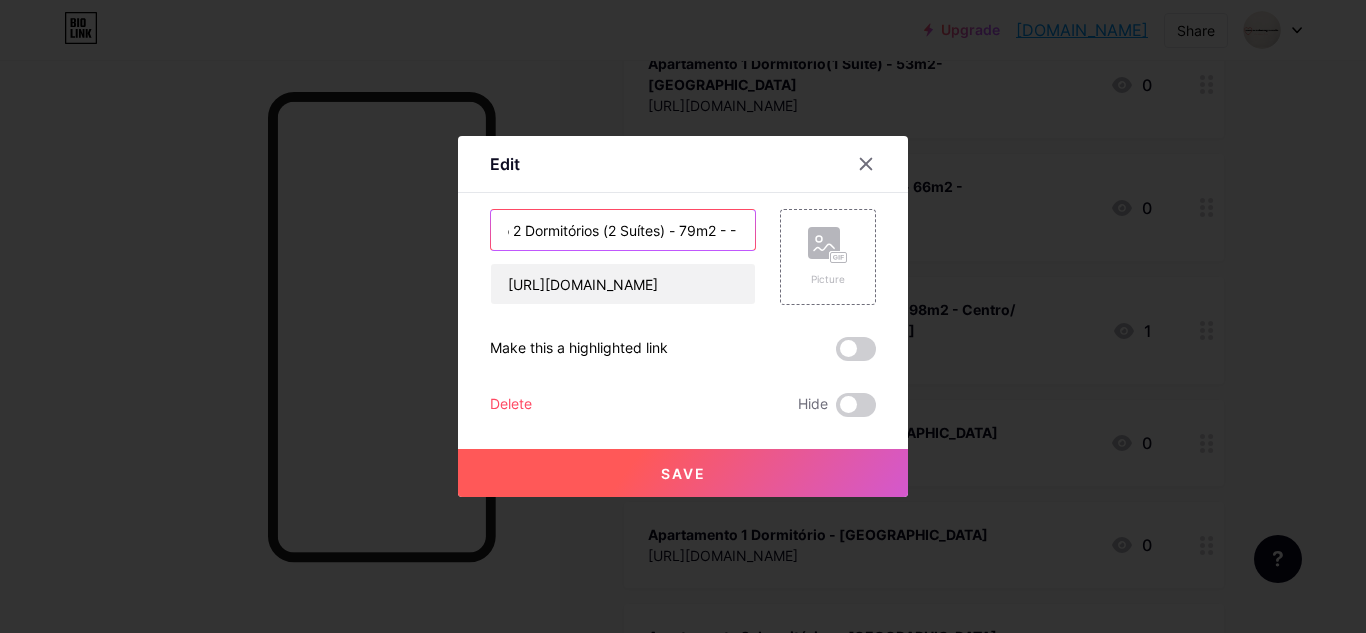 type on "Apartamento 2 Dormitórios (2 Suítes) - 79m2 - - Avenida Central" 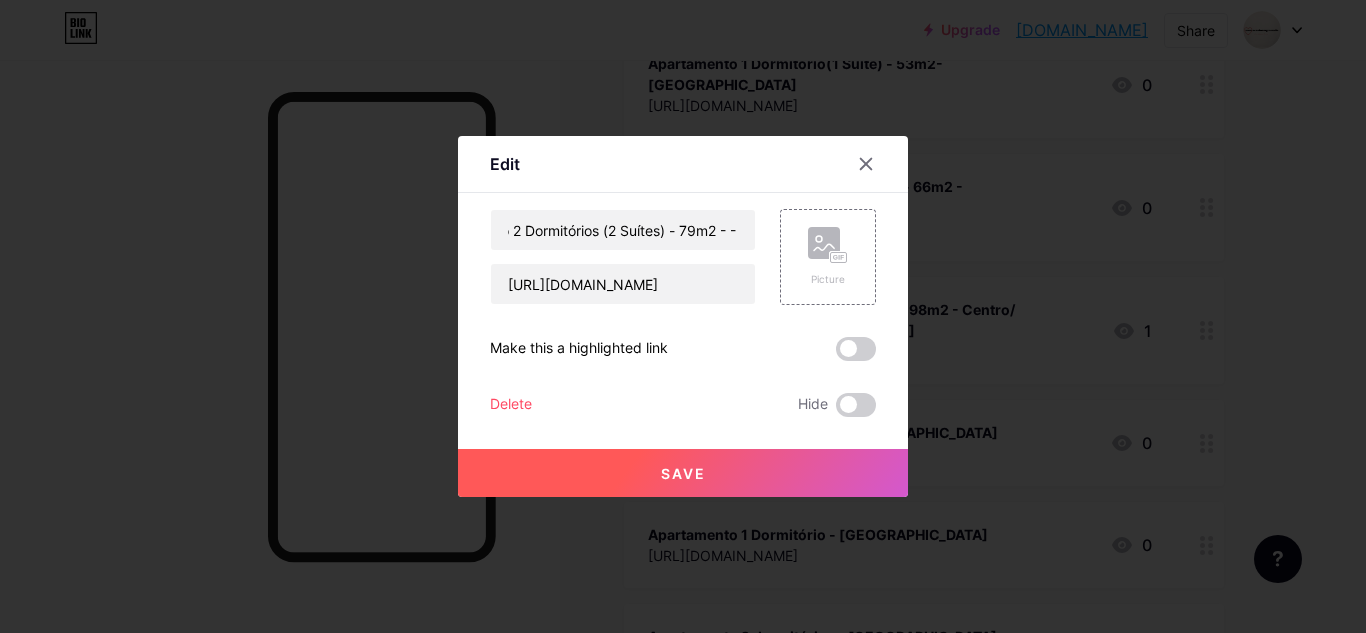 click on "Save" at bounding box center (683, 473) 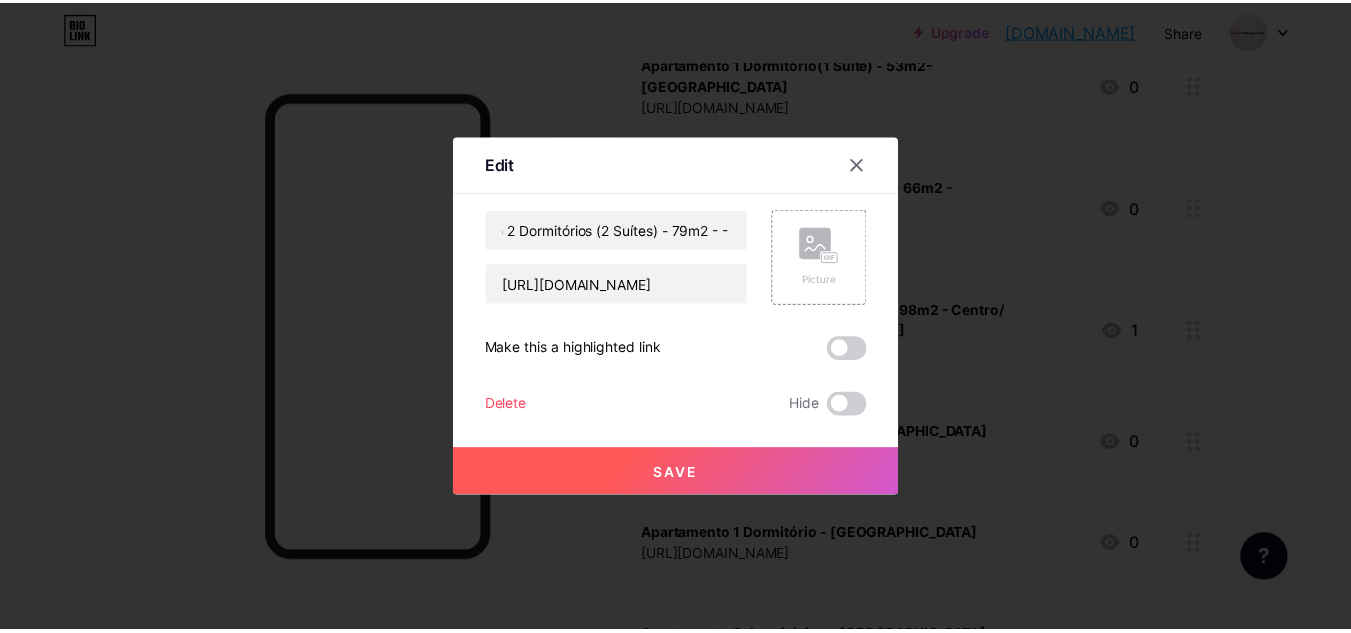 scroll, scrollTop: 0, scrollLeft: 0, axis: both 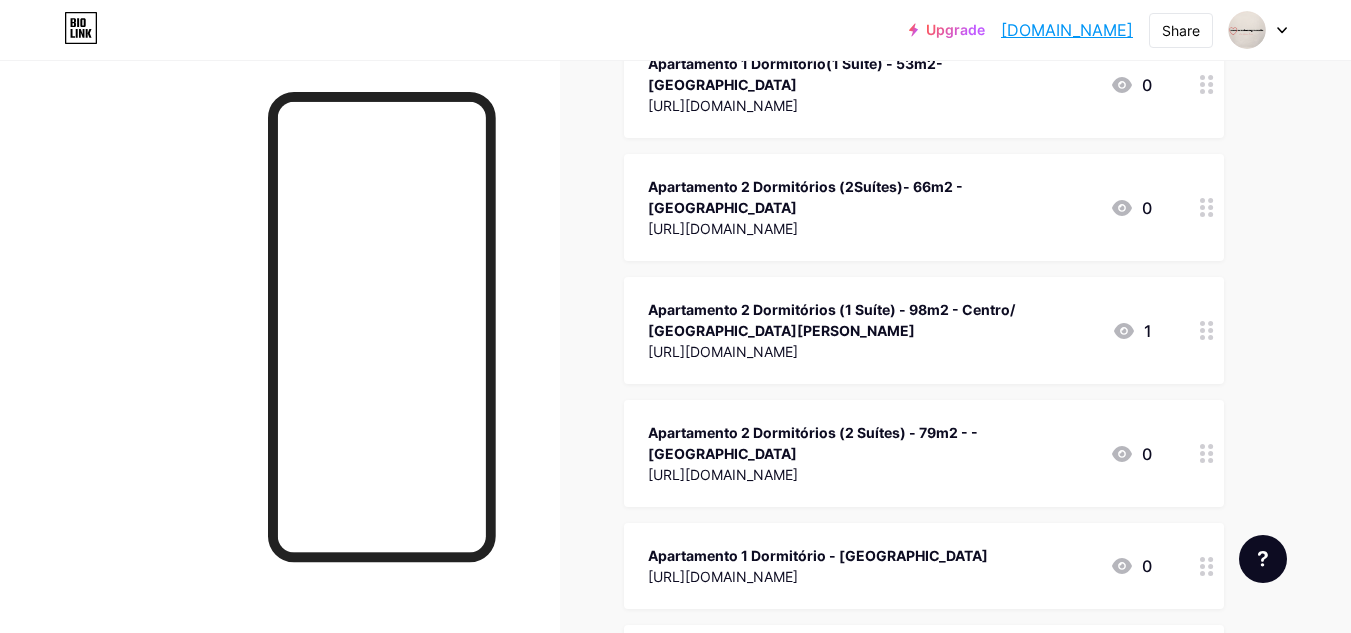 click on "Apartamento 2 Dormitórios (2 Suítes) - 79m2 - - Avenida Central" at bounding box center [871, 443] 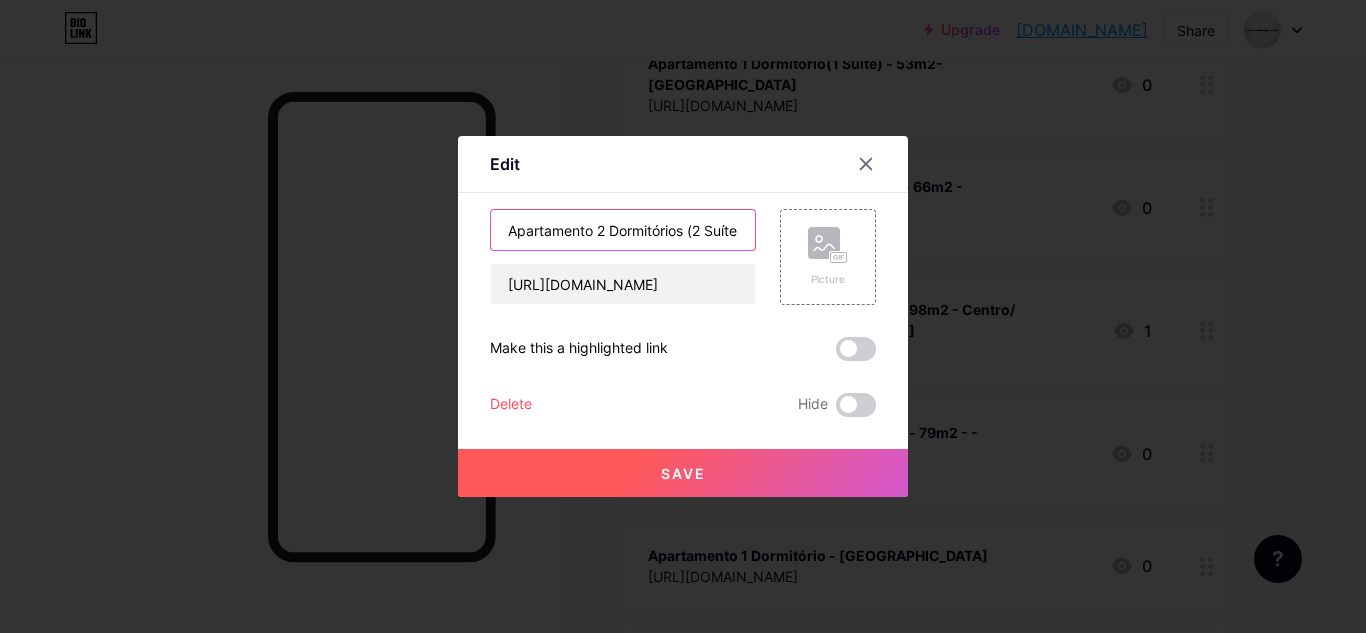 click on "Apartamento 2 Dormitórios (2 Suítes) - 79m2 - - Avenida Central" at bounding box center (623, 230) 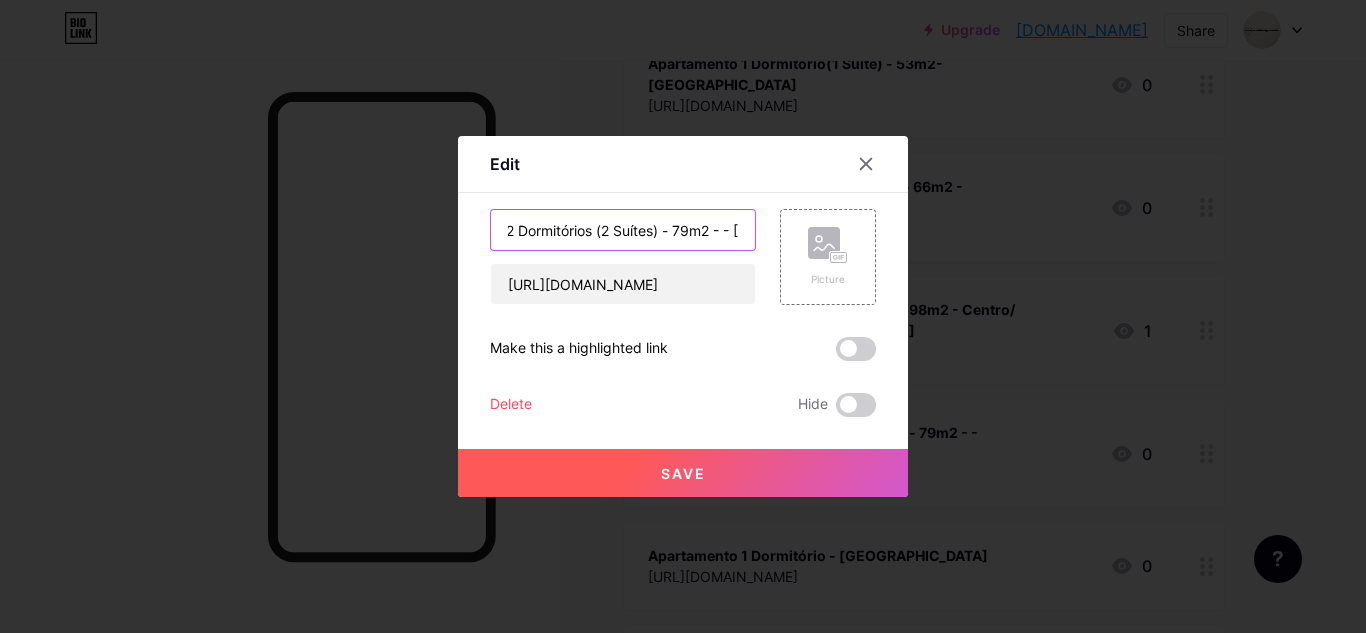 scroll, scrollTop: 0, scrollLeft: 111, axis: horizontal 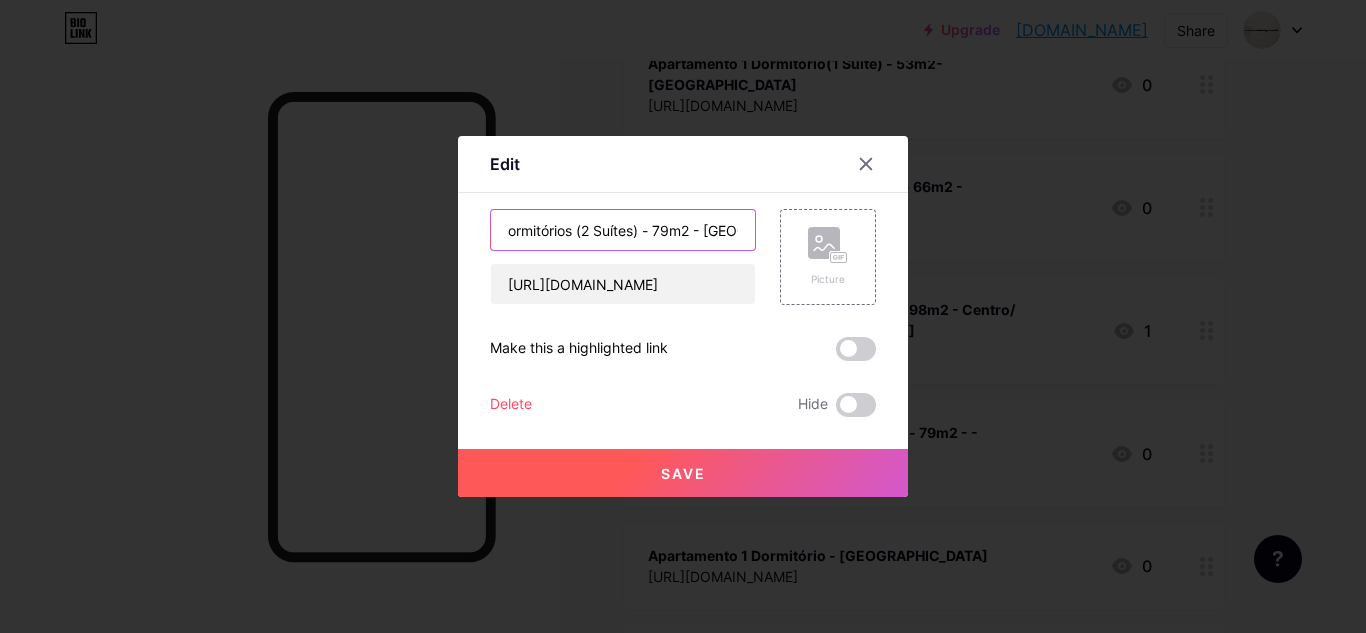 type on "Apartamento 2 Dormitórios (2 Suítes) - 79m2 - Avenida Central" 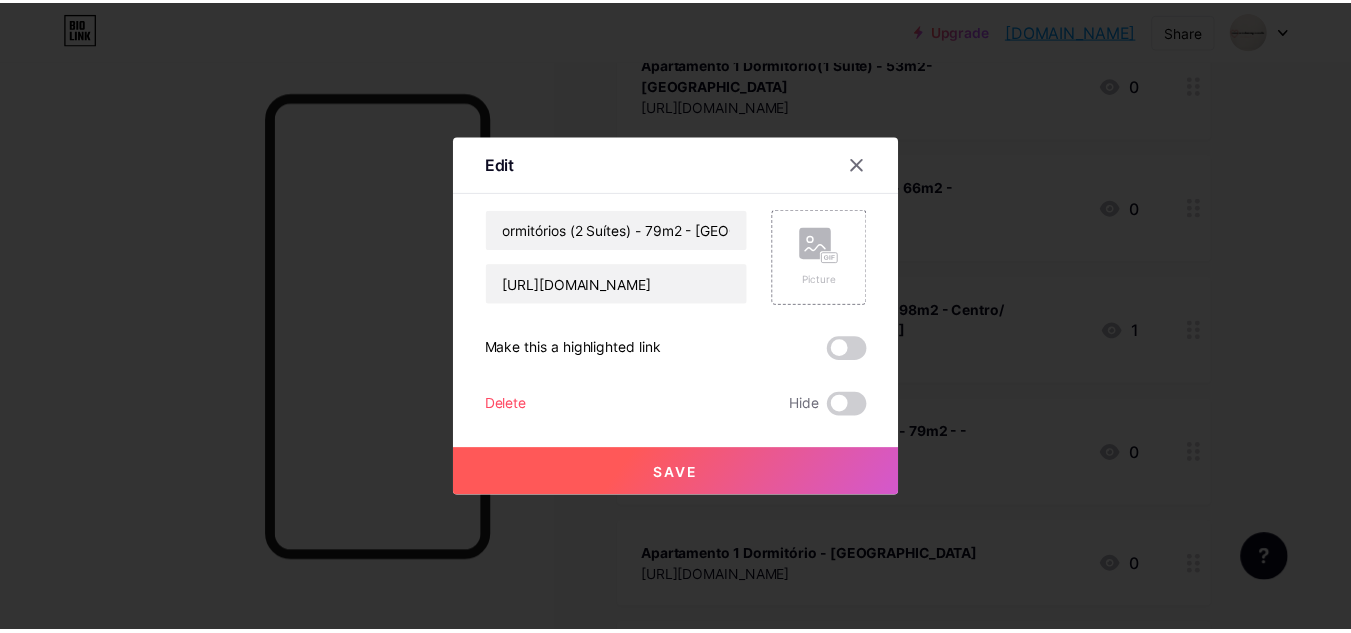 scroll, scrollTop: 0, scrollLeft: 0, axis: both 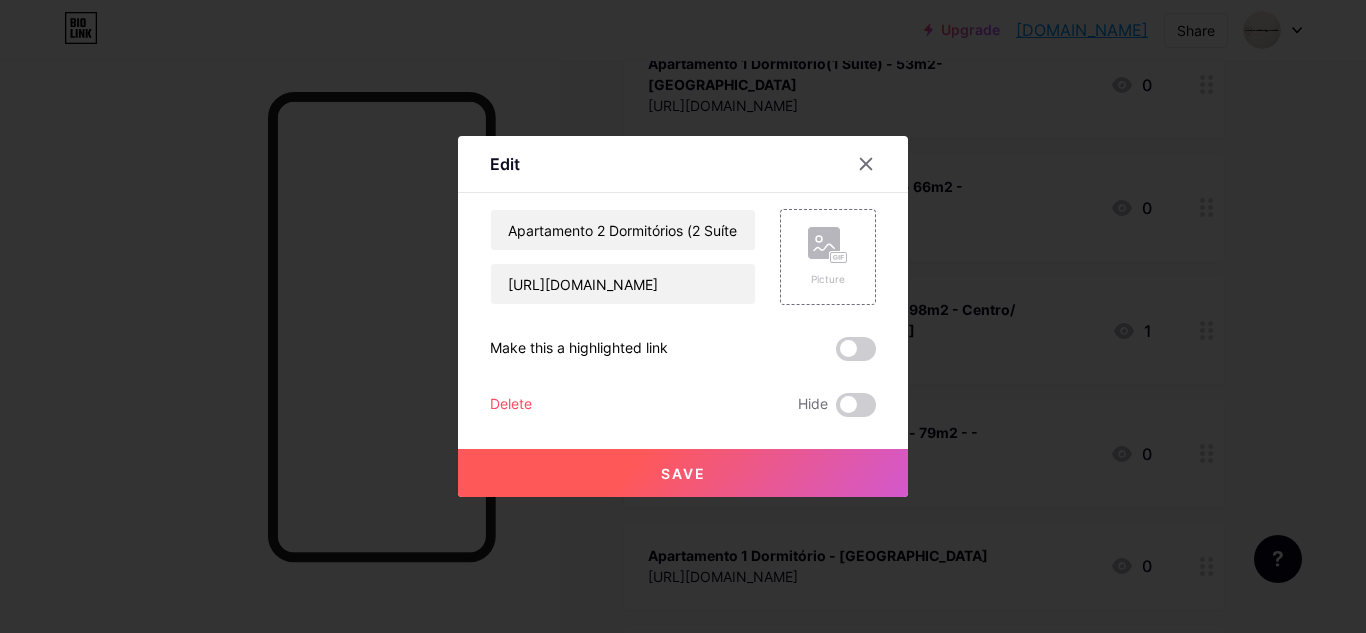 click on "Save" at bounding box center [683, 473] 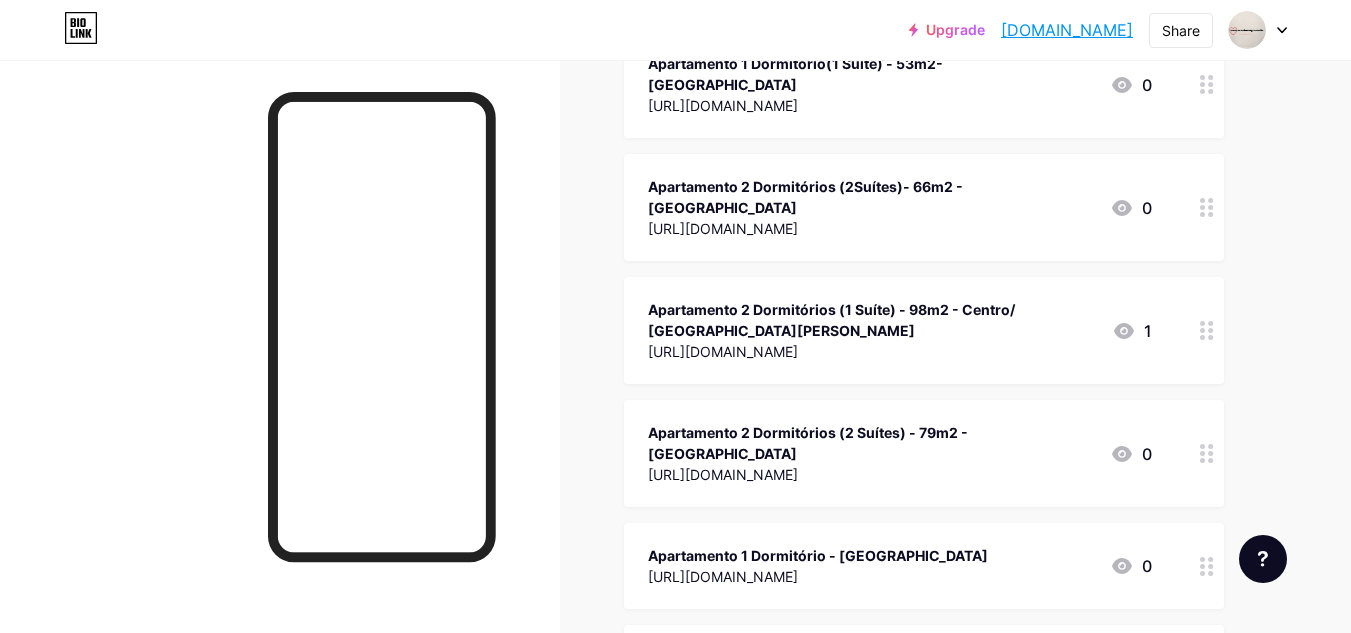 scroll, scrollTop: 1300, scrollLeft: 0, axis: vertical 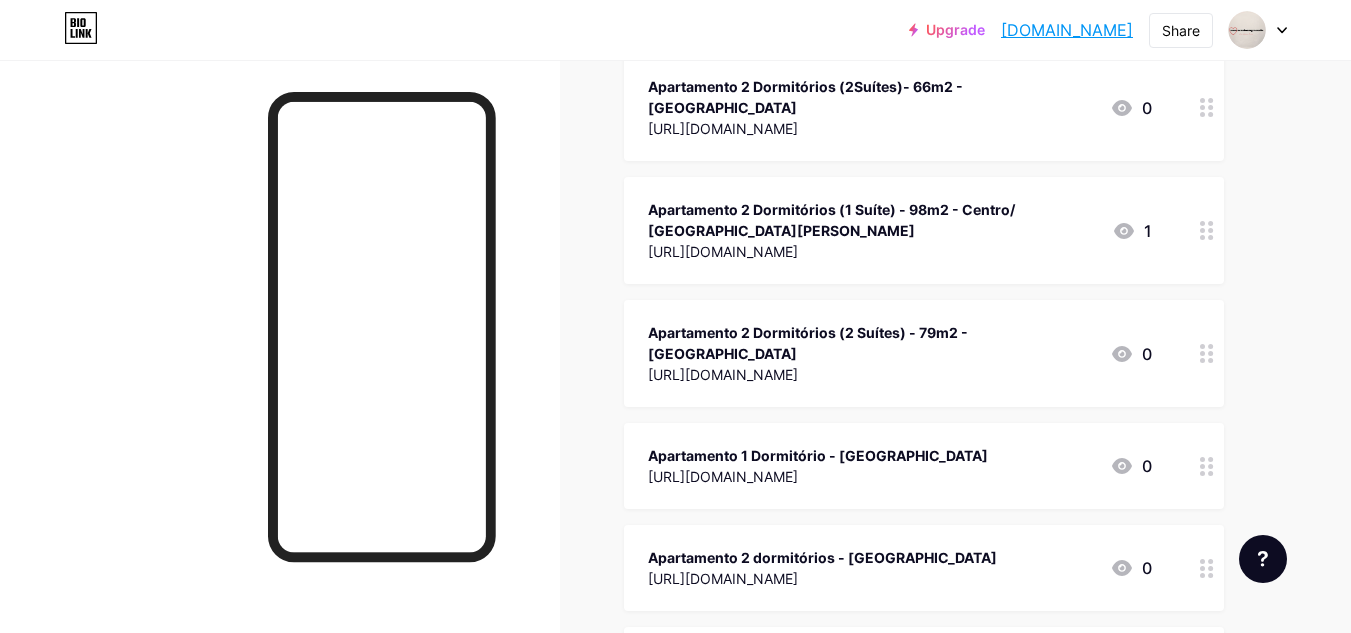 click on "[URL][DOMAIN_NAME]" at bounding box center [818, 476] 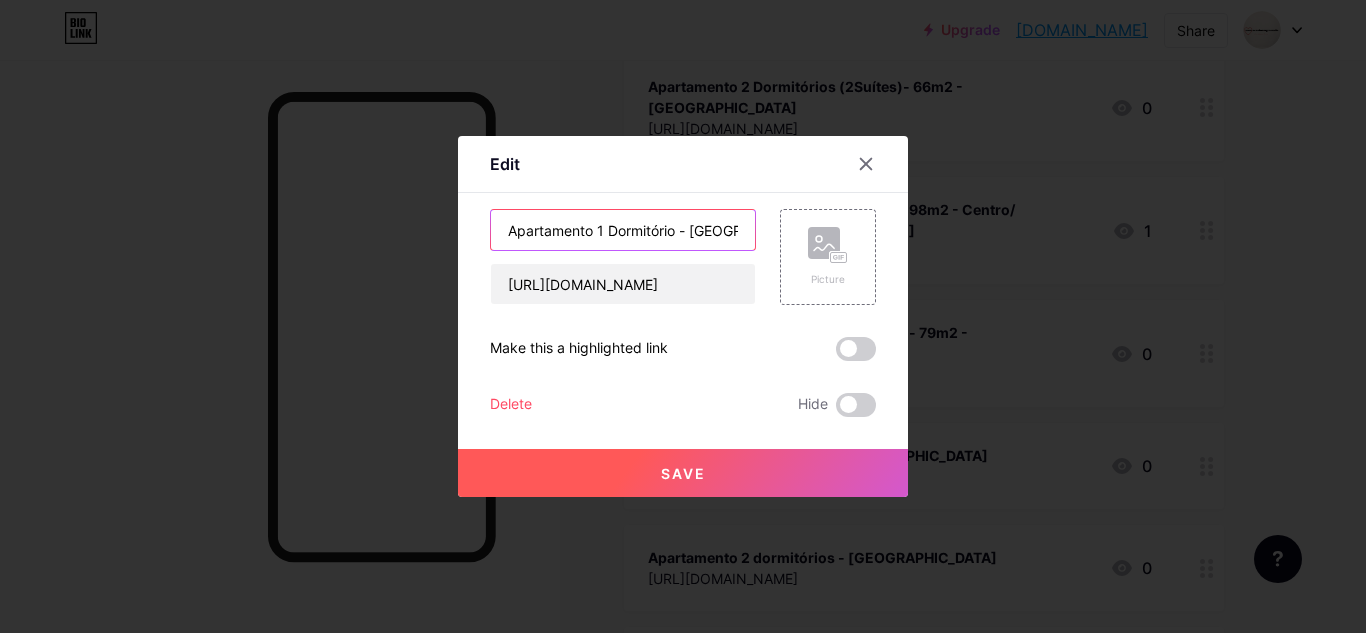 click on "Apartamento 1 Dormitório - [GEOGRAPHIC_DATA]" at bounding box center (623, 230) 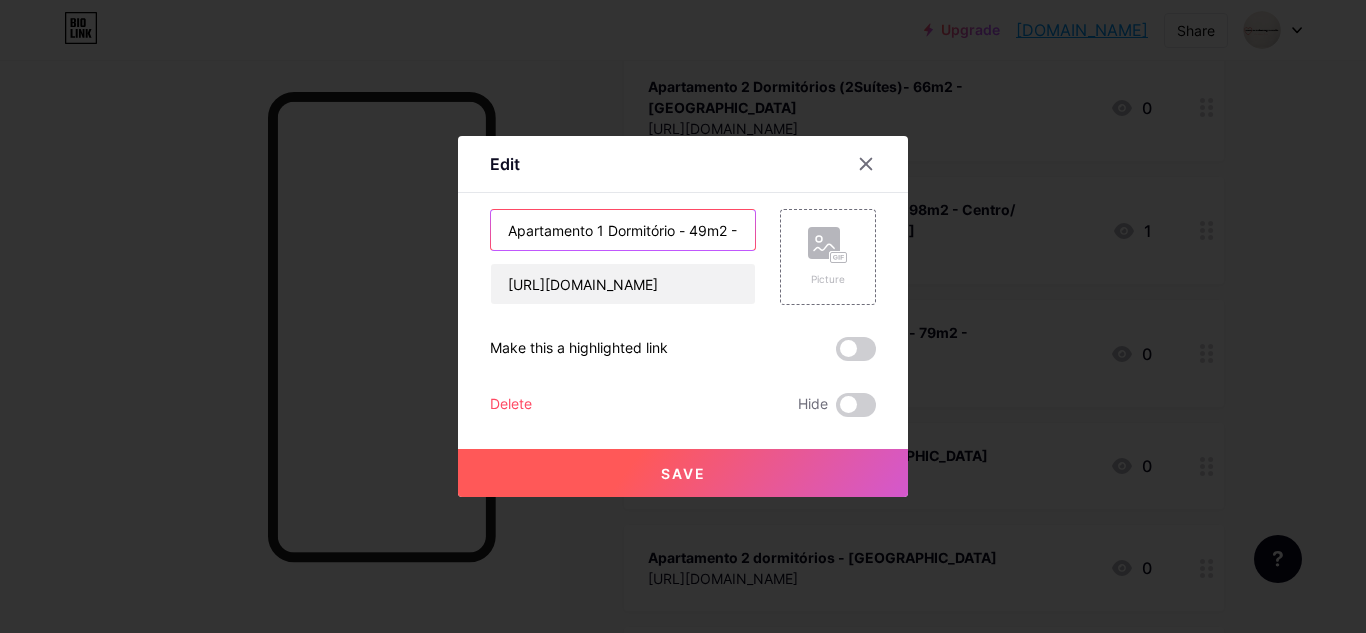 type on "Apartamento 1 Dormitório - 49m2 - Avenida Central" 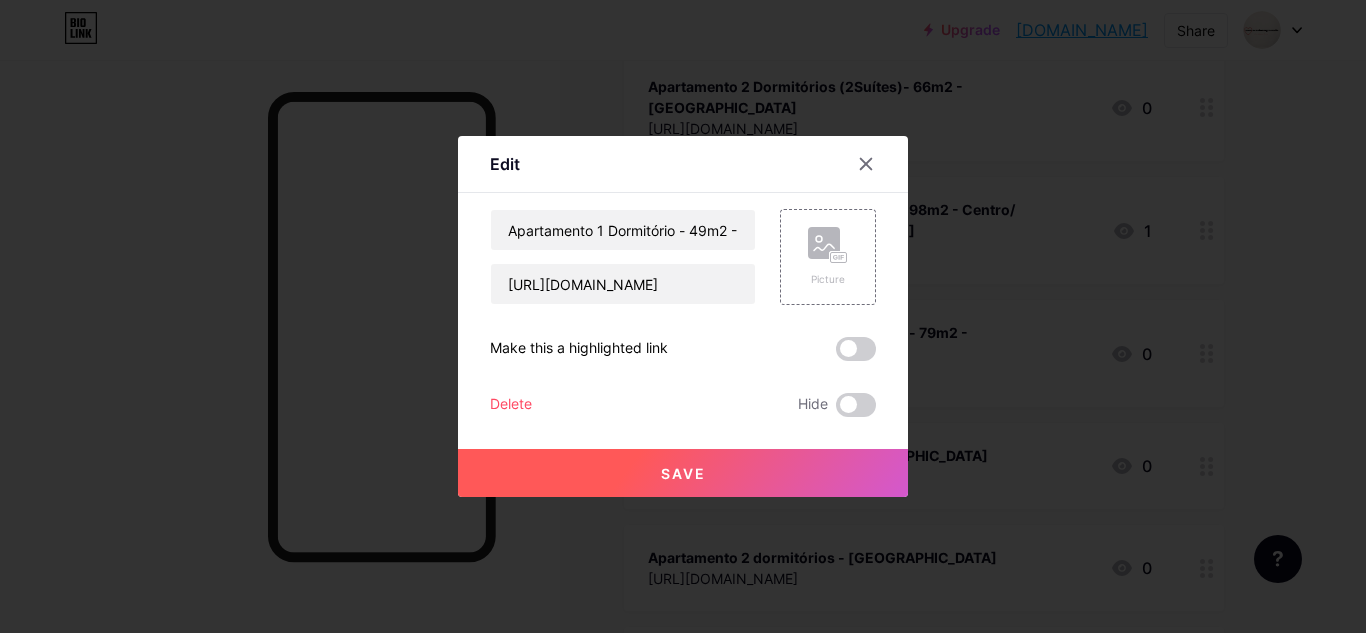 click on "Save" at bounding box center (683, 473) 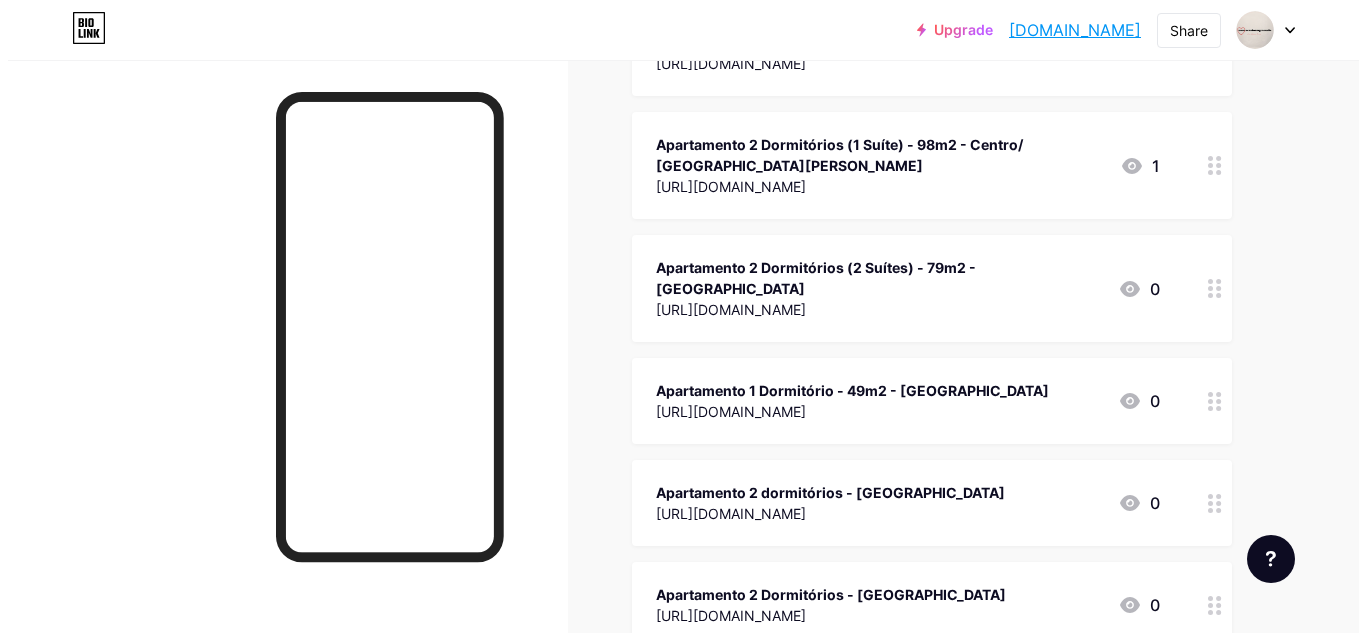 scroll, scrollTop: 1400, scrollLeft: 0, axis: vertical 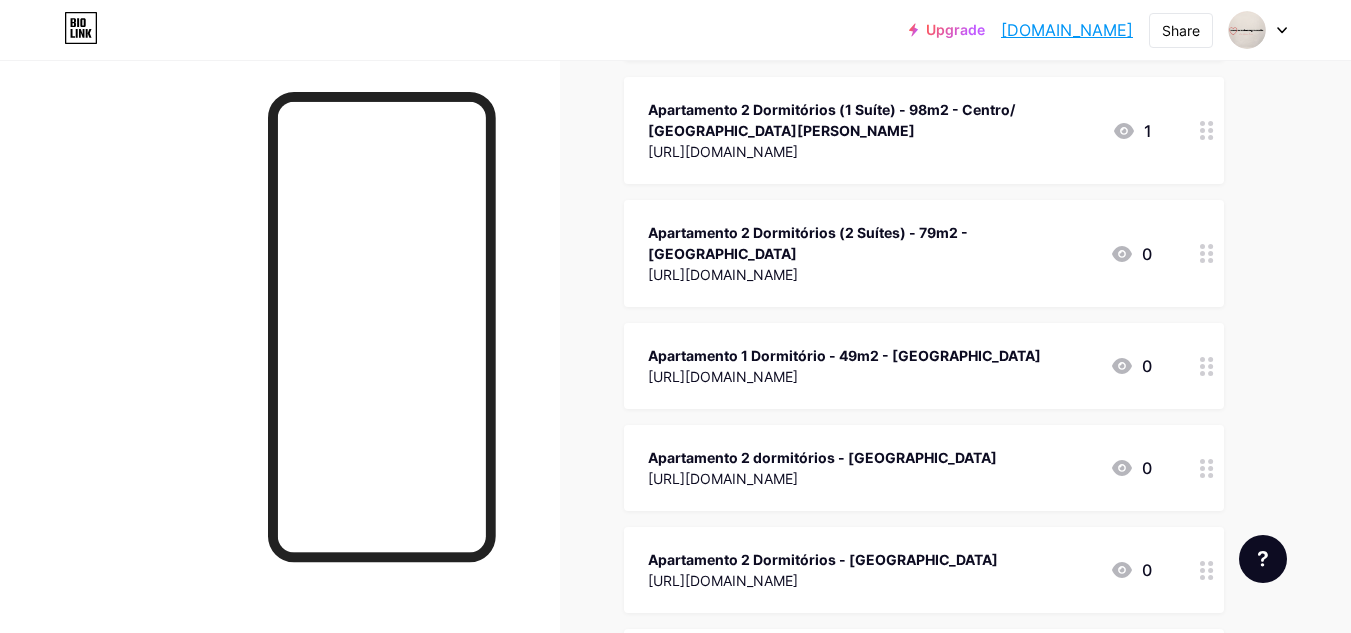 click on "[URL][DOMAIN_NAME]" at bounding box center [822, 478] 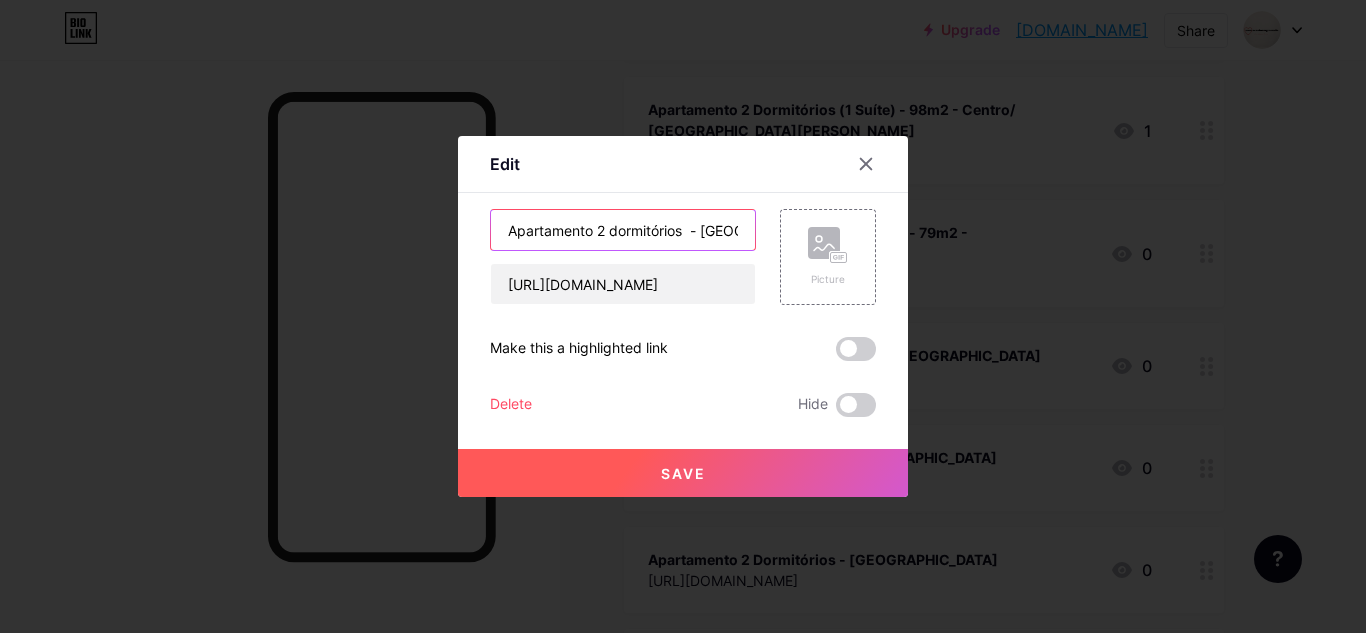 click on "Apartamento 2 dormitórios  - Rua Coberta" at bounding box center [623, 230] 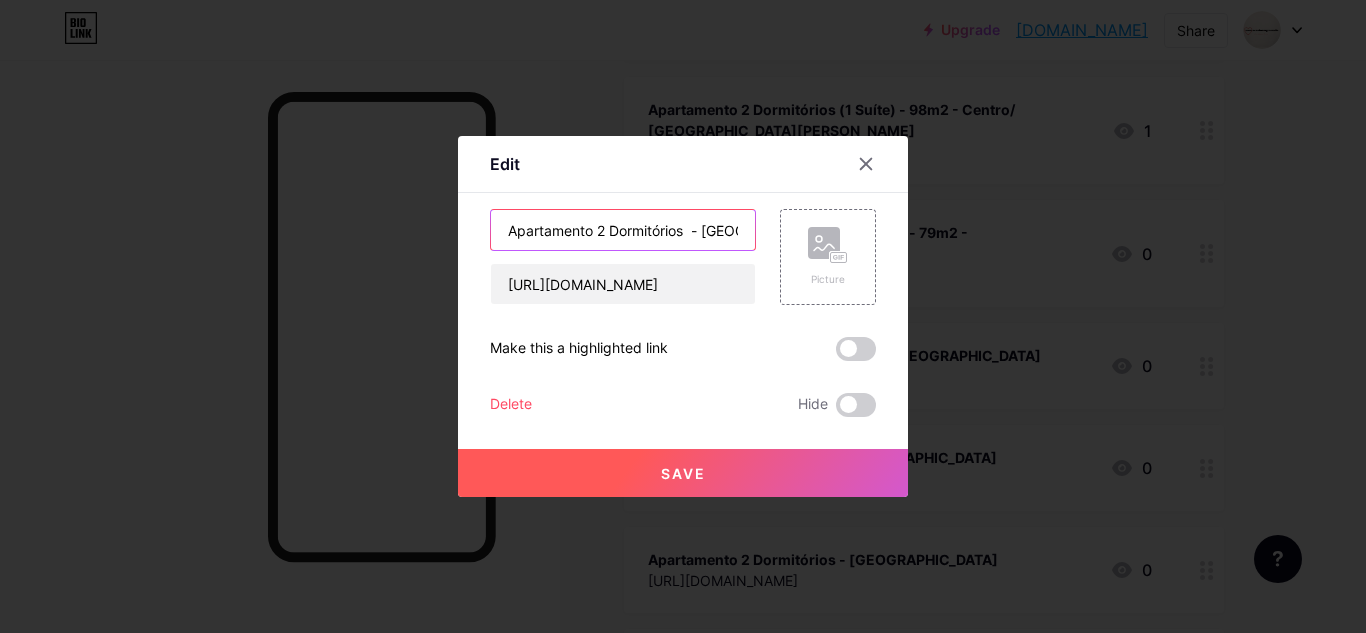 click on "Apartamento 2 Dormitórios  - Rua Coberta" at bounding box center [623, 230] 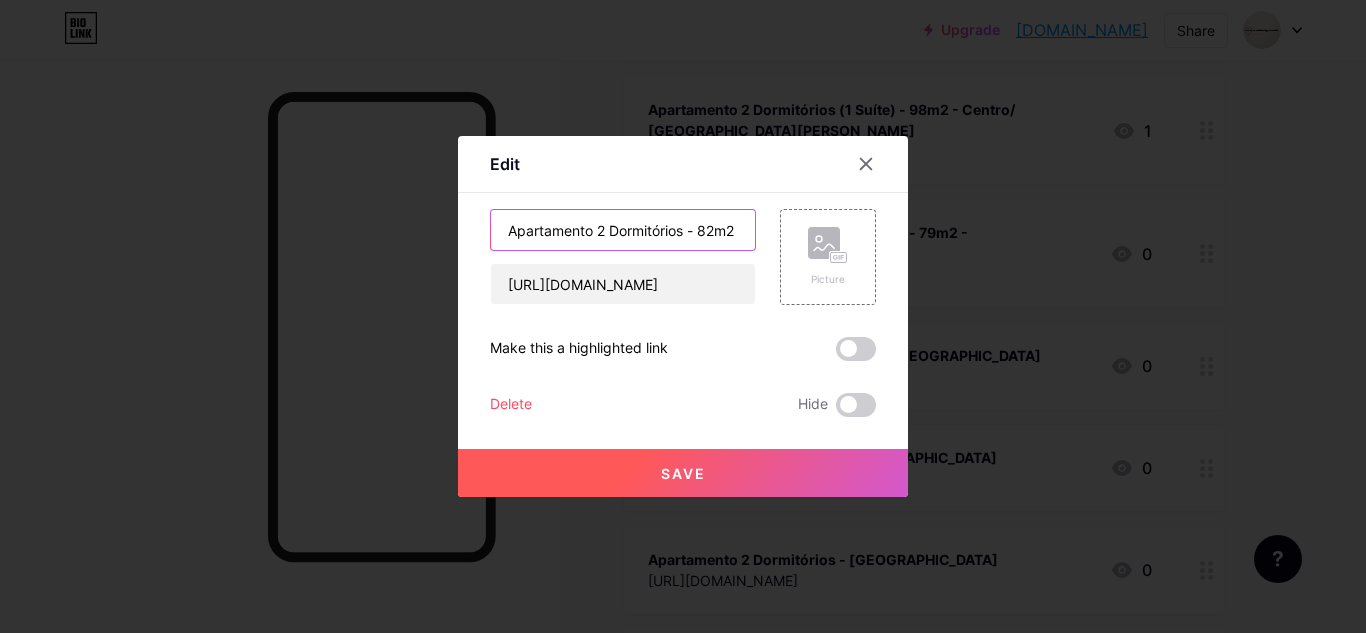 scroll, scrollTop: 0, scrollLeft: 3, axis: horizontal 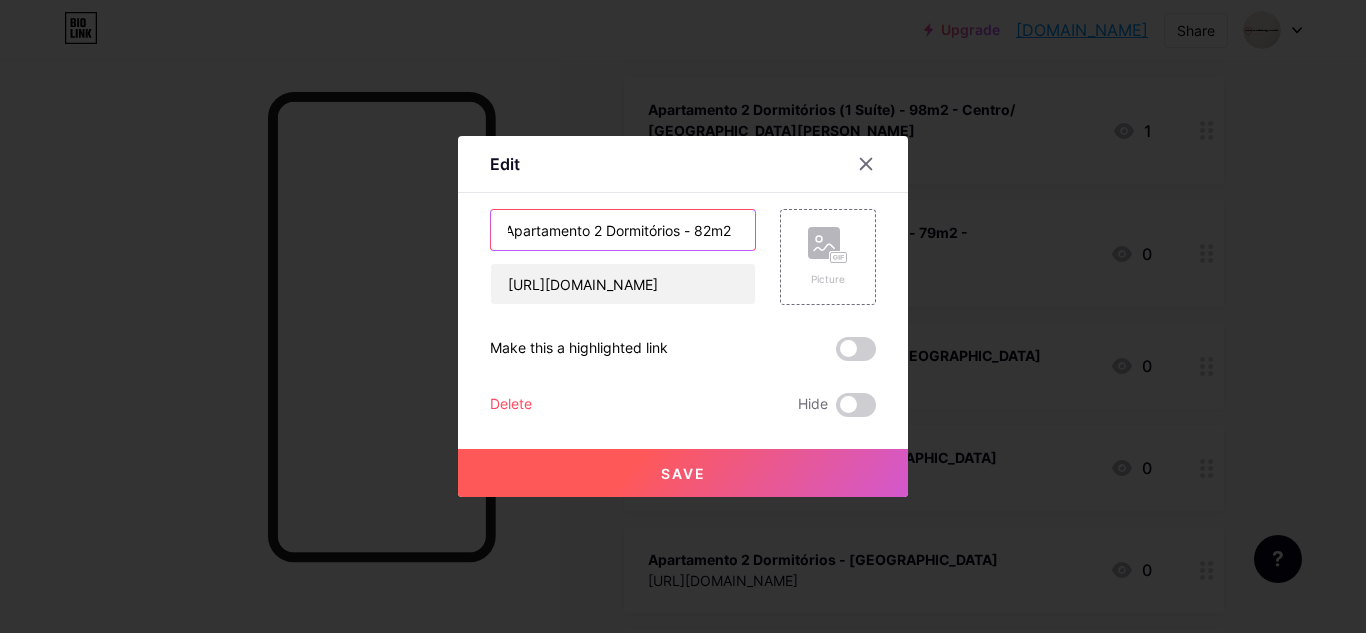 type on "Apartamento 2 Dormitórios - 82m2  - Rua Coberta" 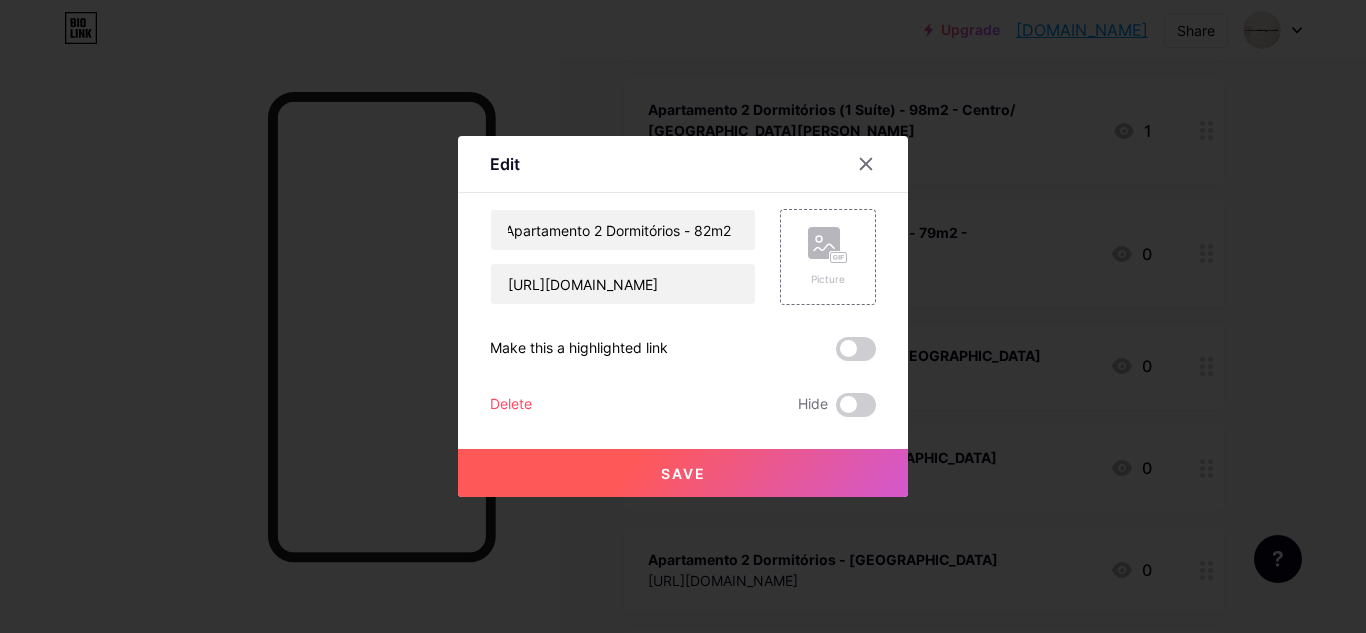 click on "Save" at bounding box center [683, 473] 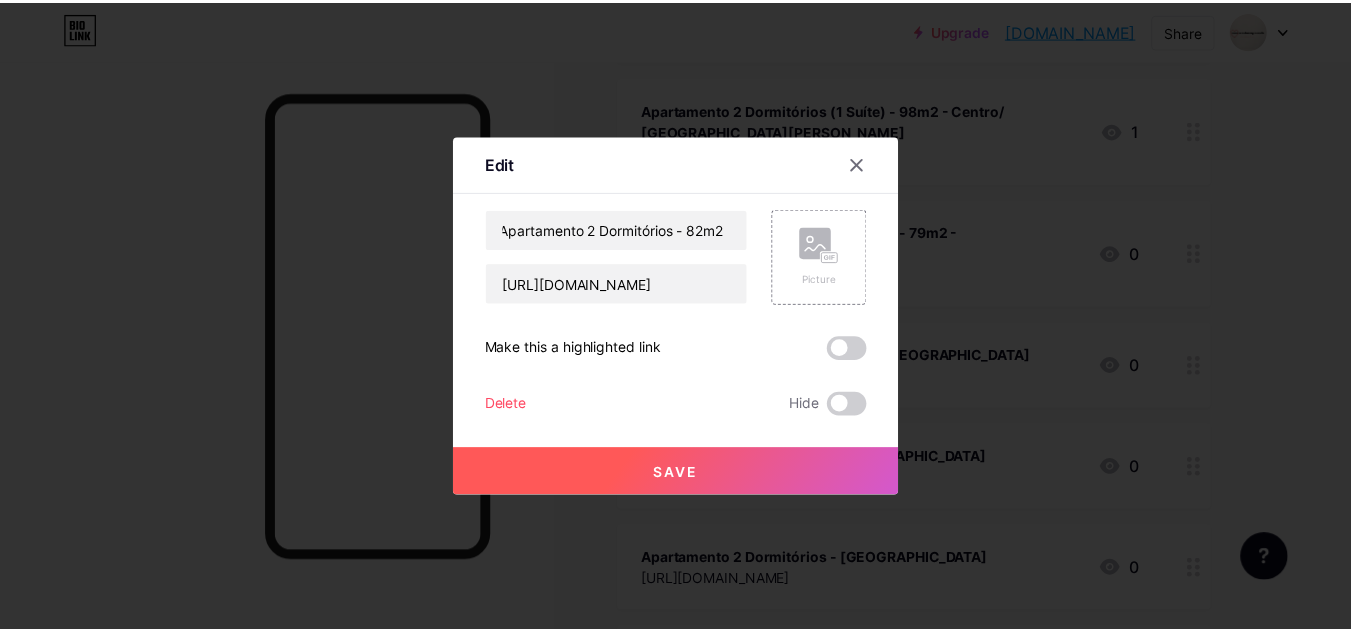 scroll, scrollTop: 0, scrollLeft: 0, axis: both 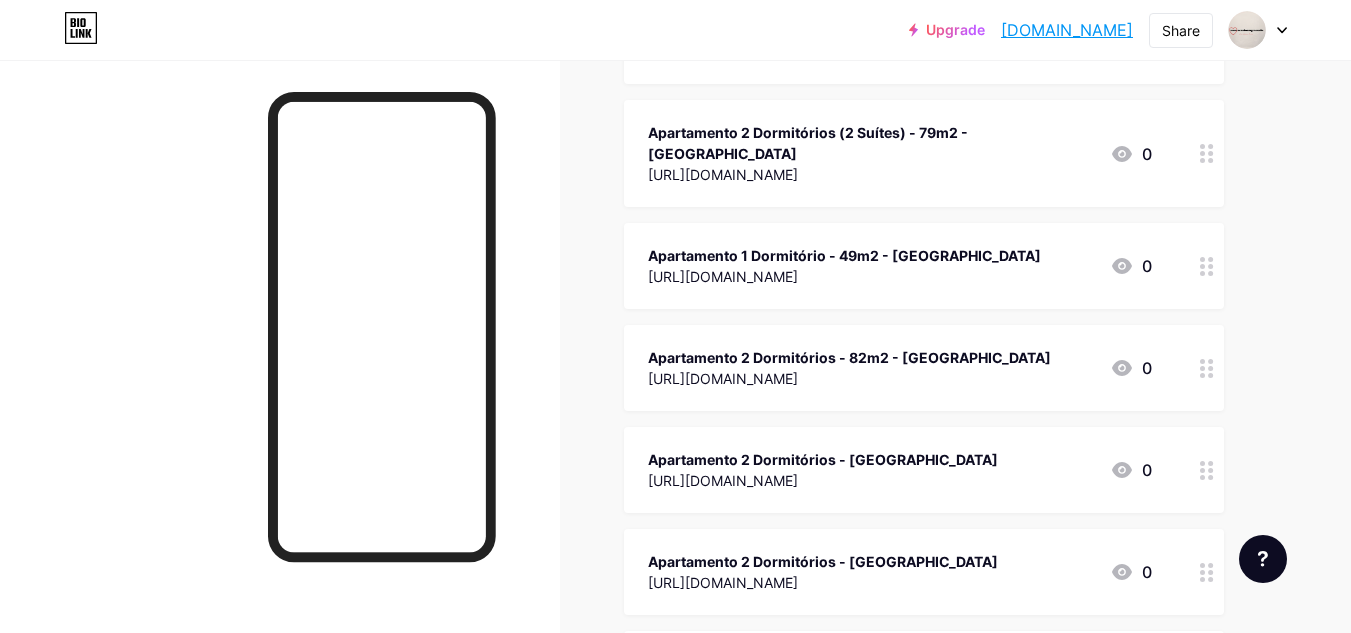 click on "[URL][DOMAIN_NAME]" at bounding box center (849, 378) 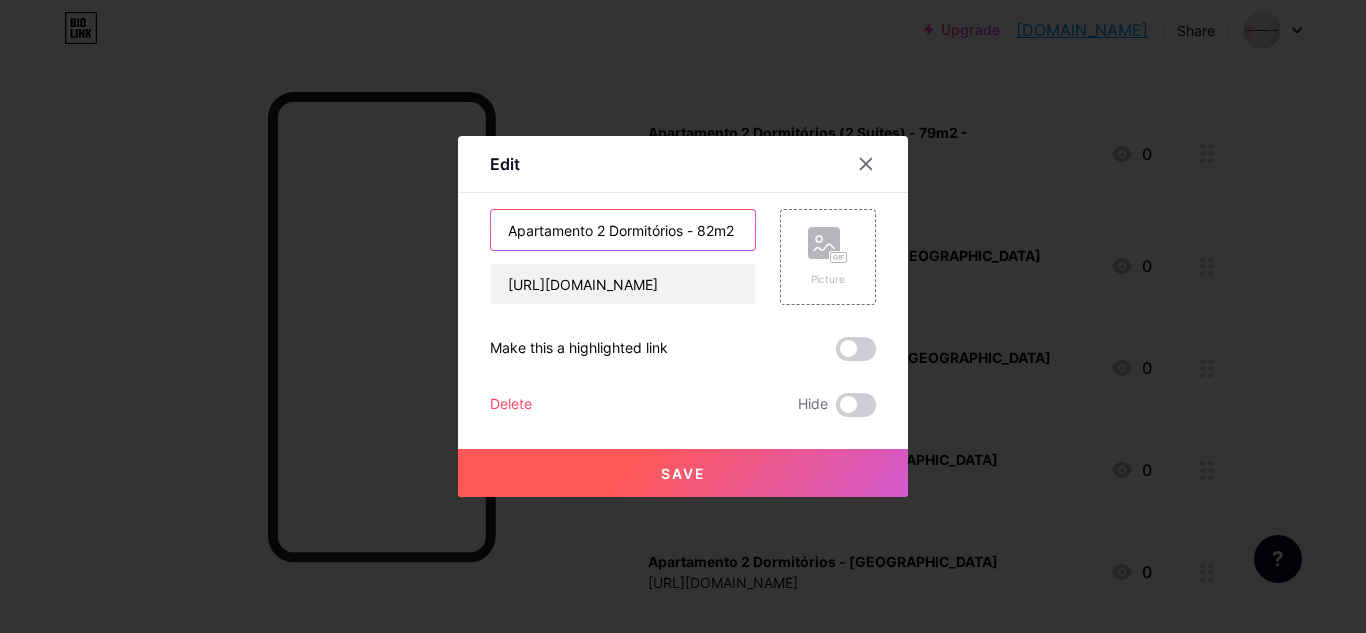 click on "Apartamento 2 Dormitórios - 82m2  - Rua Coberta" at bounding box center (623, 230) 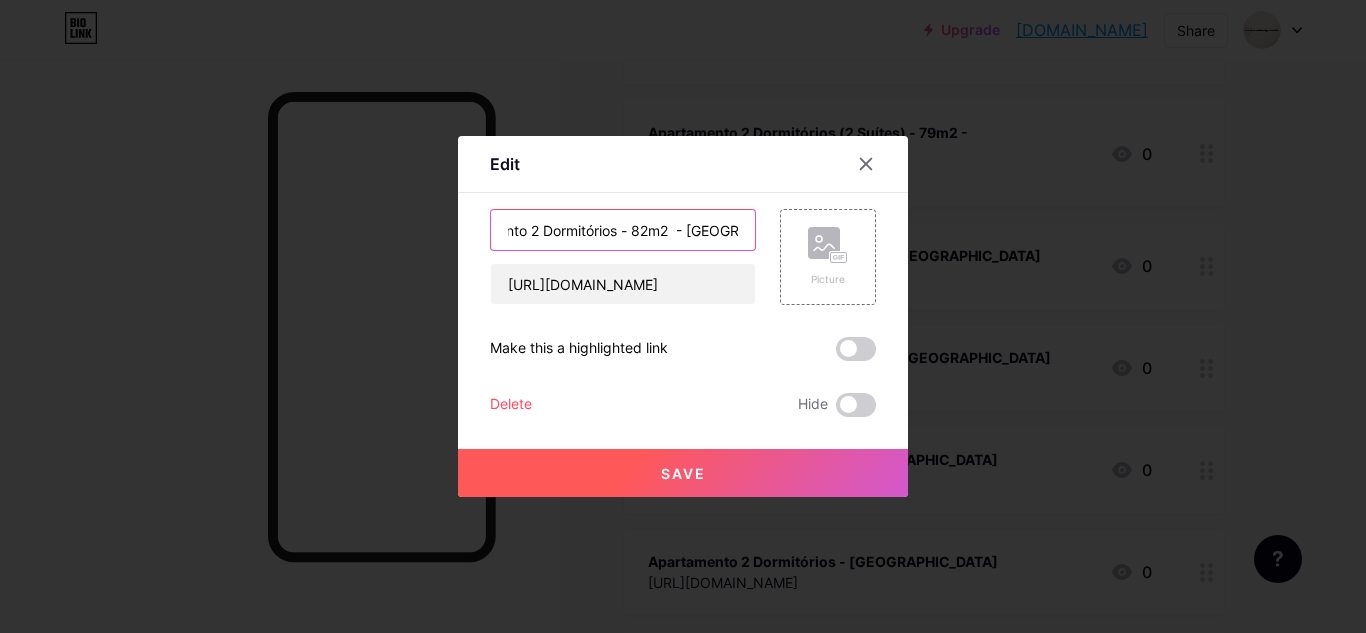 scroll, scrollTop: 0, scrollLeft: 71, axis: horizontal 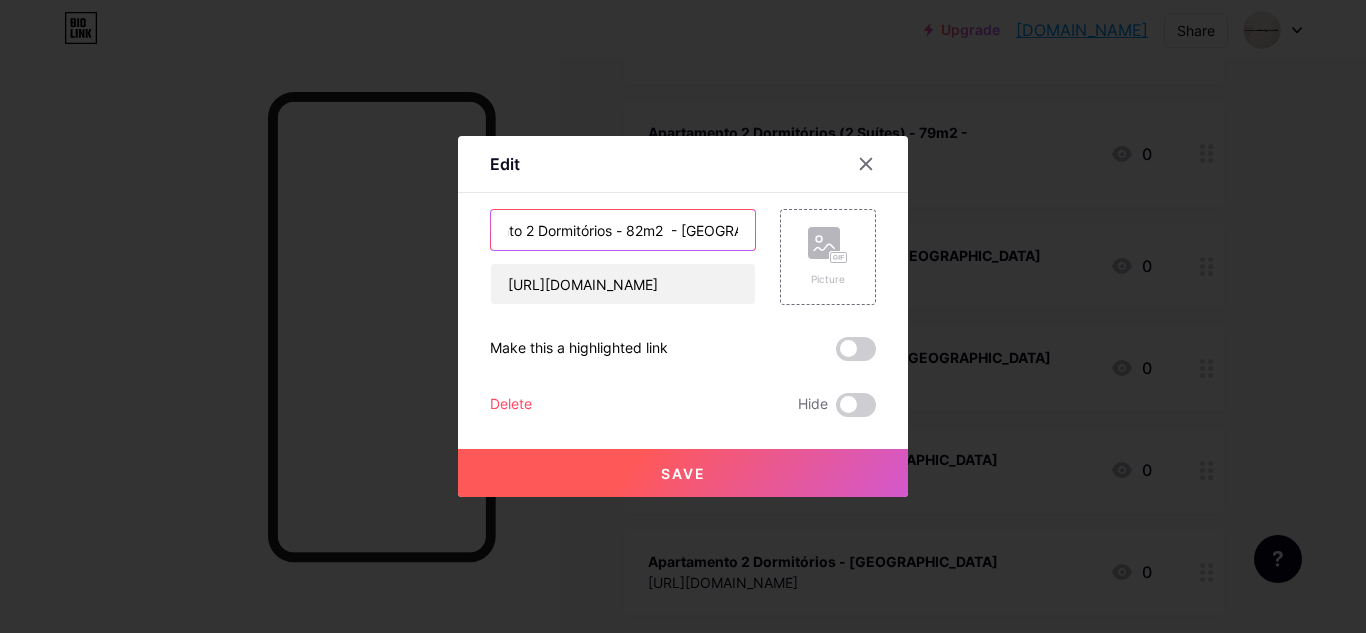 type on "Apartamento 2 Dormitórios - 82m2  - Centro/Rua Coberta" 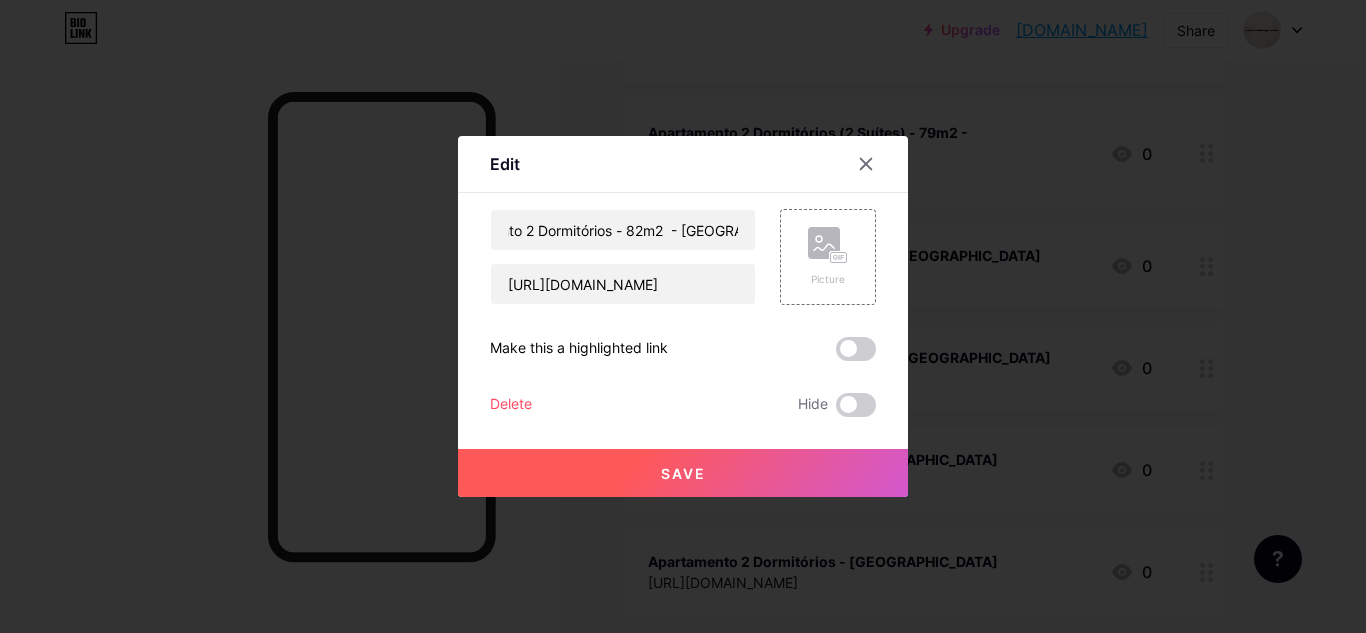 click on "Save" at bounding box center [683, 473] 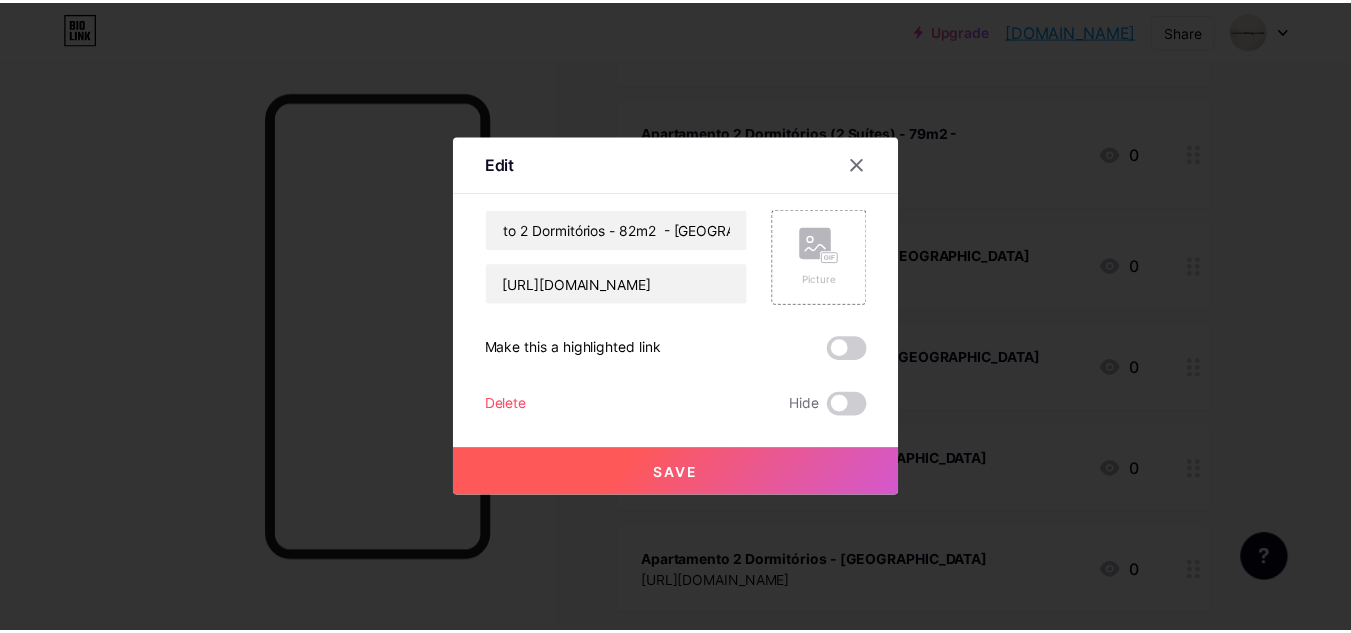 scroll, scrollTop: 0, scrollLeft: 0, axis: both 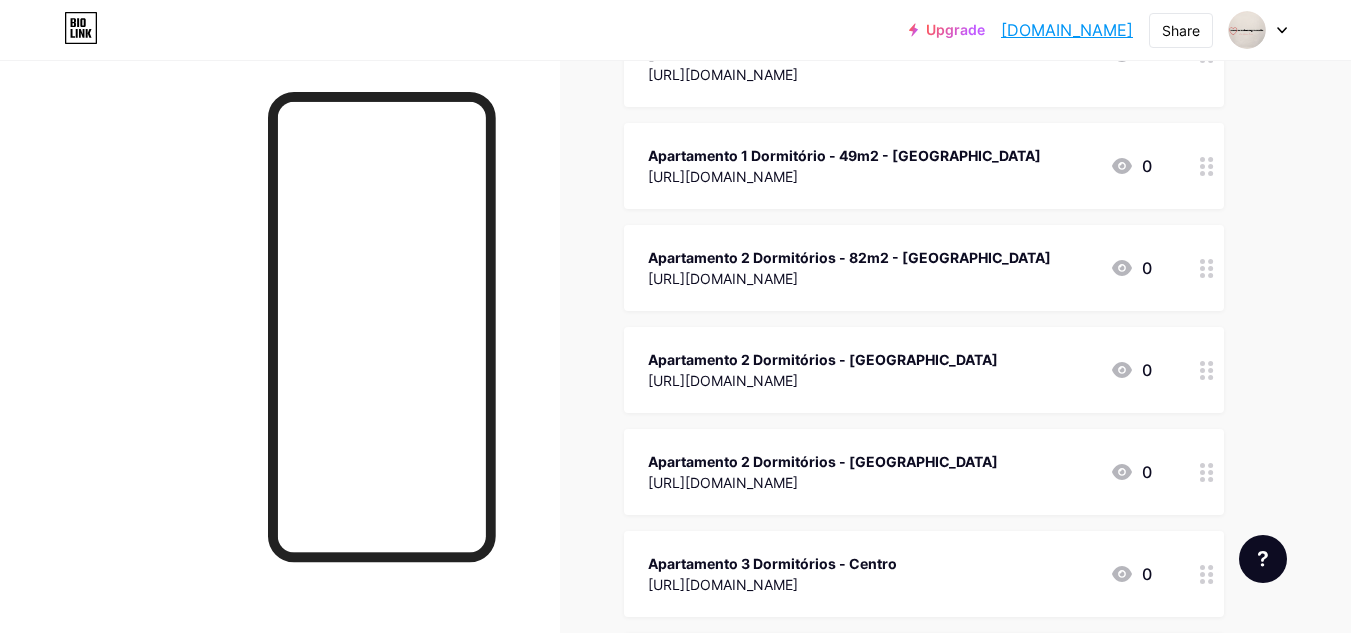 click on "Apartamento 2 Dormitórios  - Avenida Central" at bounding box center [823, 359] 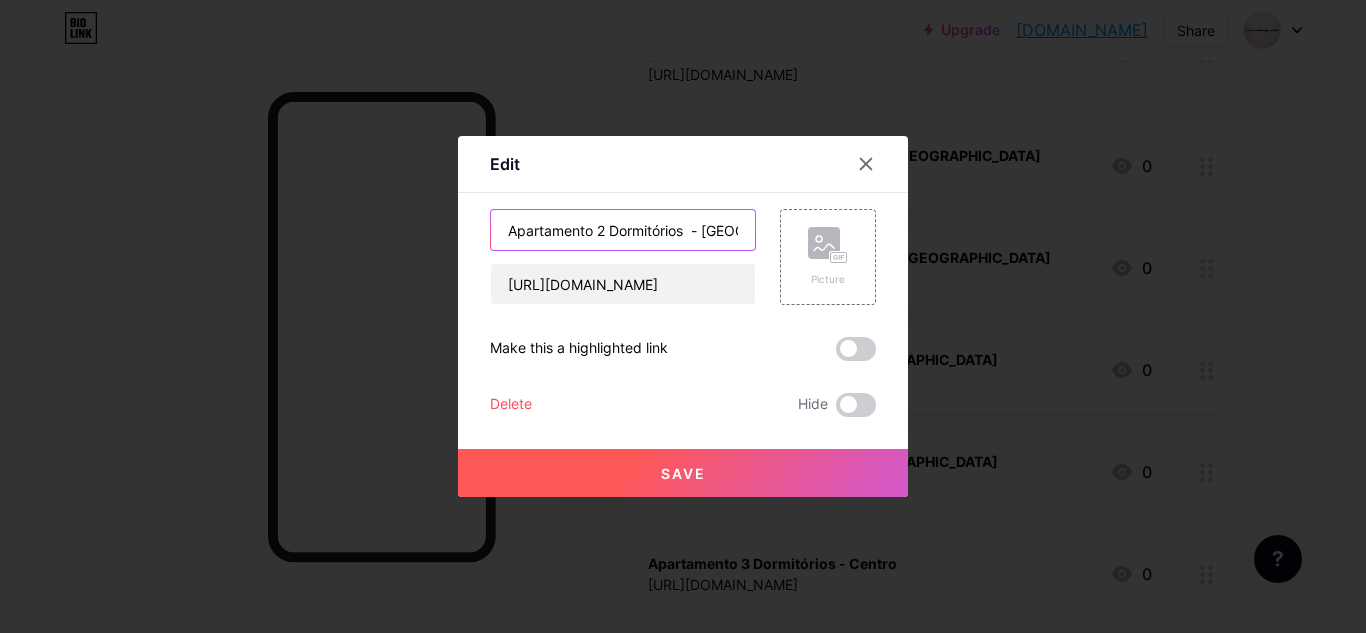 click on "Apartamento 2 Dormitórios  - Avenida Central" at bounding box center (623, 230) 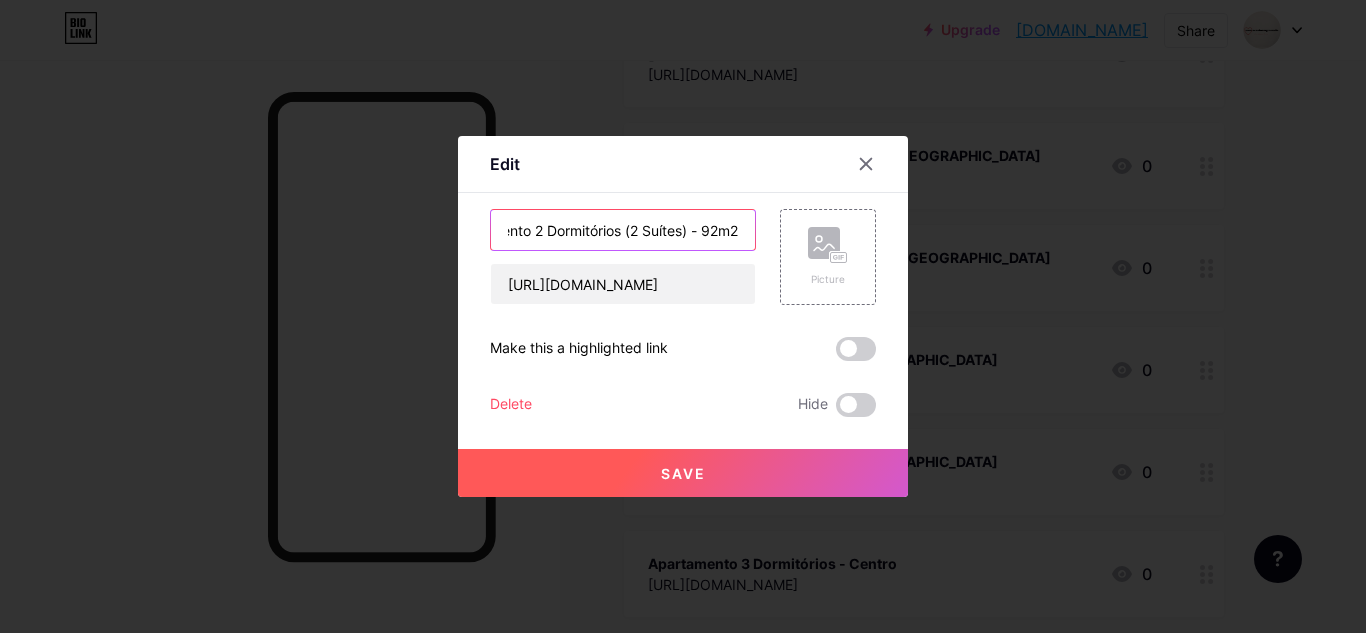 scroll, scrollTop: 0, scrollLeft: 70, axis: horizontal 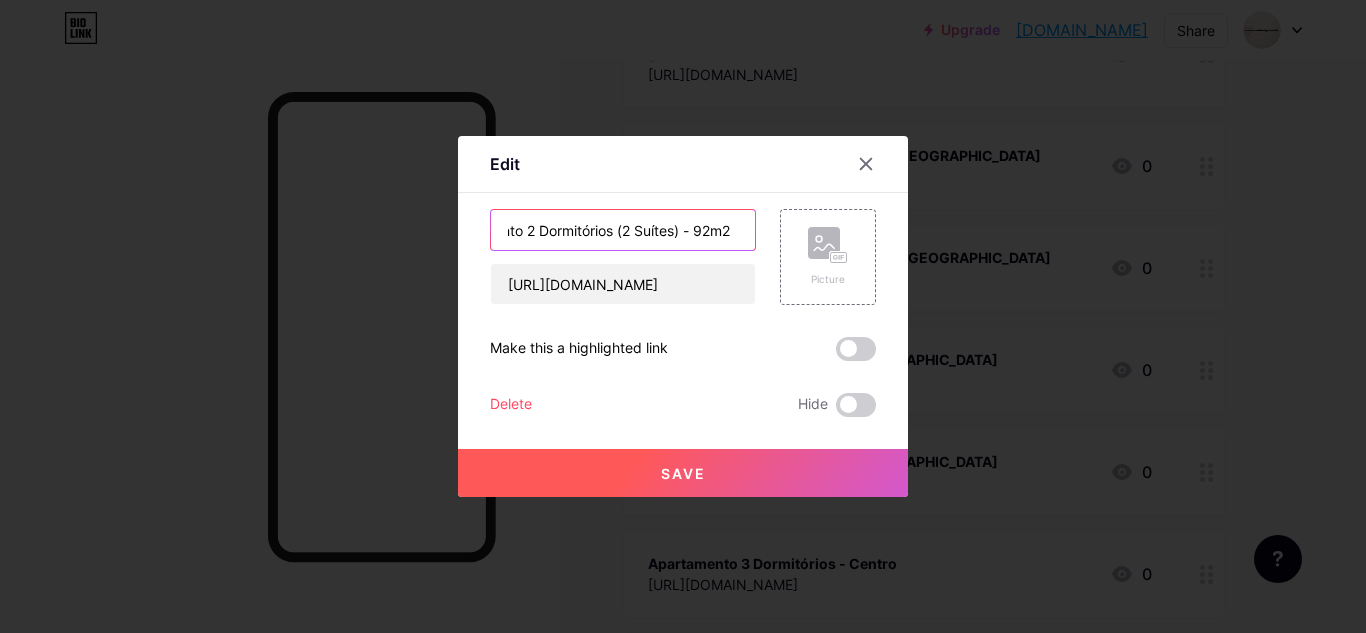 type on "Apartamento 2 Dormitórios (2 Suítes) - 92m2  - Avenida Central" 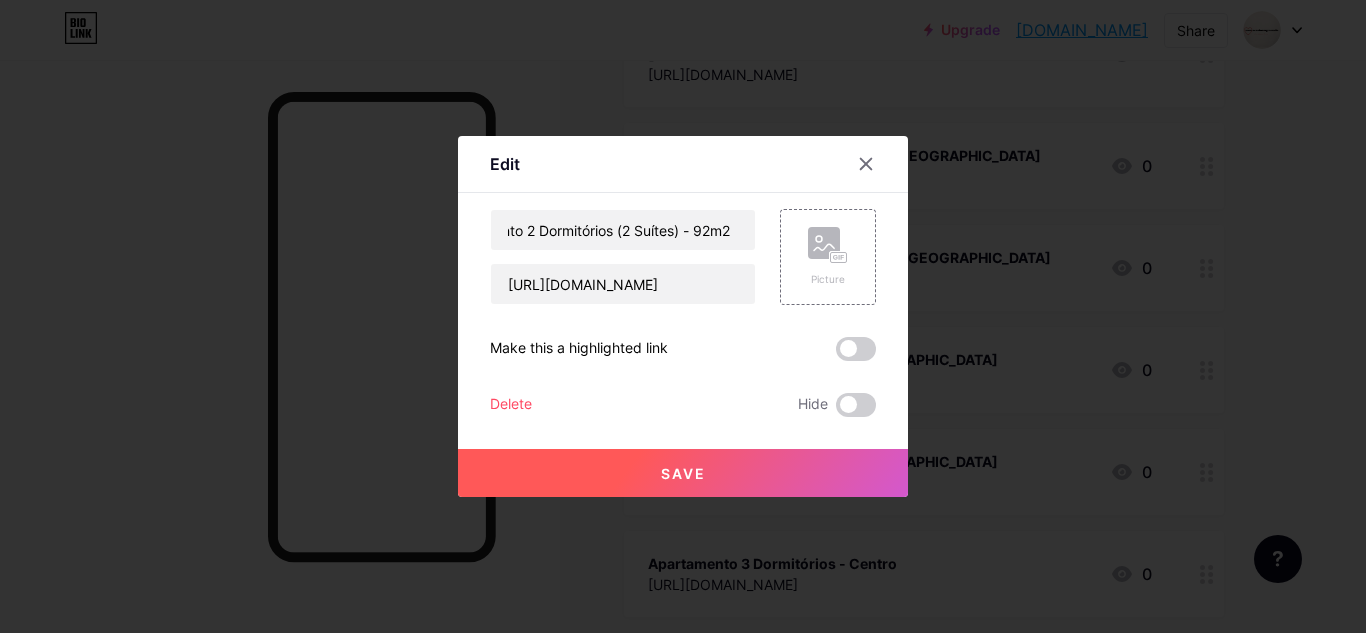 scroll, scrollTop: 0, scrollLeft: 0, axis: both 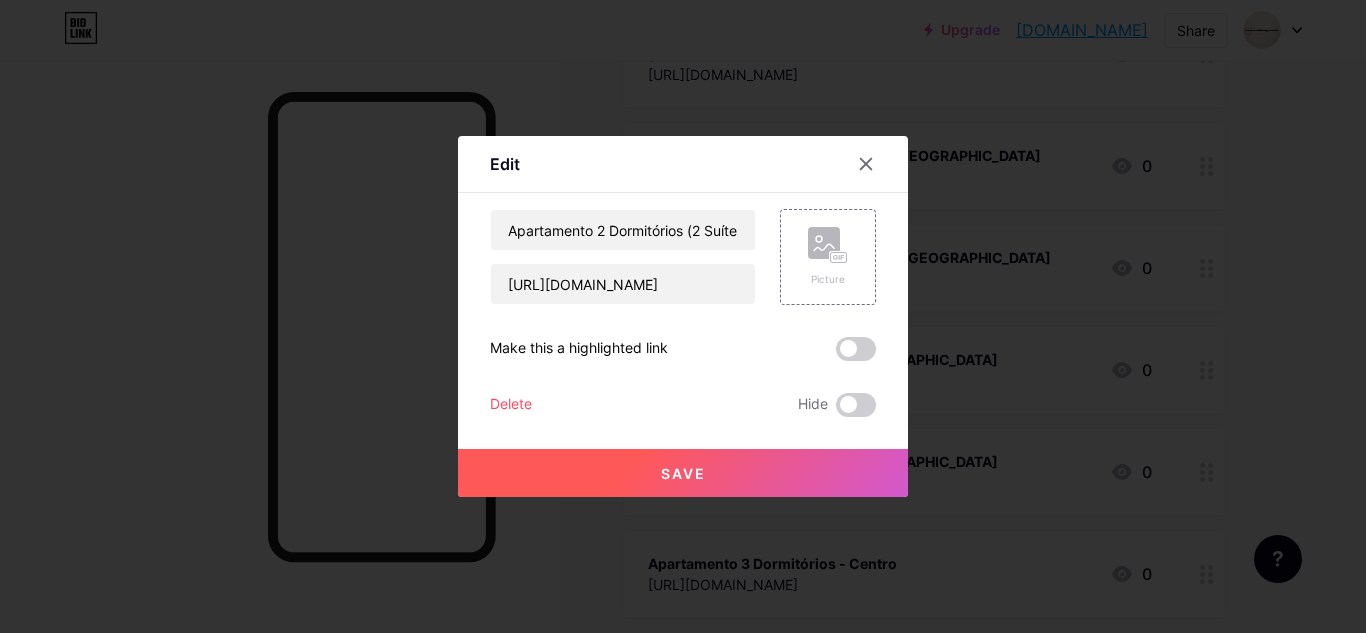 click on "Save" at bounding box center (683, 473) 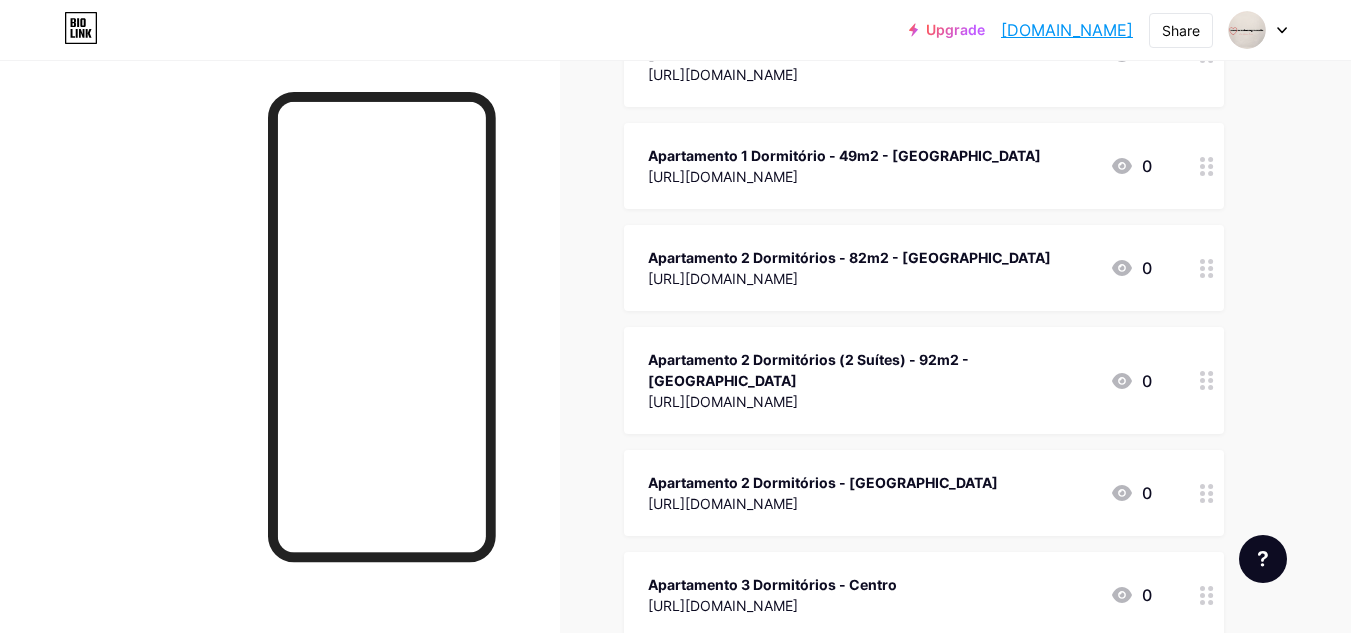 click on "Apartamento 2 Dormitórios - [GEOGRAPHIC_DATA]" at bounding box center [823, 482] 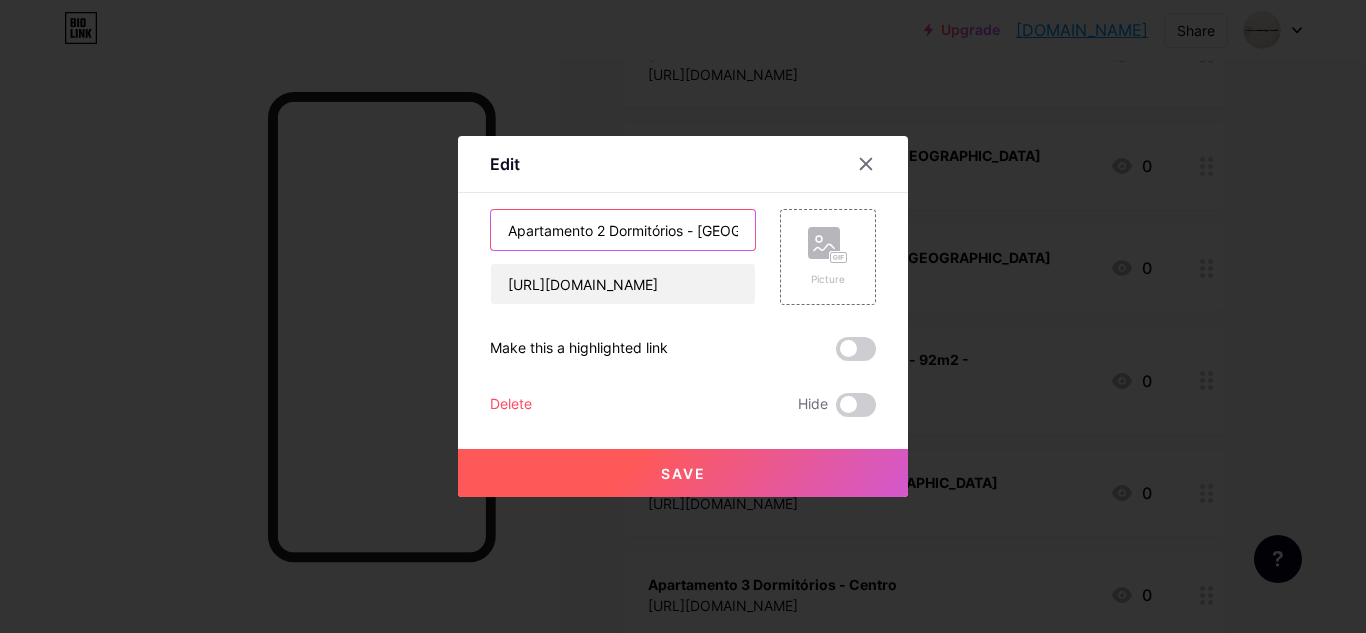click on "Apartamento 2 Dormitórios - [GEOGRAPHIC_DATA]" at bounding box center [623, 230] 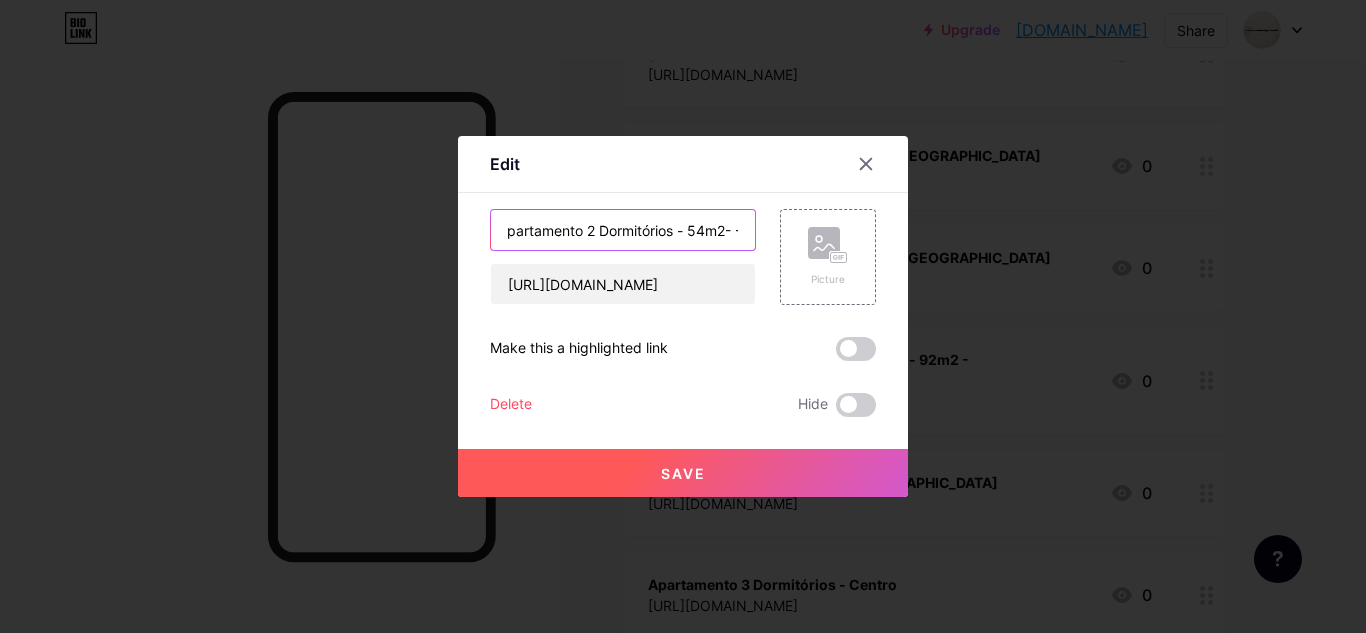 scroll, scrollTop: 0, scrollLeft: 14, axis: horizontal 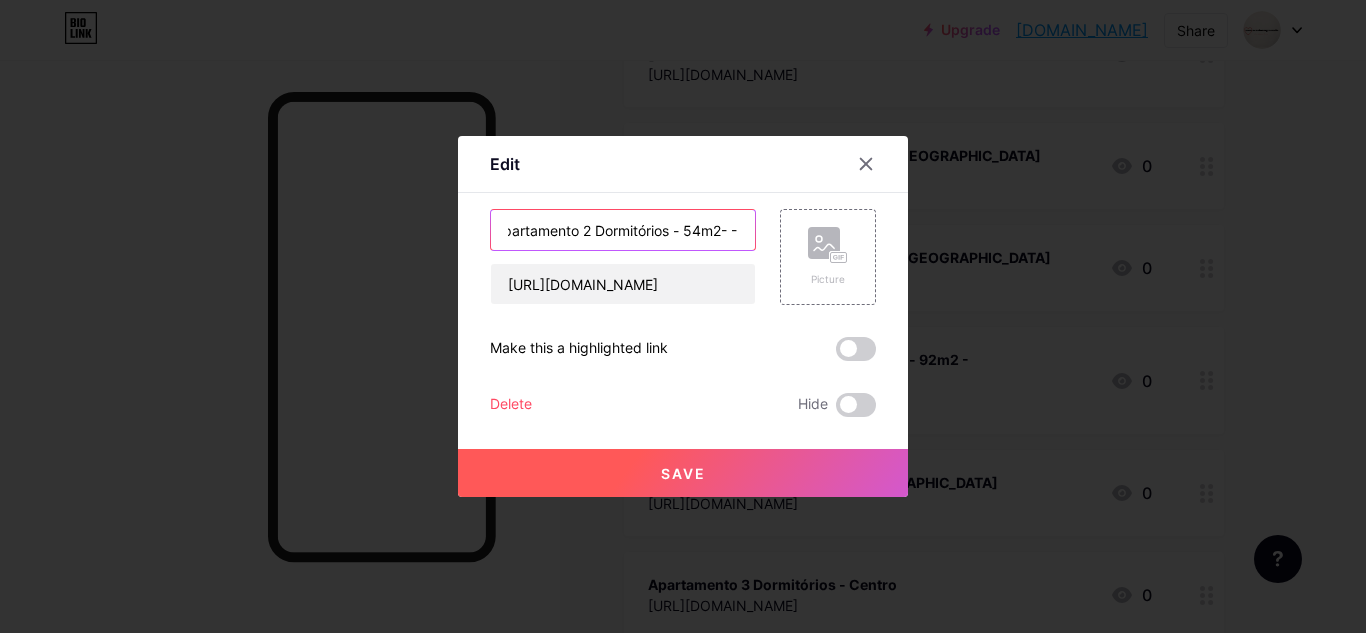 type on "Apartamento 2 Dormitórios - 54m2- - Moura" 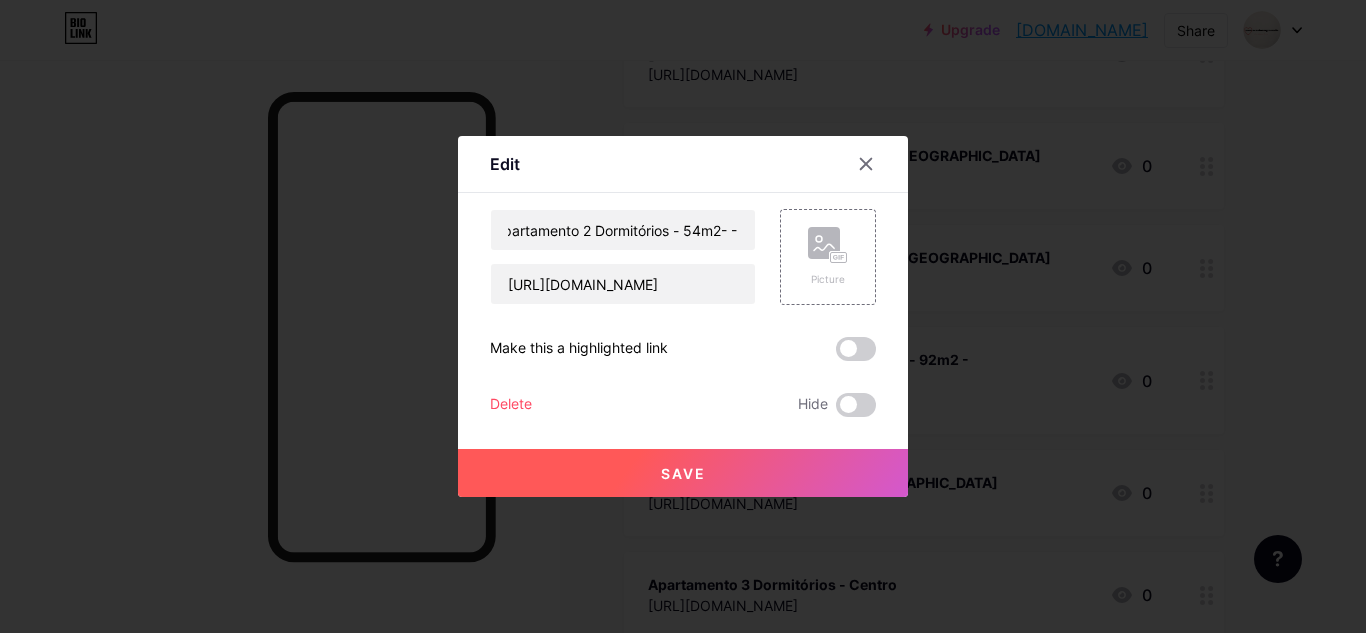 scroll, scrollTop: 0, scrollLeft: 0, axis: both 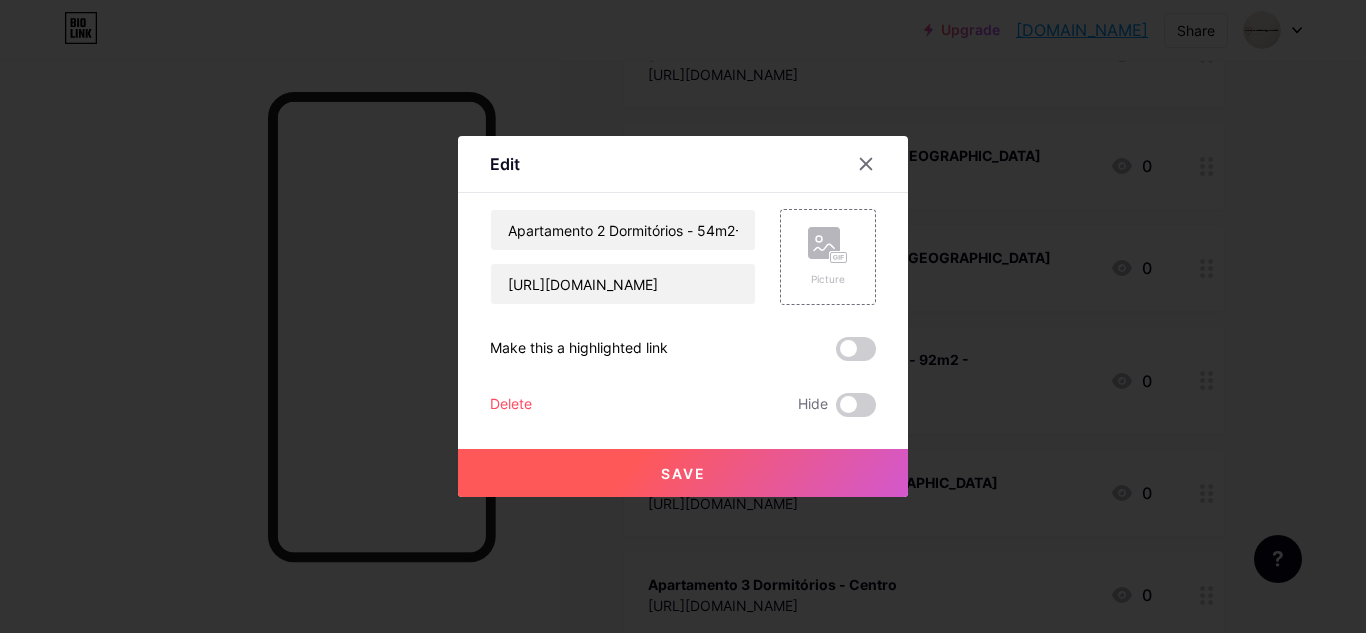 click on "Save" at bounding box center [683, 473] 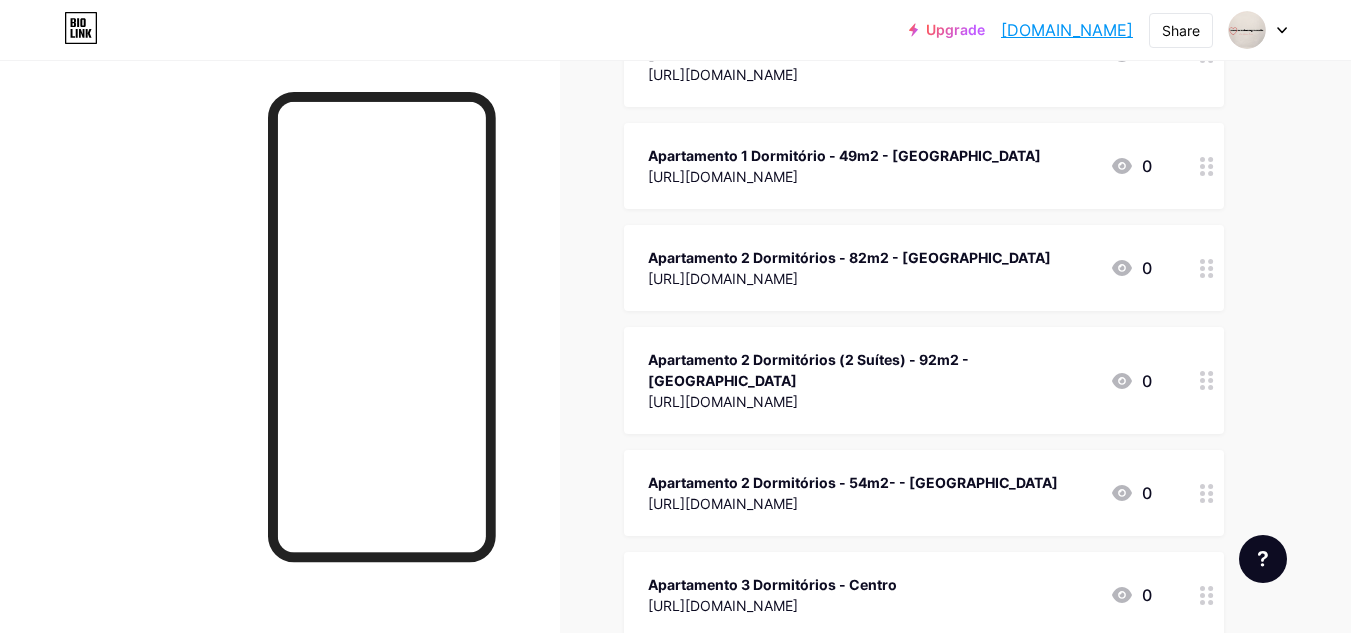 click on "[URL][DOMAIN_NAME]" at bounding box center [853, 503] 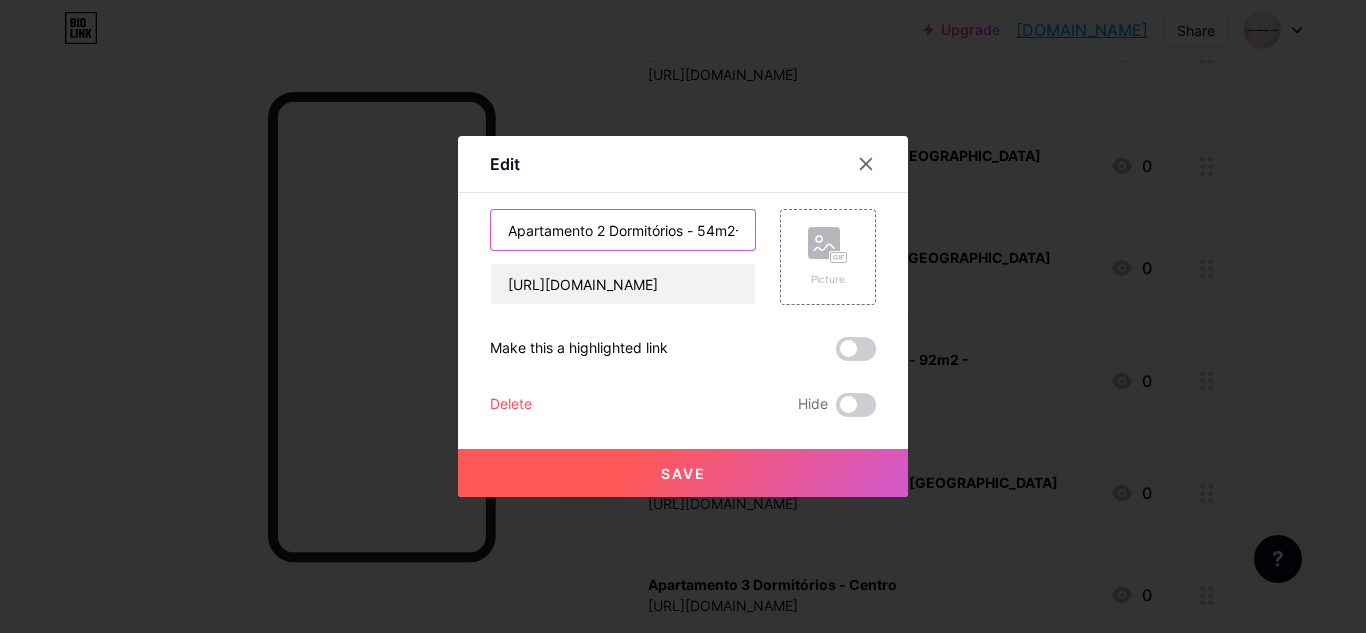 click on "Apartamento 2 Dormitórios - 54m2- - Moura" at bounding box center [623, 230] 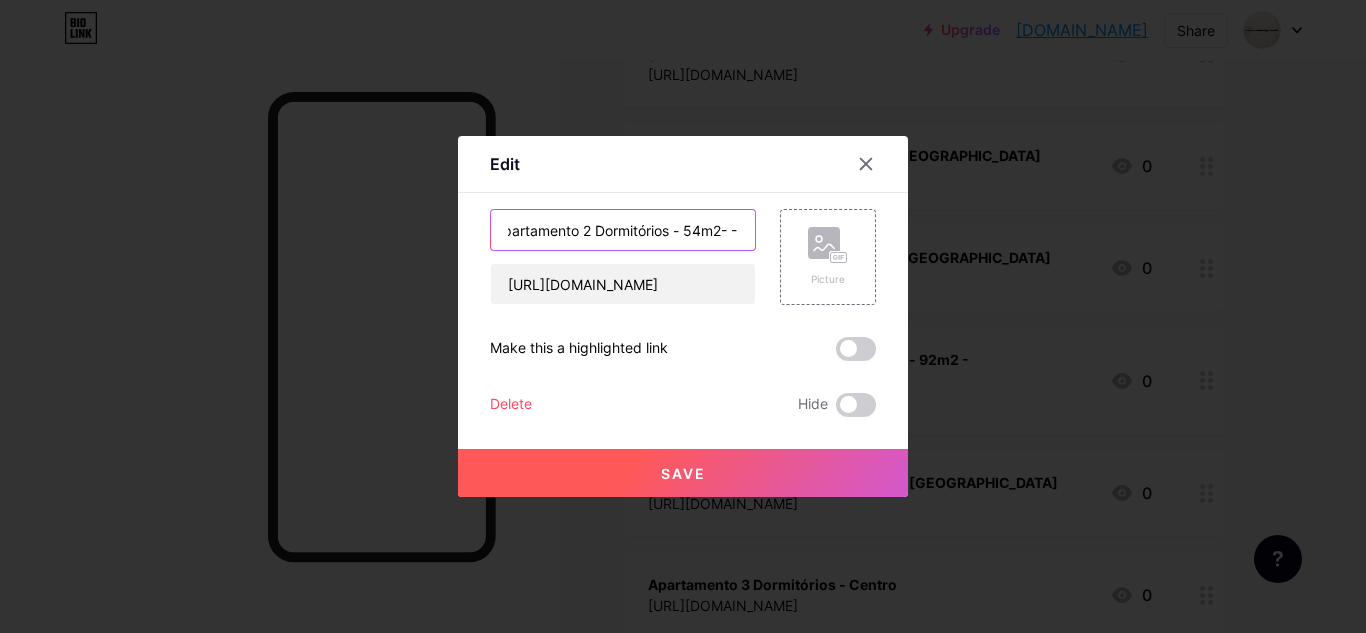 scroll, scrollTop: 0, scrollLeft: 24, axis: horizontal 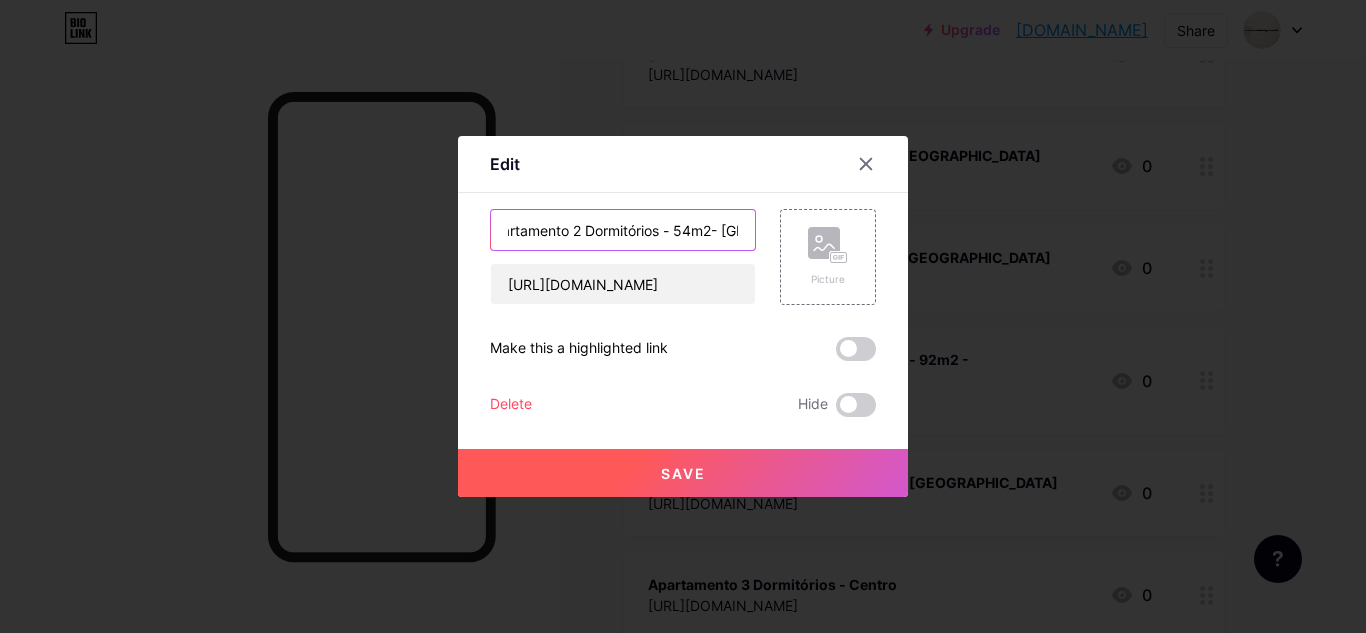 type on "Apartamento 2 Dormitórios - 54m2- Moura" 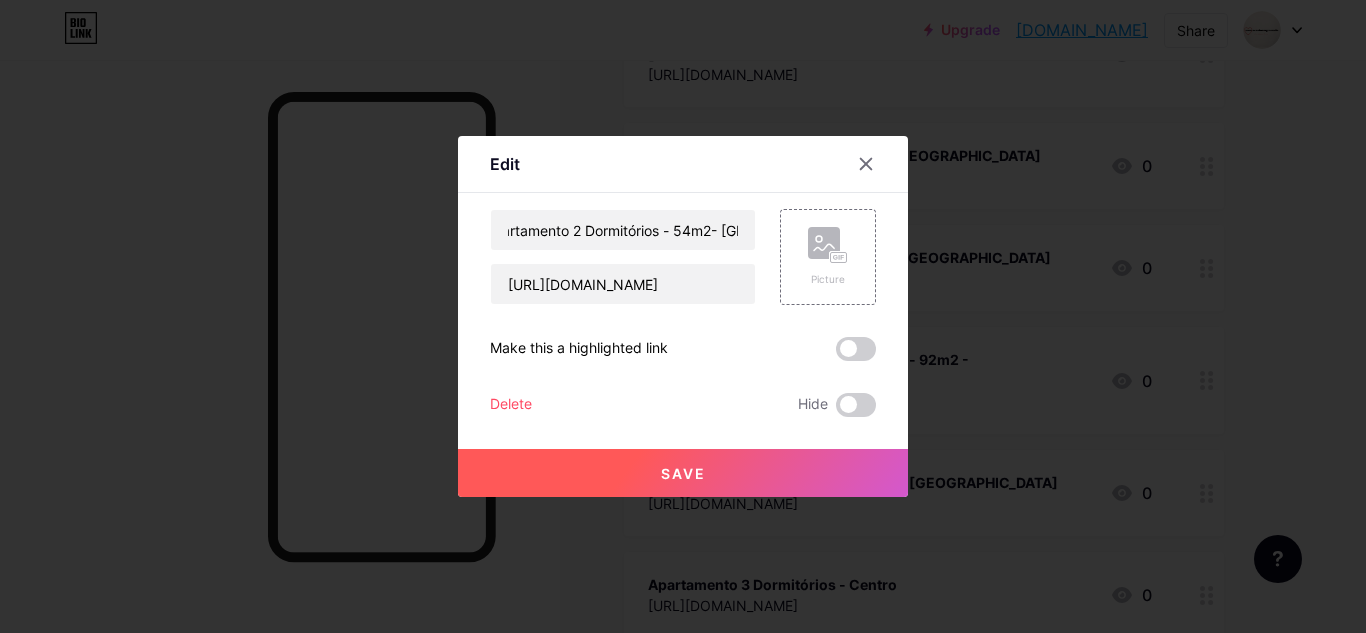 click on "Save" at bounding box center (683, 473) 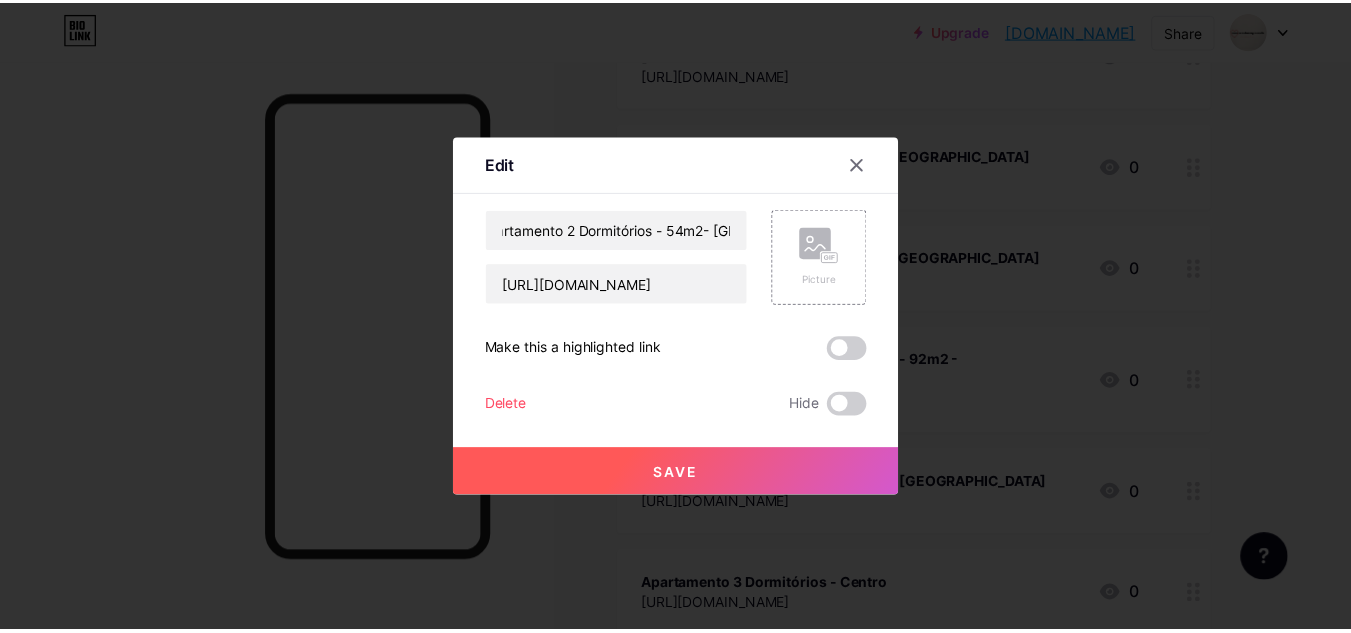 scroll, scrollTop: 0, scrollLeft: 0, axis: both 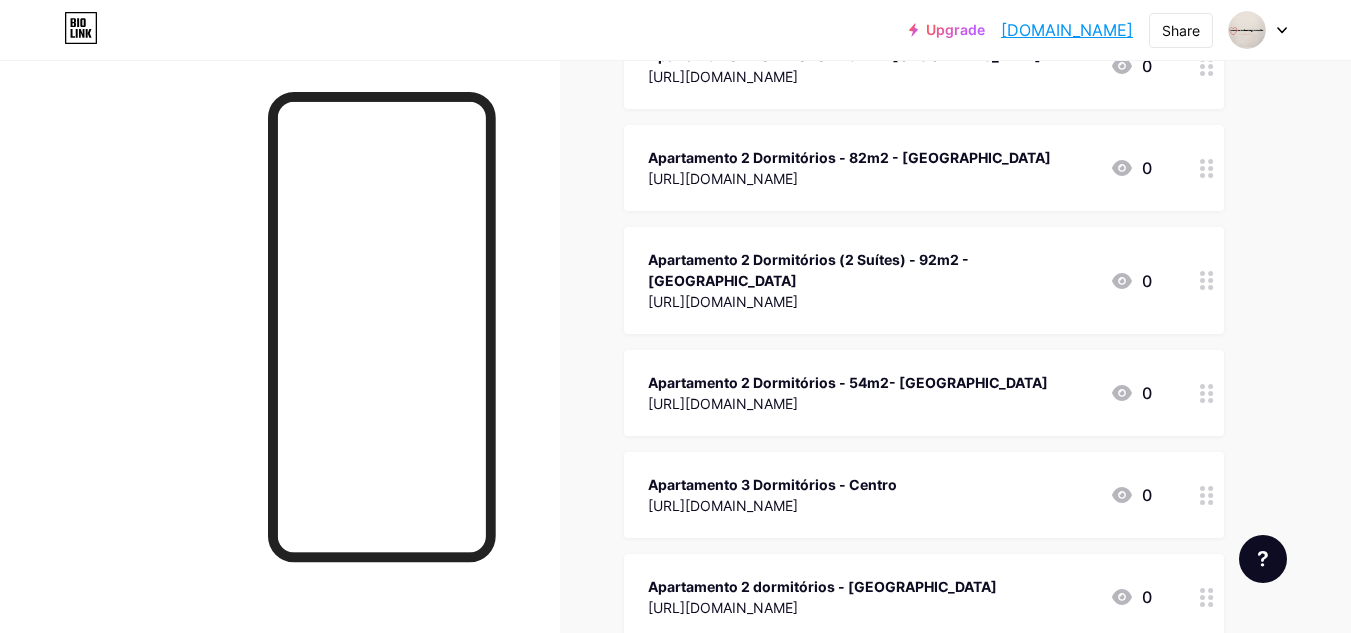 click on "Apartamento 3 Dormitórios - Centro" at bounding box center (772, 484) 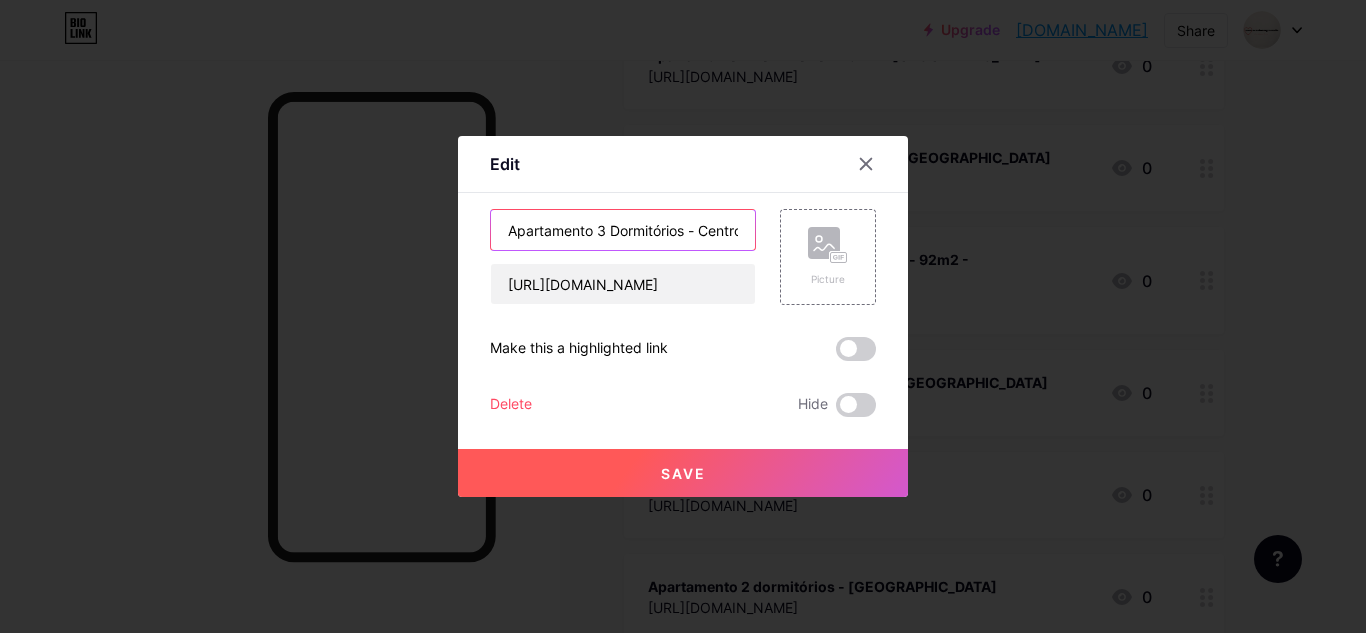 click on "Apartamento 3 Dormitórios - Centro" at bounding box center [623, 230] 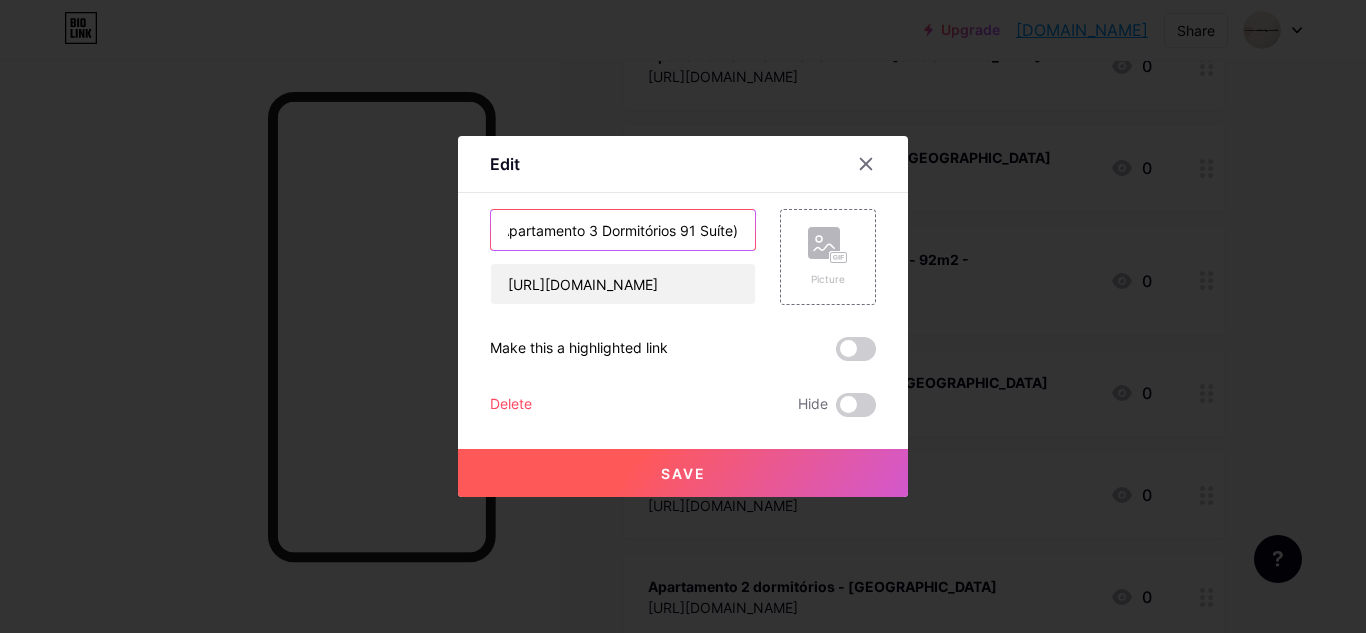scroll, scrollTop: 0, scrollLeft: 13, axis: horizontal 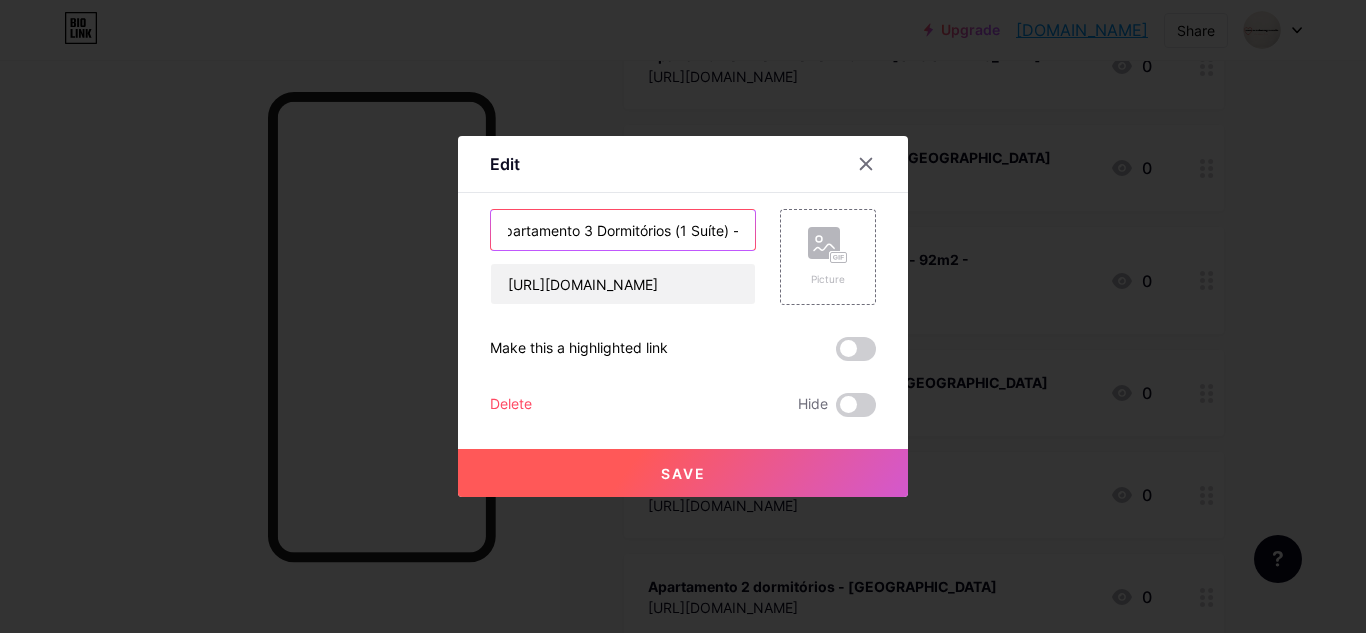 type on "Apartamento 3 Dormitórios (1 Suíte) - Centro" 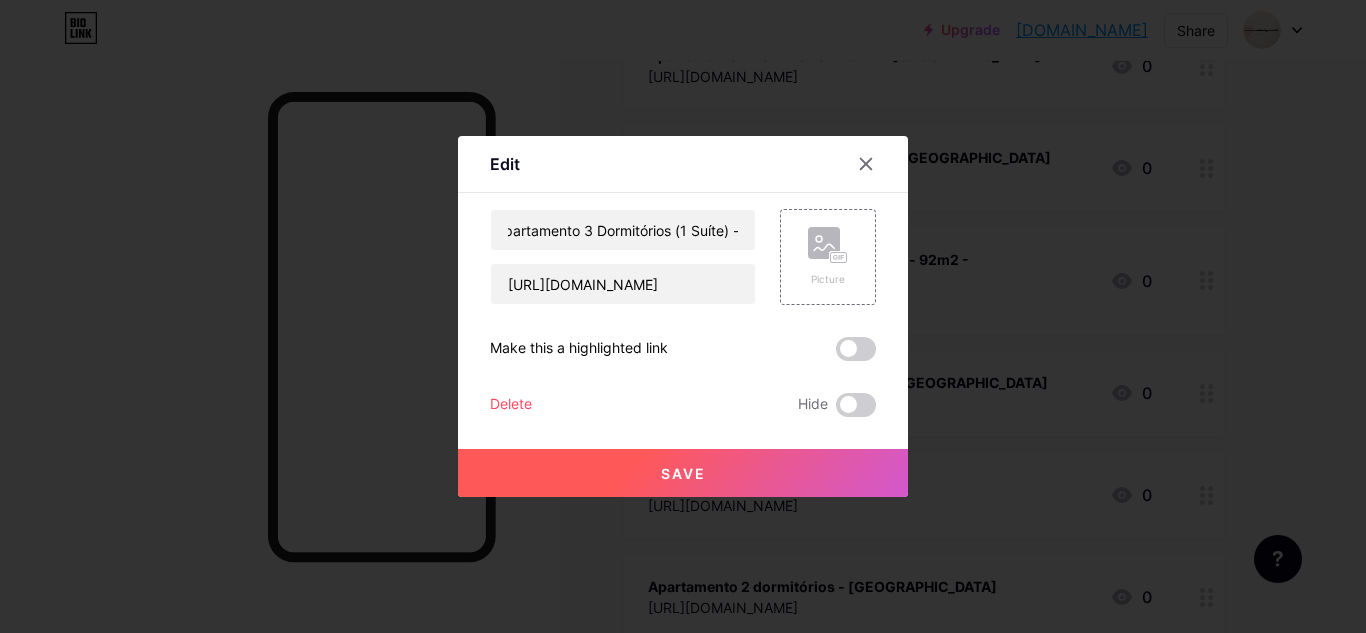 click on "Save" at bounding box center [683, 473] 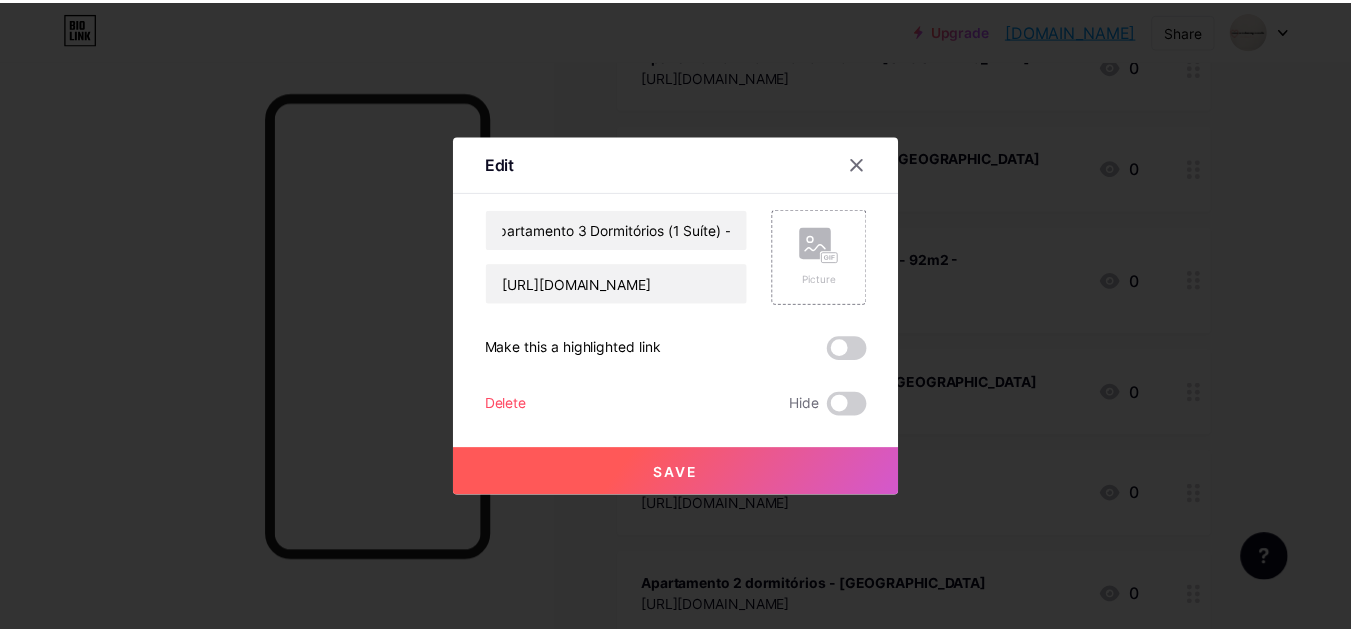 scroll, scrollTop: 0, scrollLeft: 0, axis: both 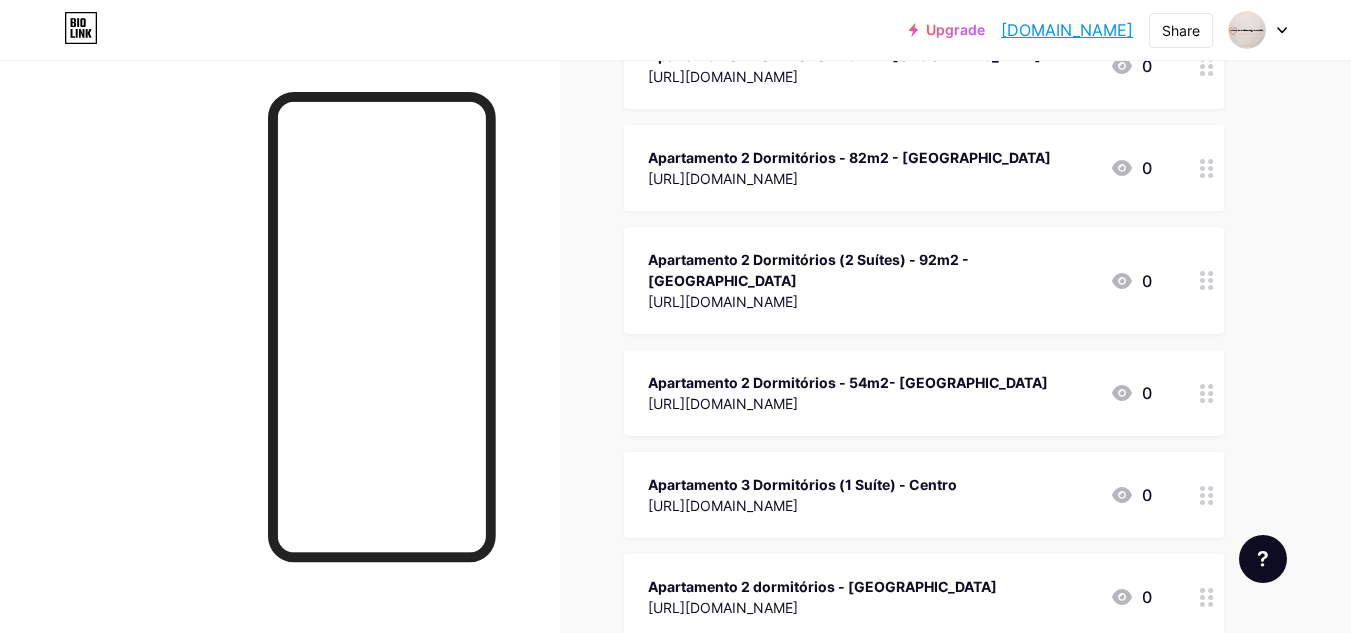 click on "[URL][DOMAIN_NAME]" at bounding box center (822, 607) 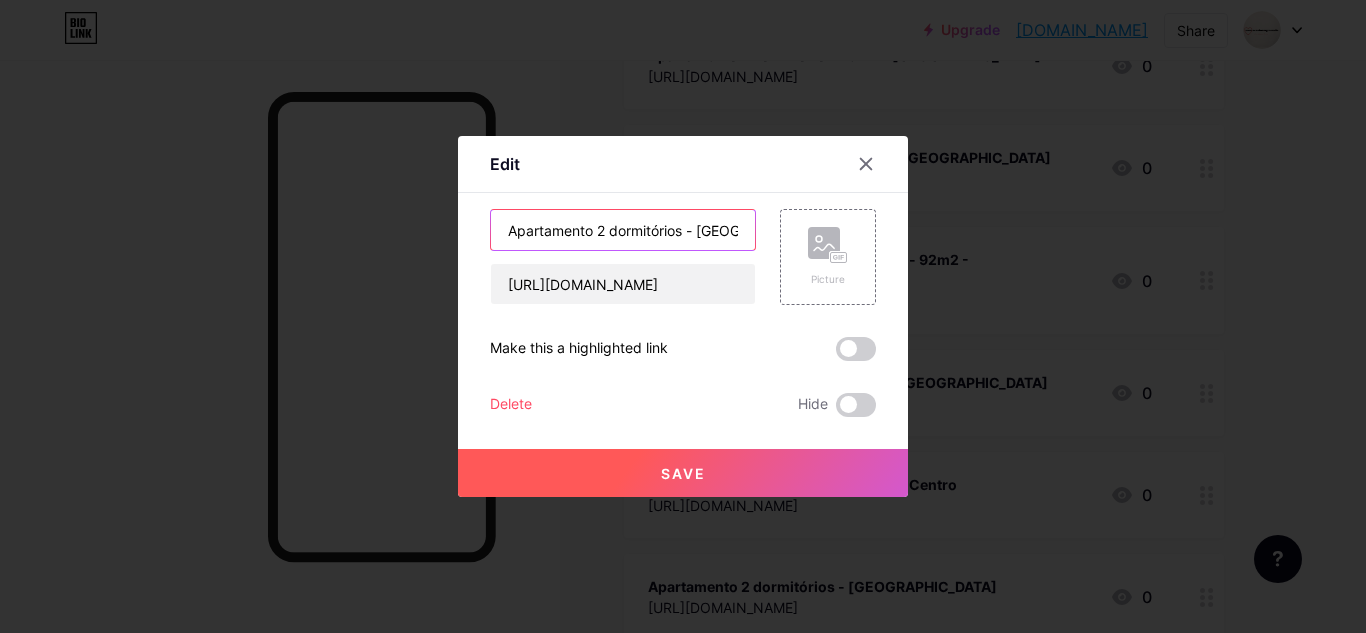 click on "Apartamento 2 dormitórios - [GEOGRAPHIC_DATA]" at bounding box center [623, 230] 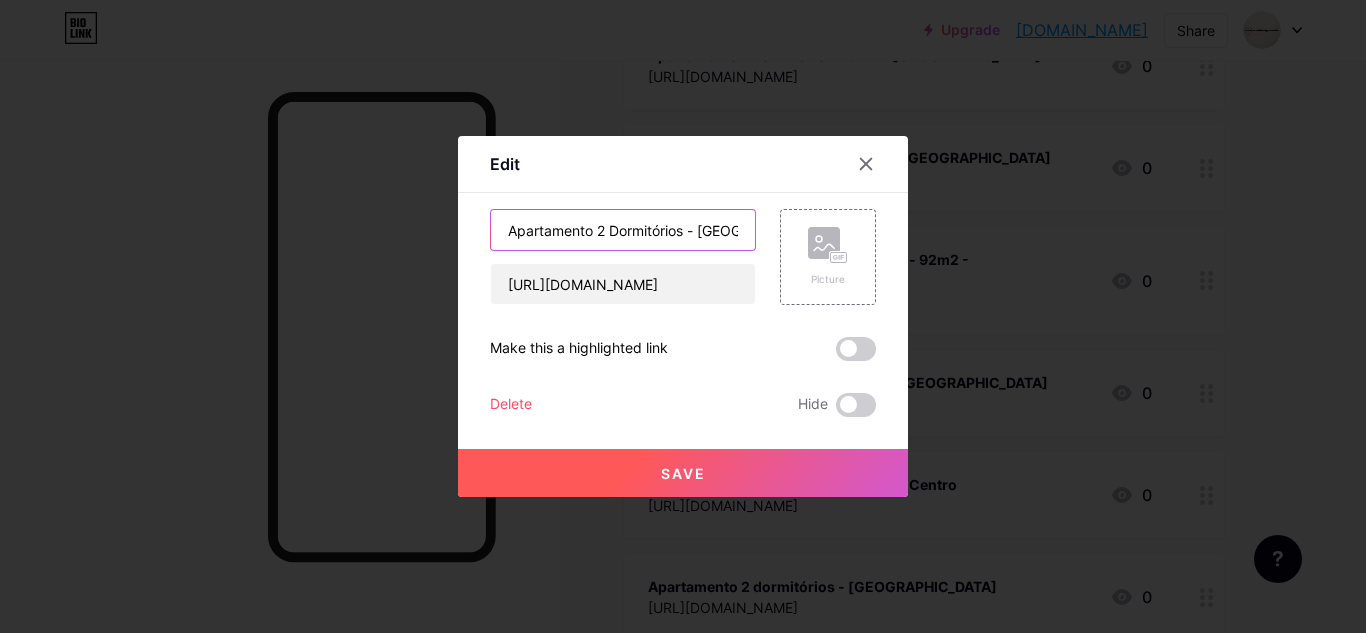 click on "Apartamento 2 Dormitórios - [GEOGRAPHIC_DATA]" at bounding box center [623, 230] 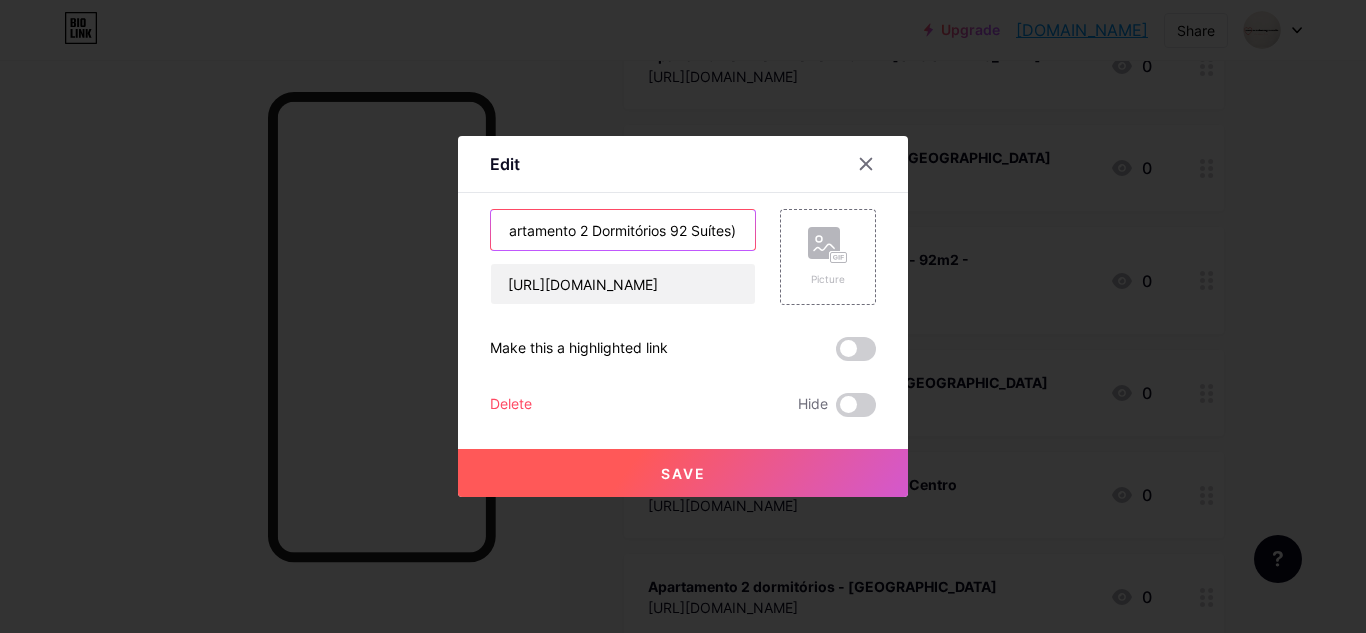 scroll, scrollTop: 0, scrollLeft: 22, axis: horizontal 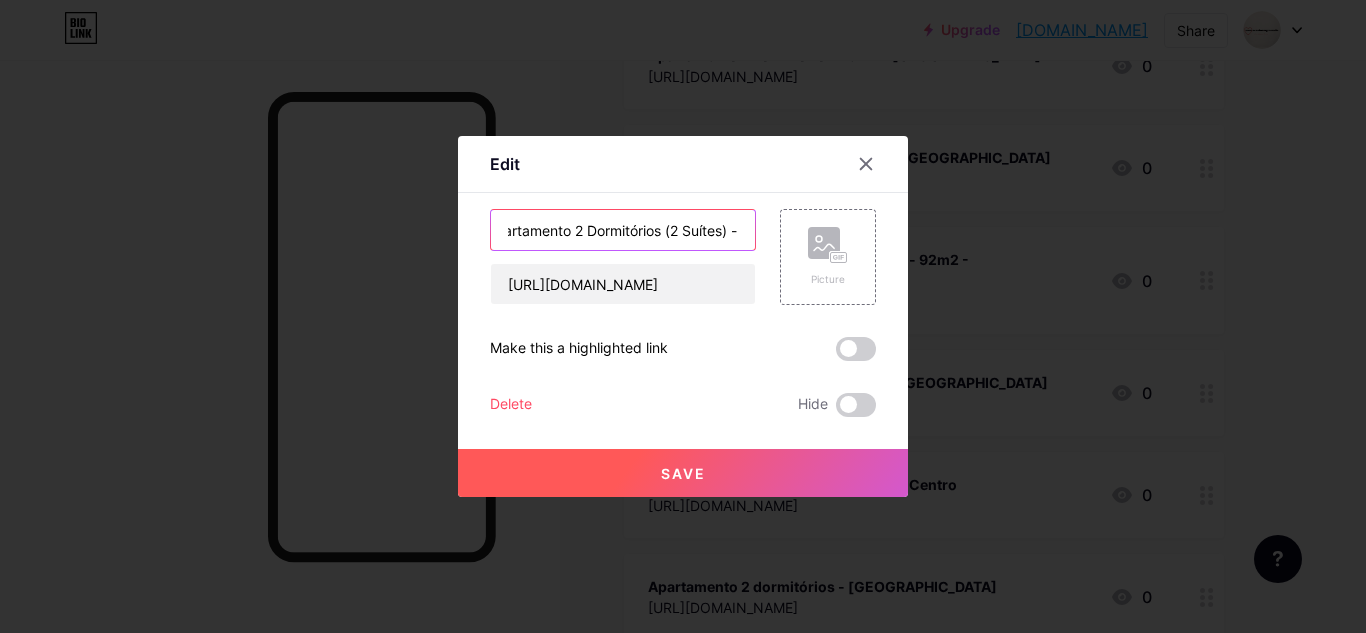 drag, startPoint x: 724, startPoint y: 233, endPoint x: 763, endPoint y: 231, distance: 39.051247 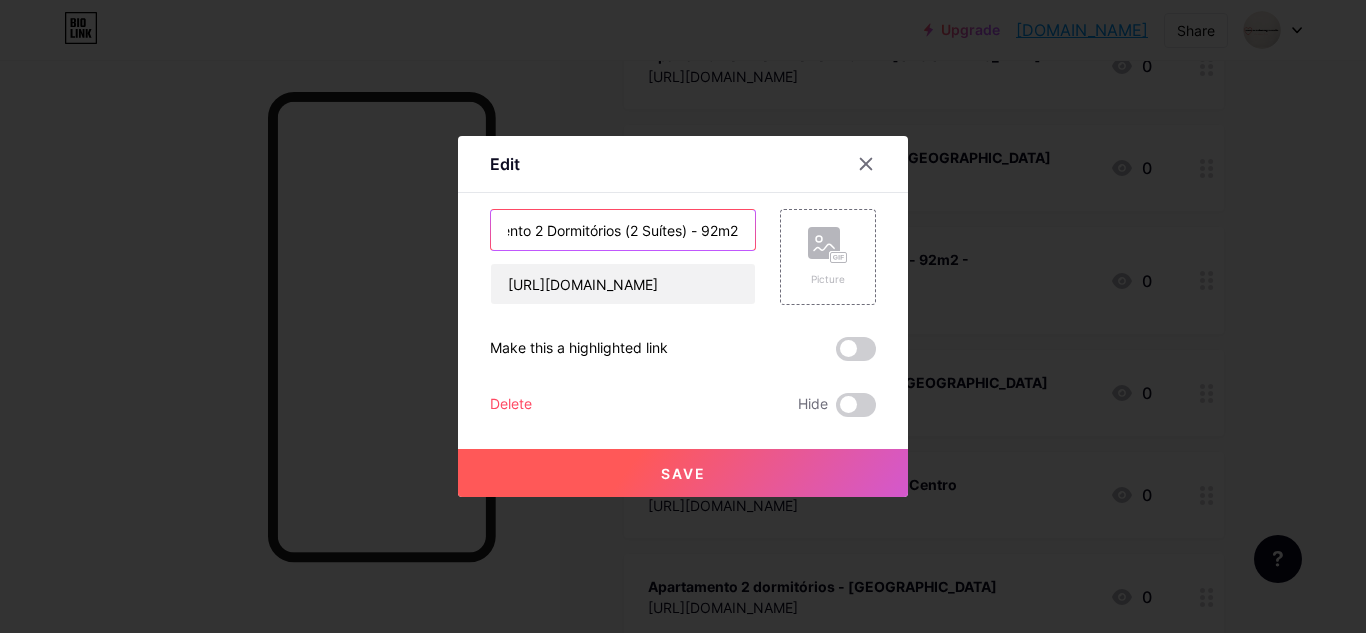 scroll, scrollTop: 0, scrollLeft: 70, axis: horizontal 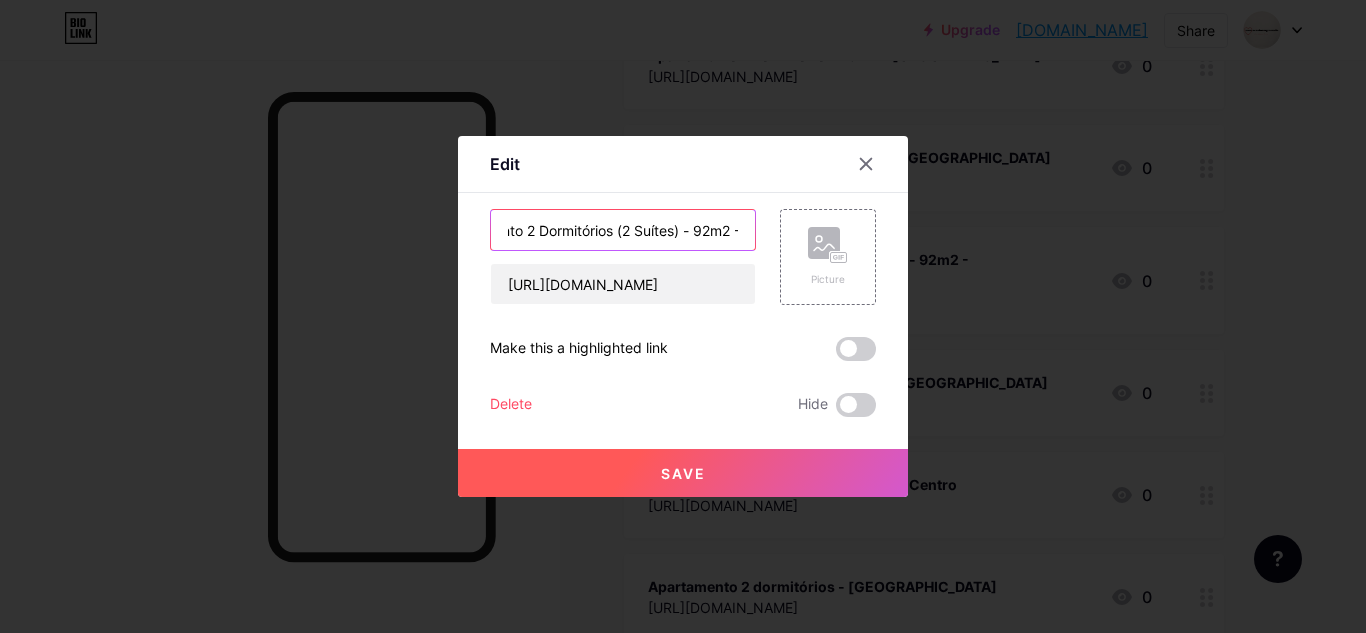 type on "Apartamento 2 Dormitórios (2 Suítes) - 92m2 - Avenida Central" 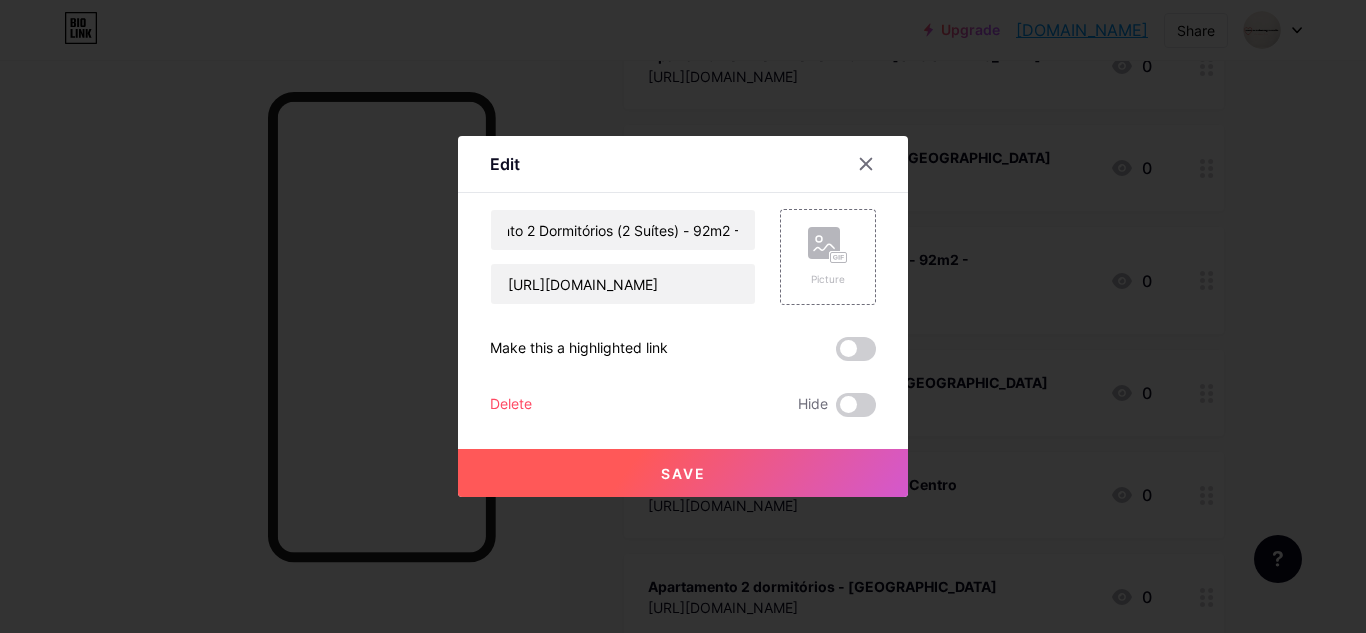 click on "Save" at bounding box center [683, 473] 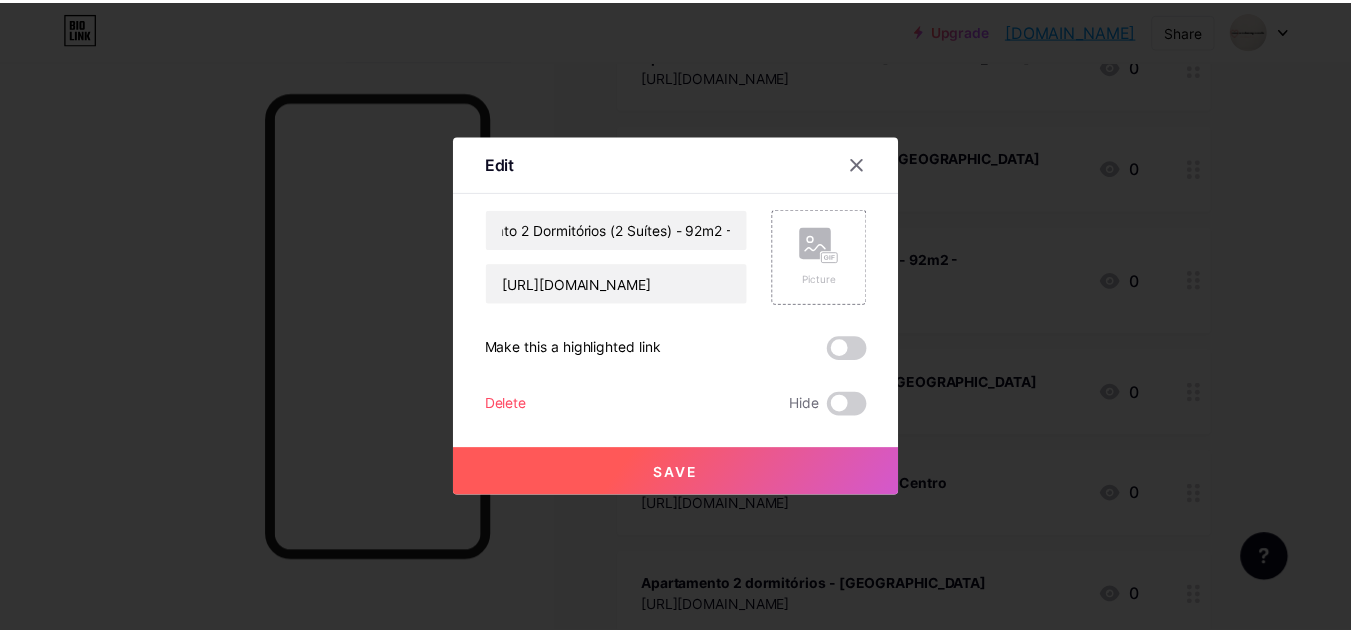 scroll, scrollTop: 0, scrollLeft: 0, axis: both 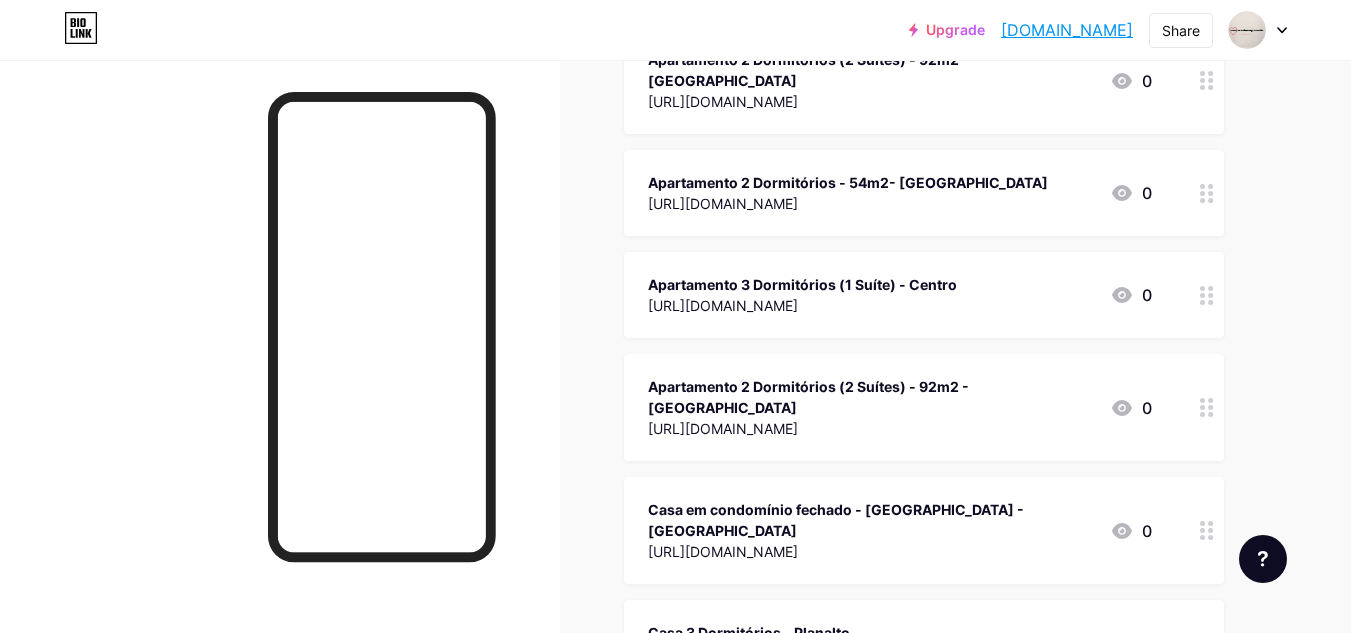 click on "[URL][DOMAIN_NAME]" at bounding box center (871, 551) 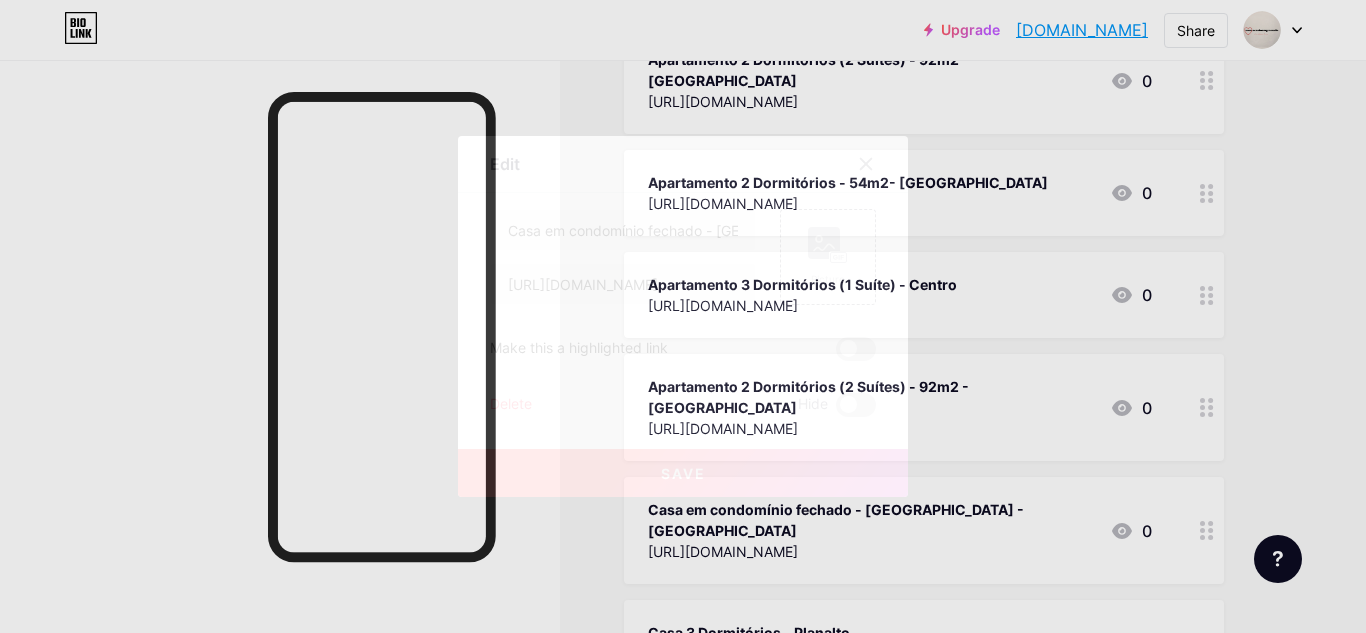 click on "Save" at bounding box center (683, 473) 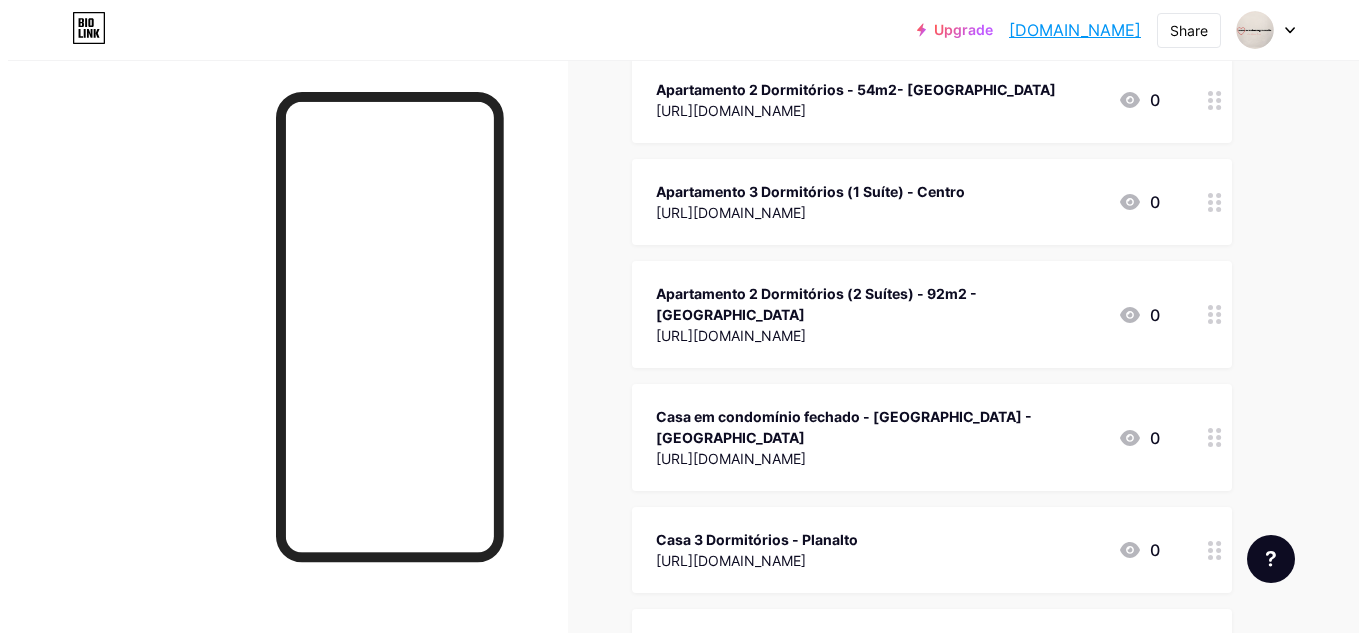 scroll, scrollTop: 2100, scrollLeft: 0, axis: vertical 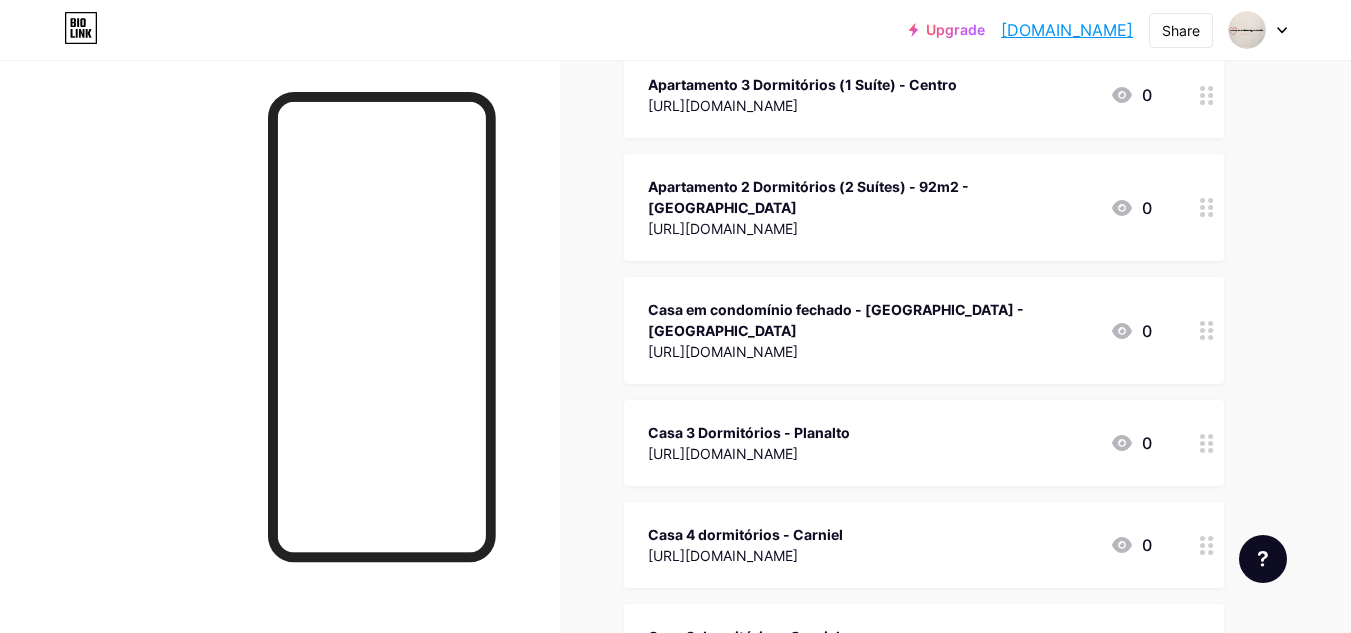 click on "[URL][DOMAIN_NAME]" at bounding box center (749, 453) 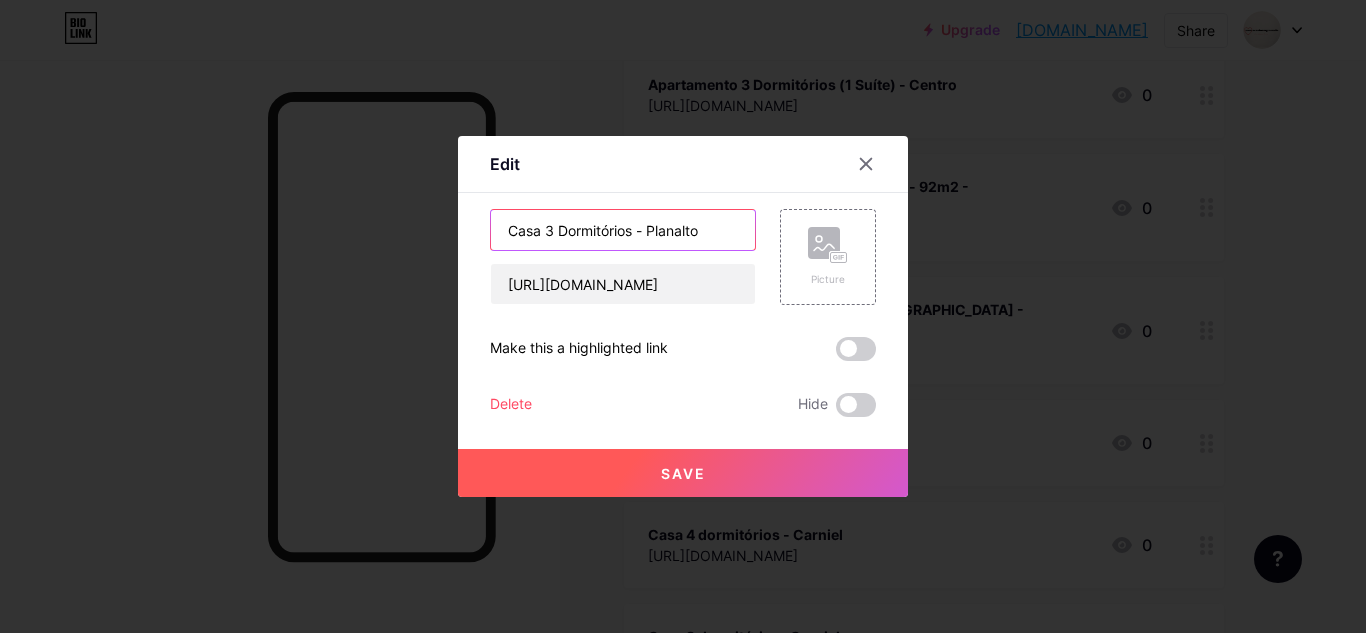 click on "Casa 3 Dormitórios - Planalto" at bounding box center (623, 230) 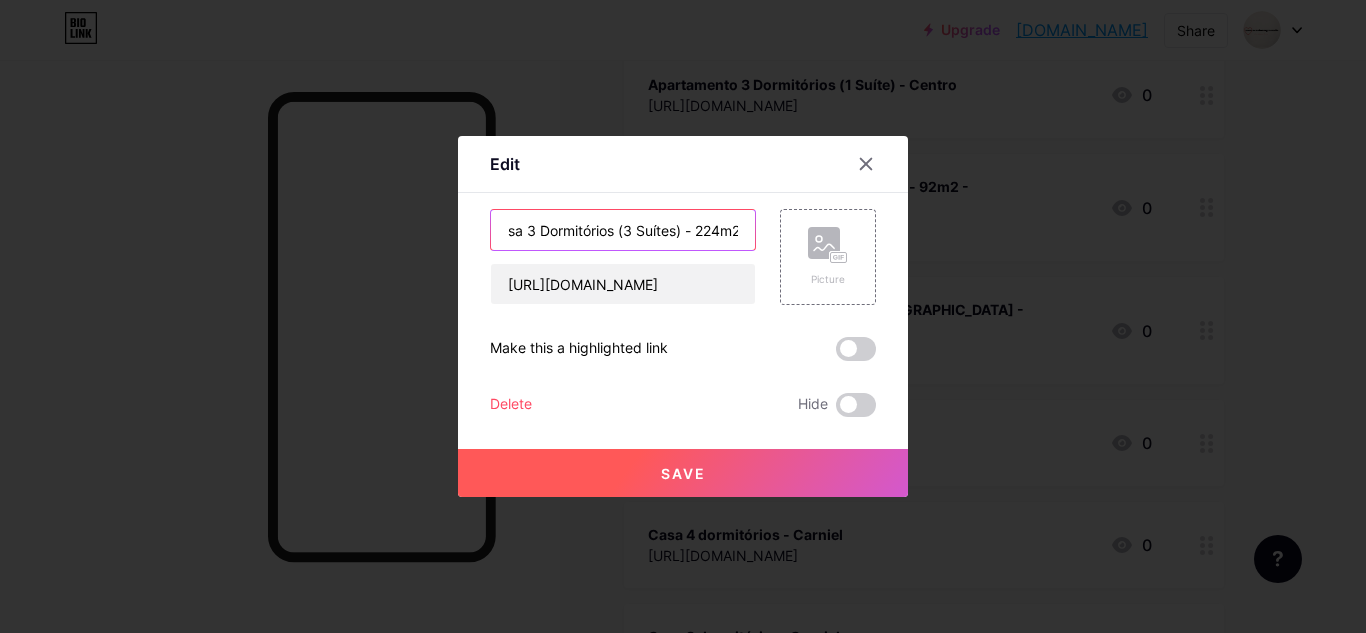 scroll, scrollTop: 0, scrollLeft: 27, axis: horizontal 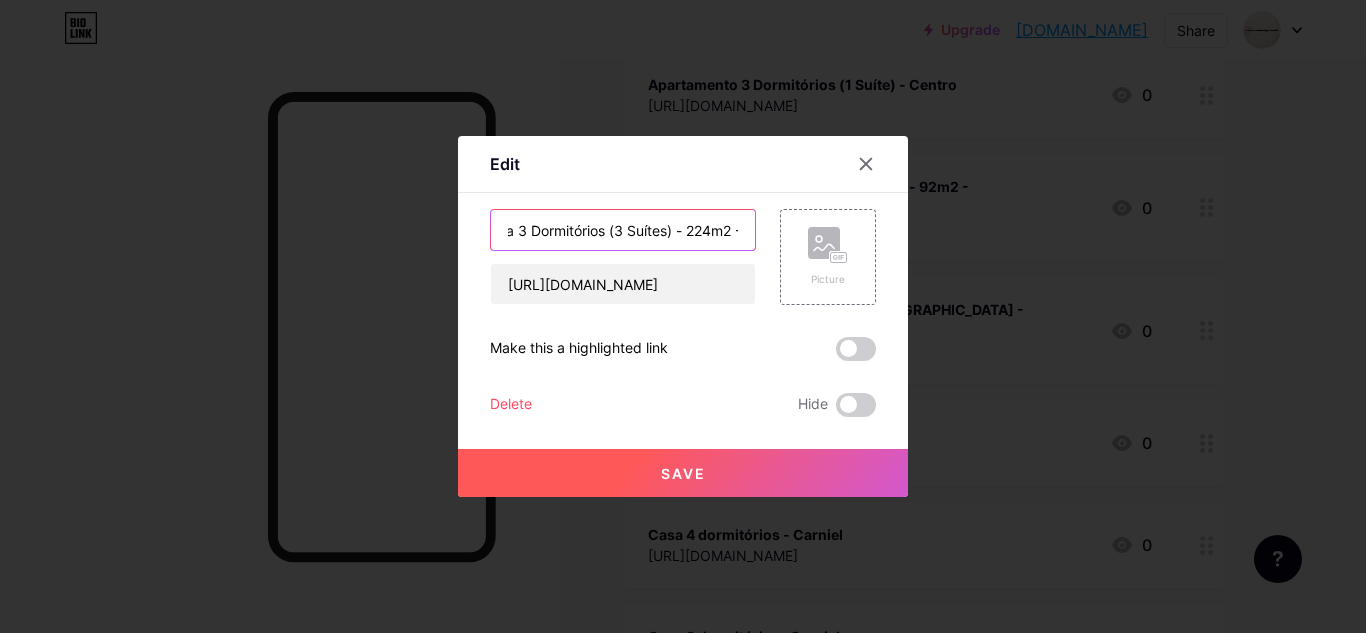 type on "Casa 3 Dormitórios (3 Suítes) - 224m2 - Planalto" 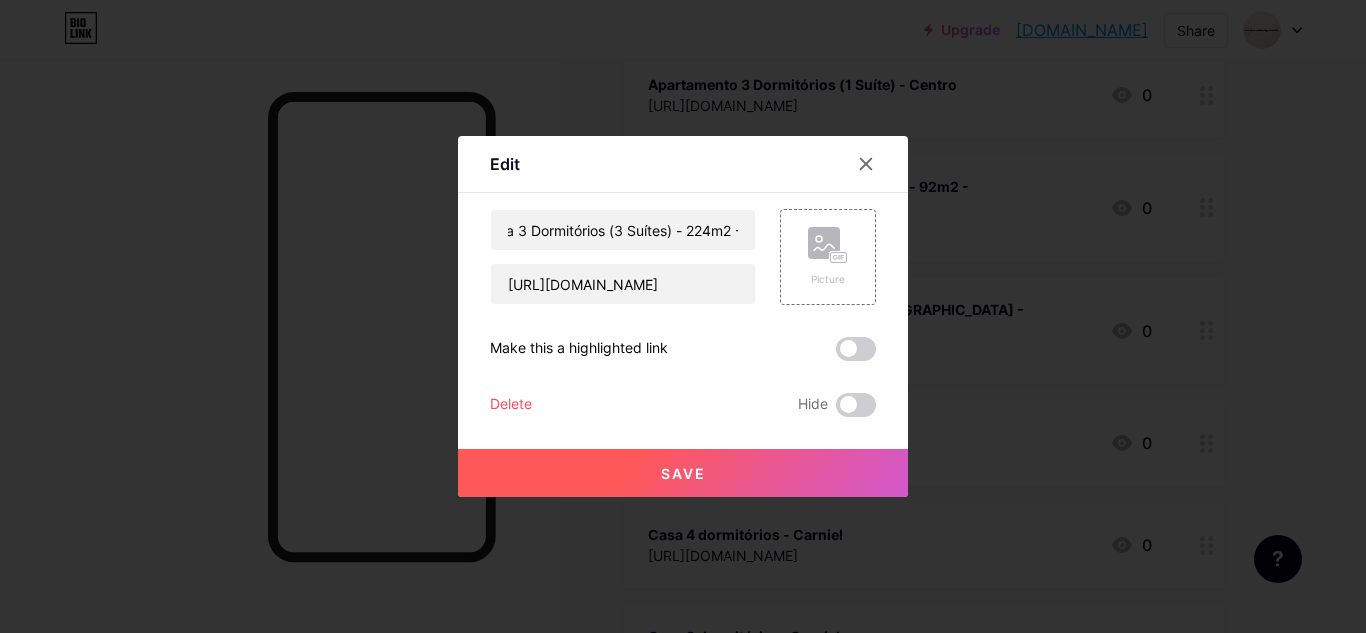 click on "Save" at bounding box center (683, 473) 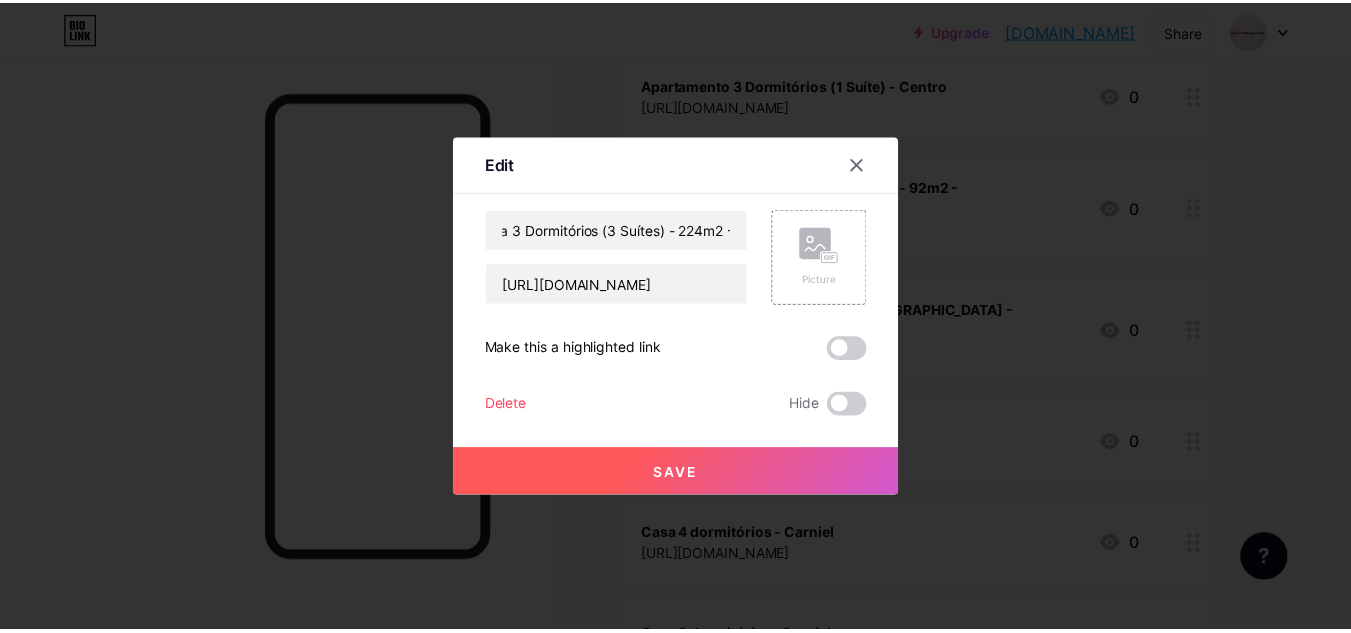 scroll, scrollTop: 0, scrollLeft: 0, axis: both 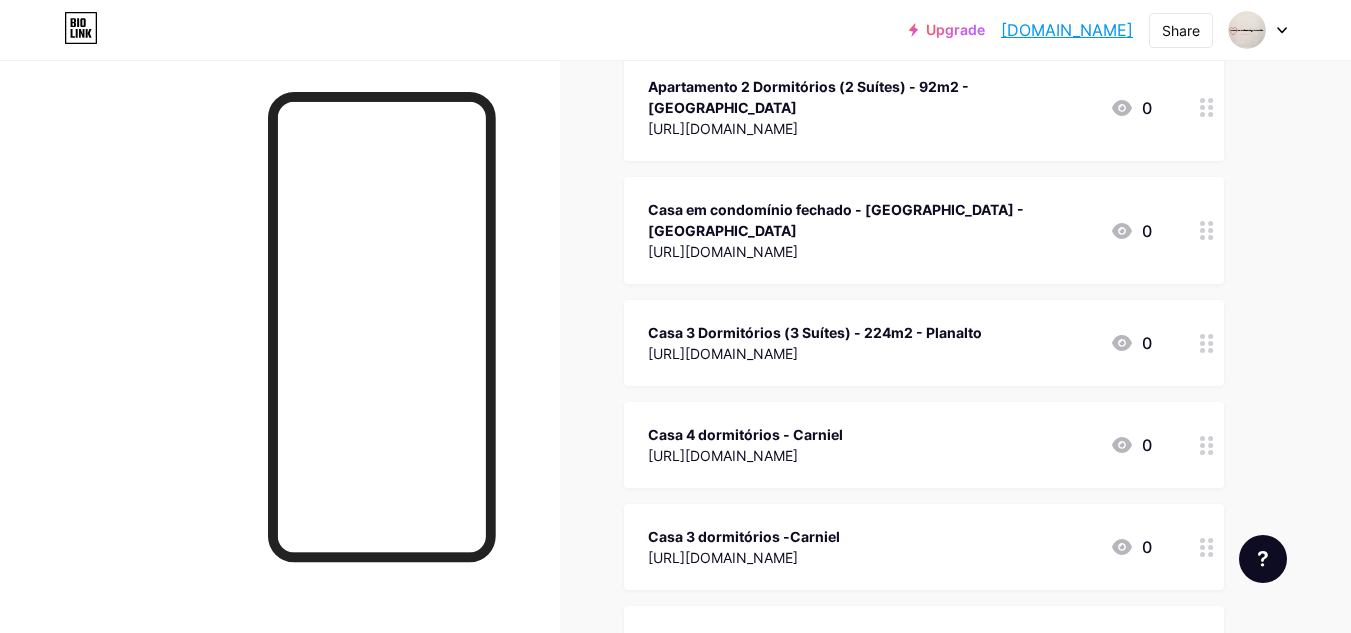 click on "[URL][DOMAIN_NAME]" at bounding box center (745, 455) 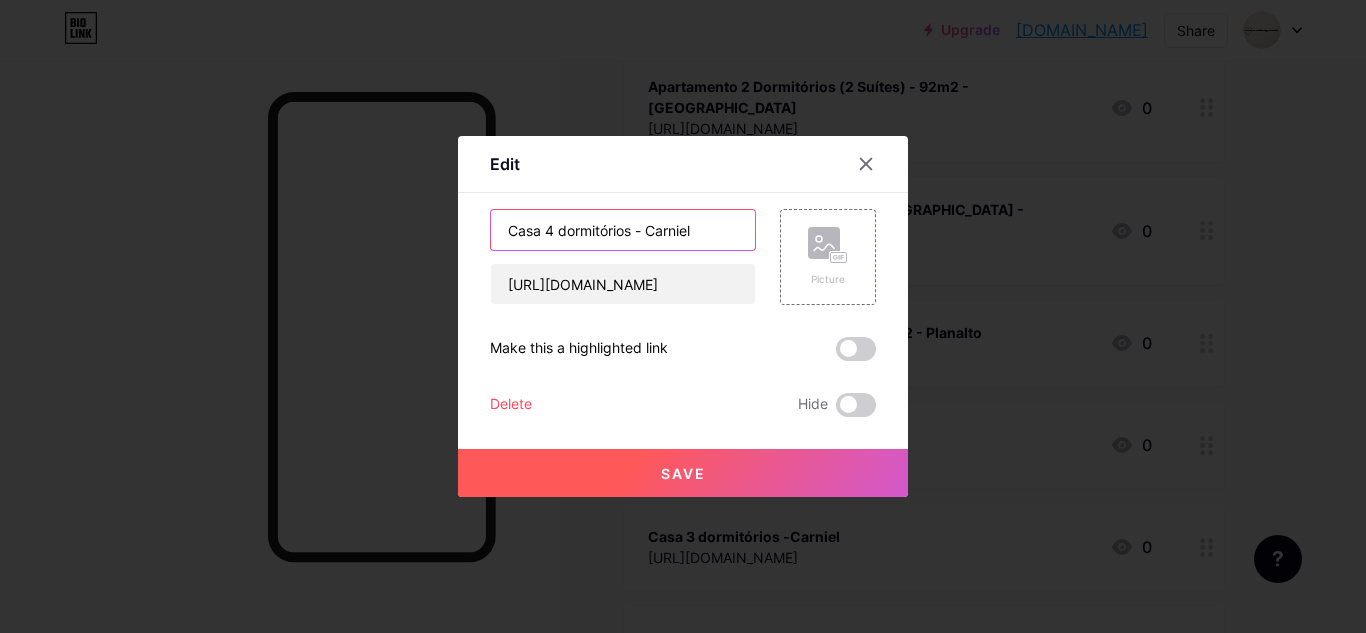 click on "Casa 4 dormitórios - Carniel" at bounding box center [623, 230] 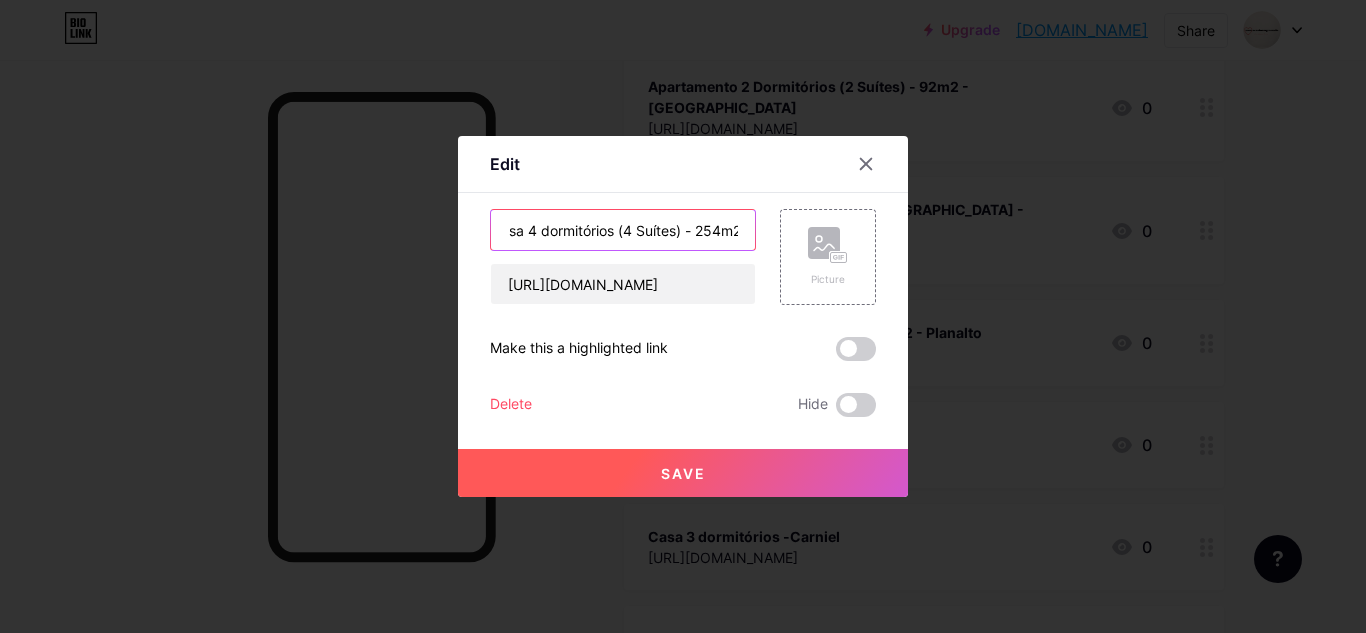 scroll, scrollTop: 0, scrollLeft: 26, axis: horizontal 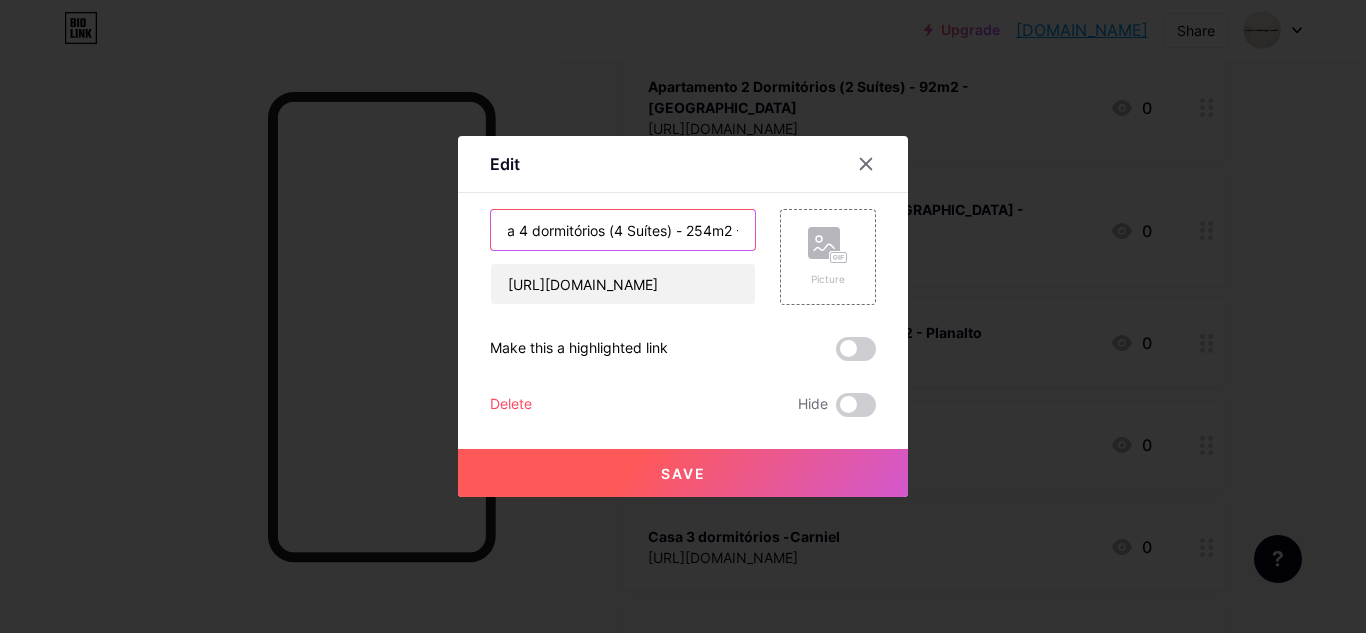 type on "Casa 4 dormitórios (4 Suítes) - 254m2 - Carniel" 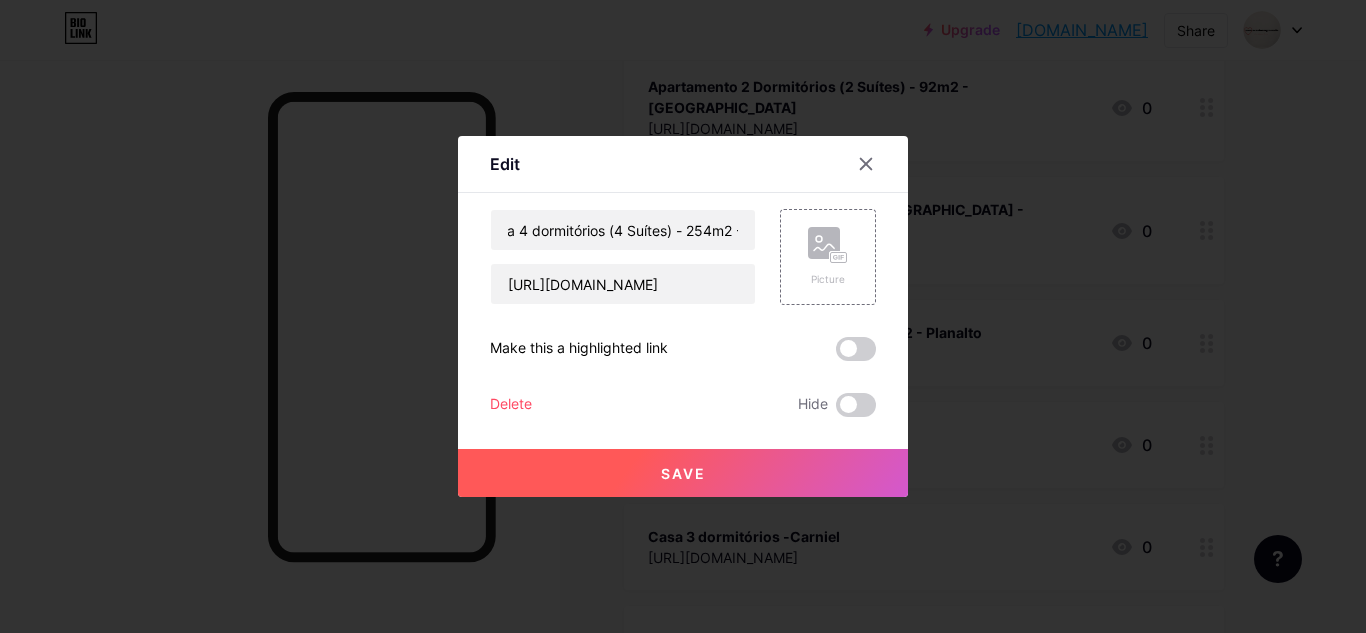 click on "Save" at bounding box center [683, 473] 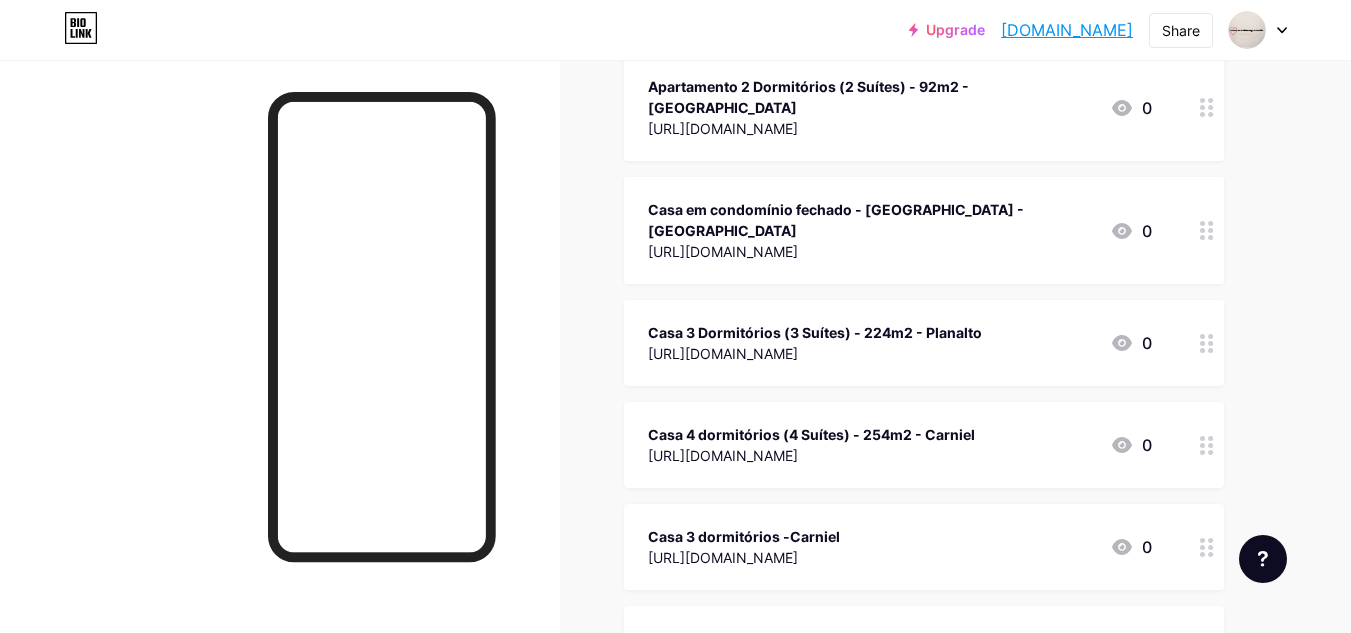 click on "Casa 3 dormitórios -Carniel" at bounding box center (744, 536) 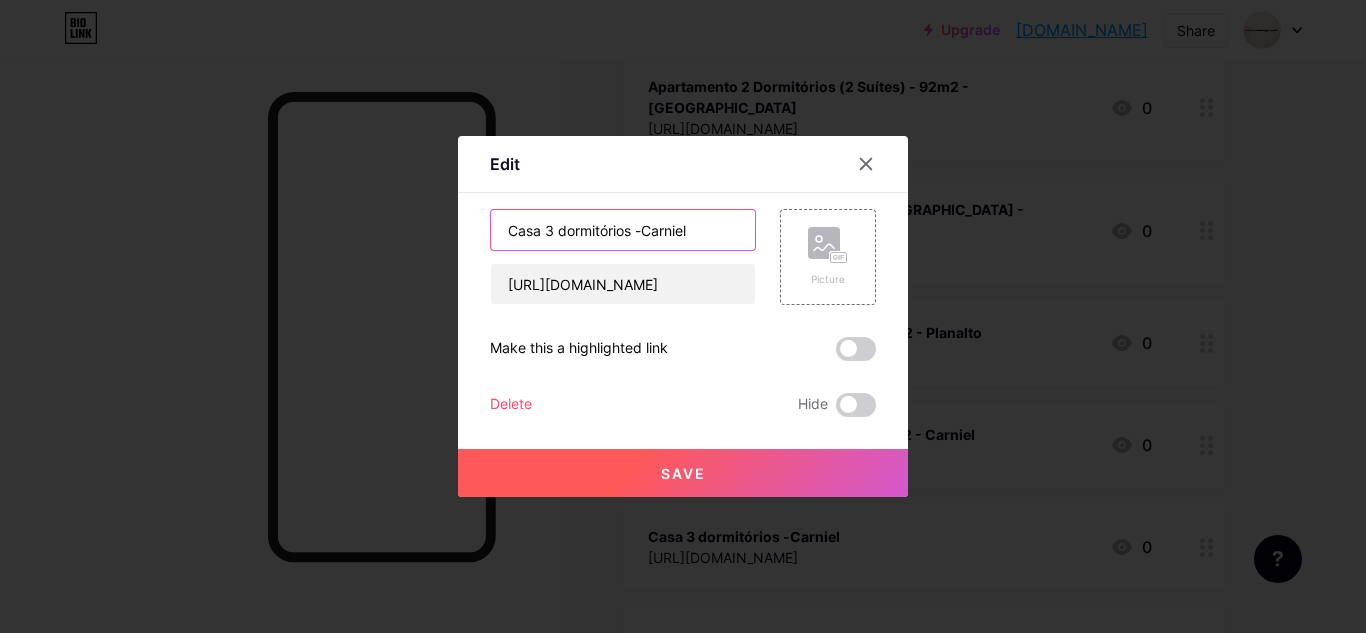 click on "Casa 3 dormitórios -Carniel" at bounding box center [623, 230] 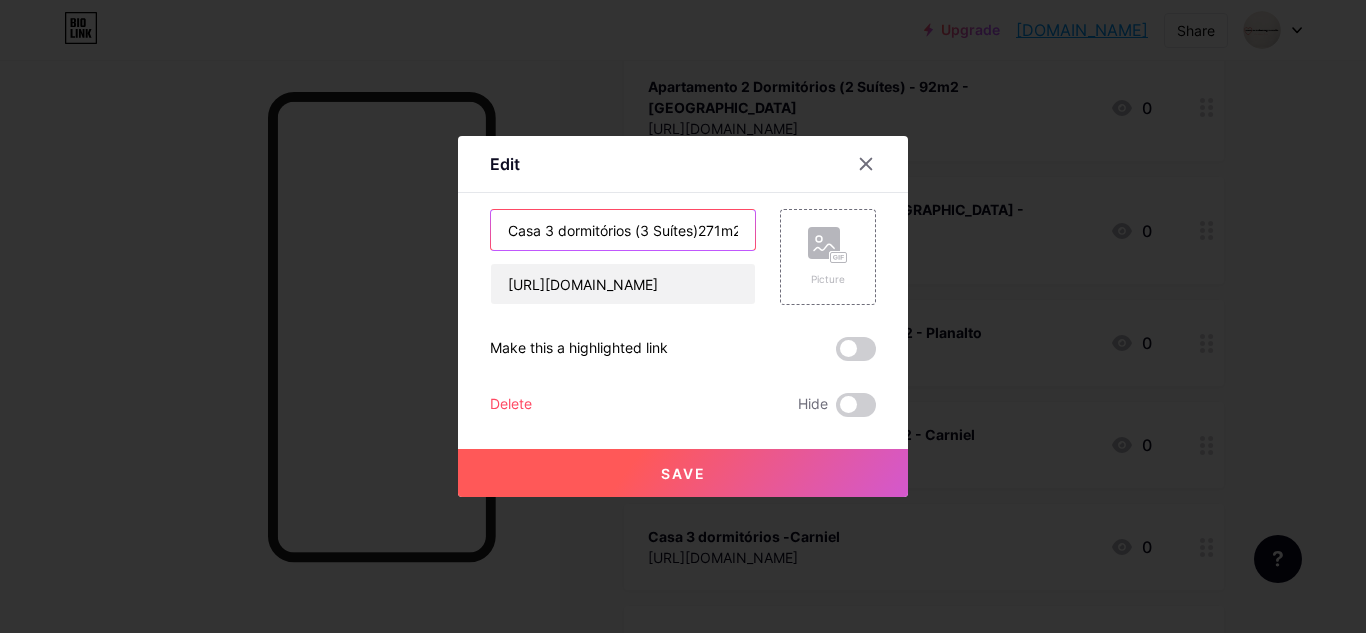 scroll, scrollTop: 0, scrollLeft: 8, axis: horizontal 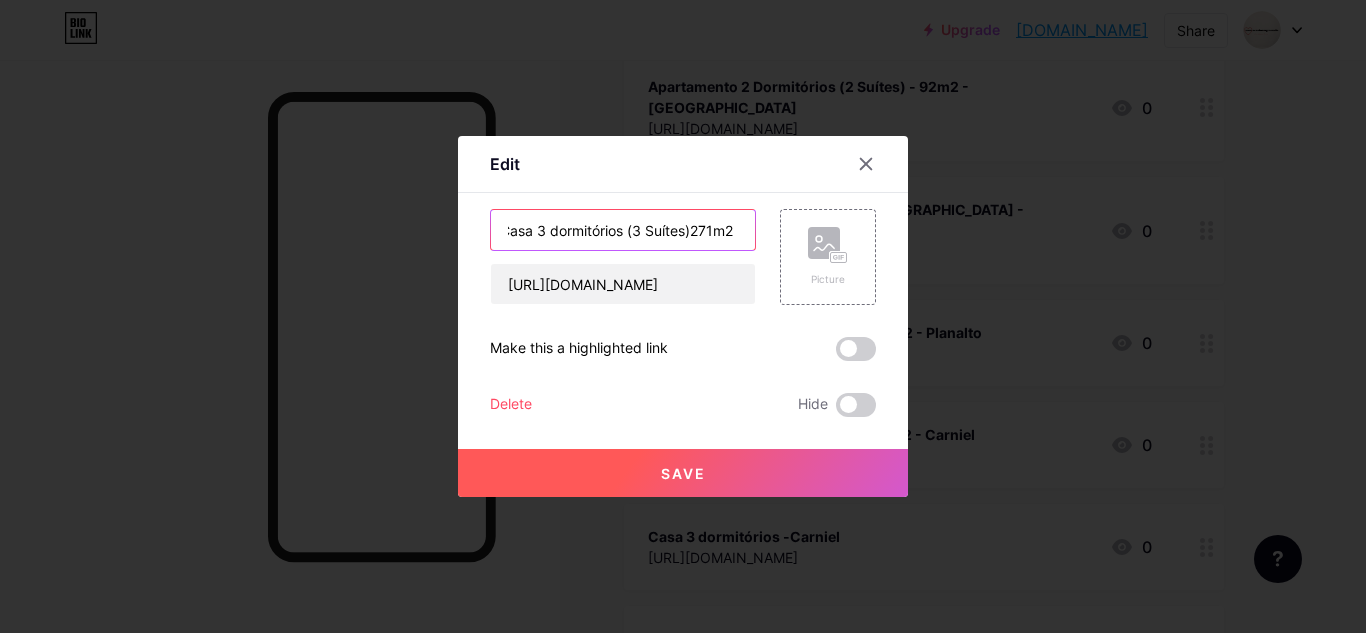 click on "Casa 3 dormitórios (3 Suítes)271m2 -Carniel" at bounding box center (623, 230) 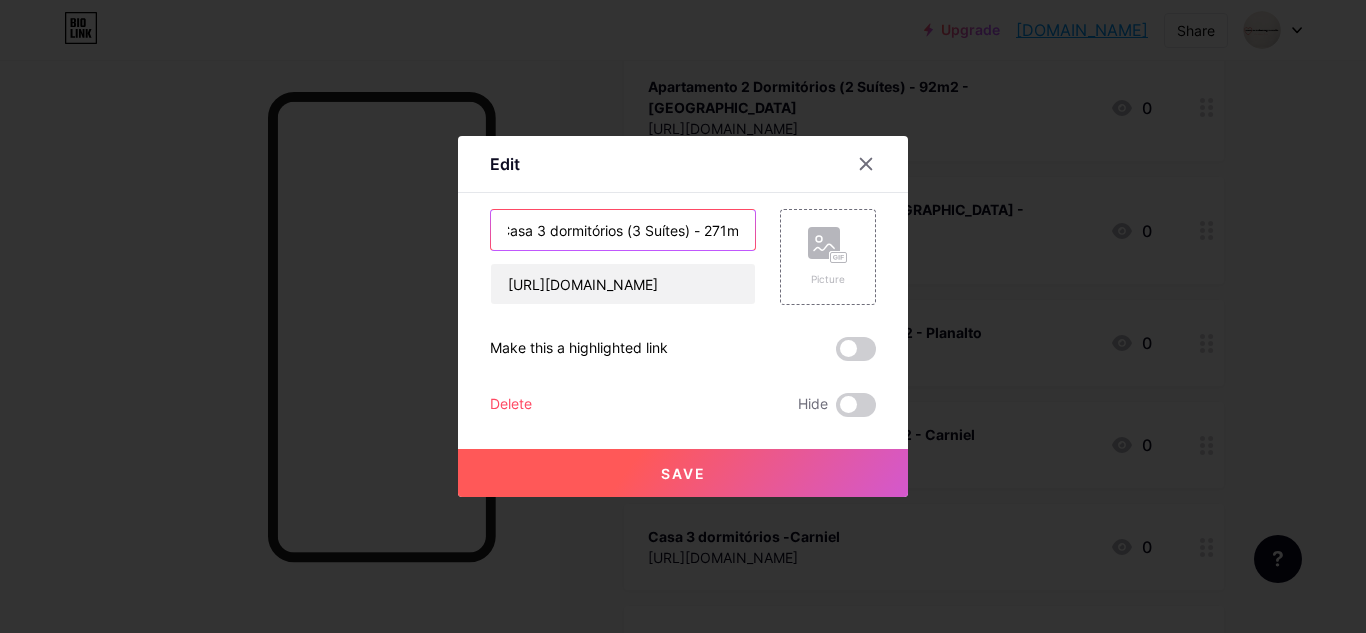type on "Casa 3 dormitórios (3 Suítes) - 271m2 -Carniel" 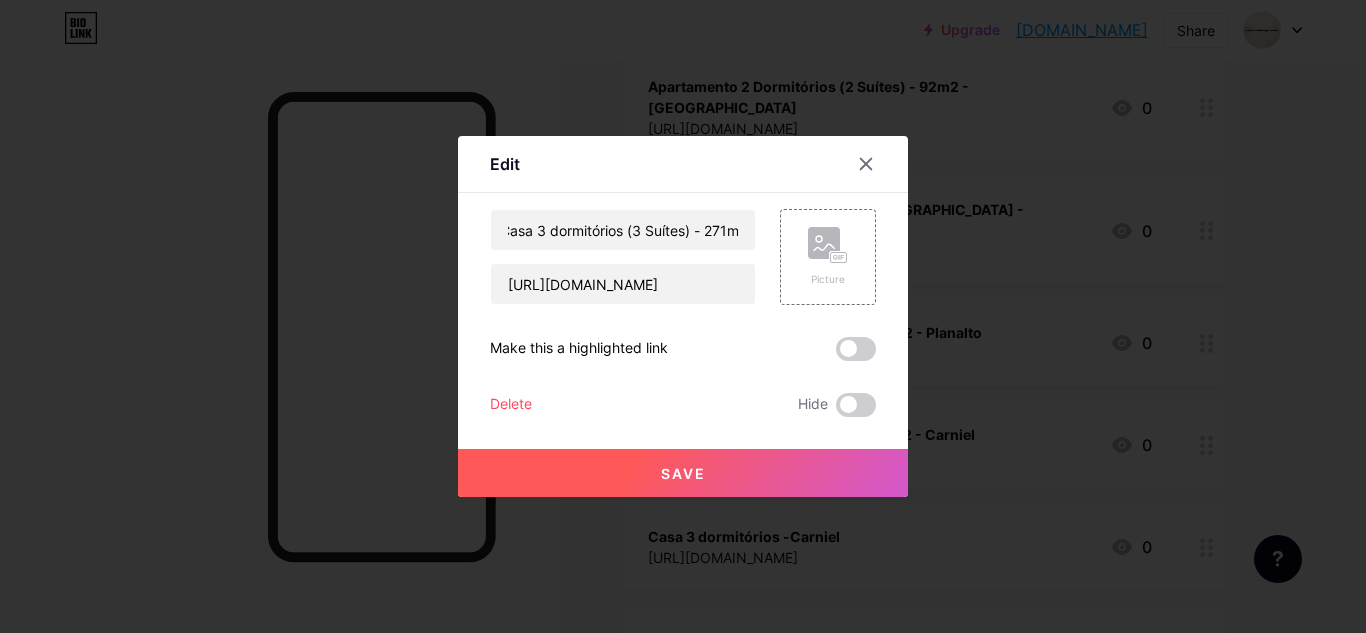 click on "Save" at bounding box center (683, 473) 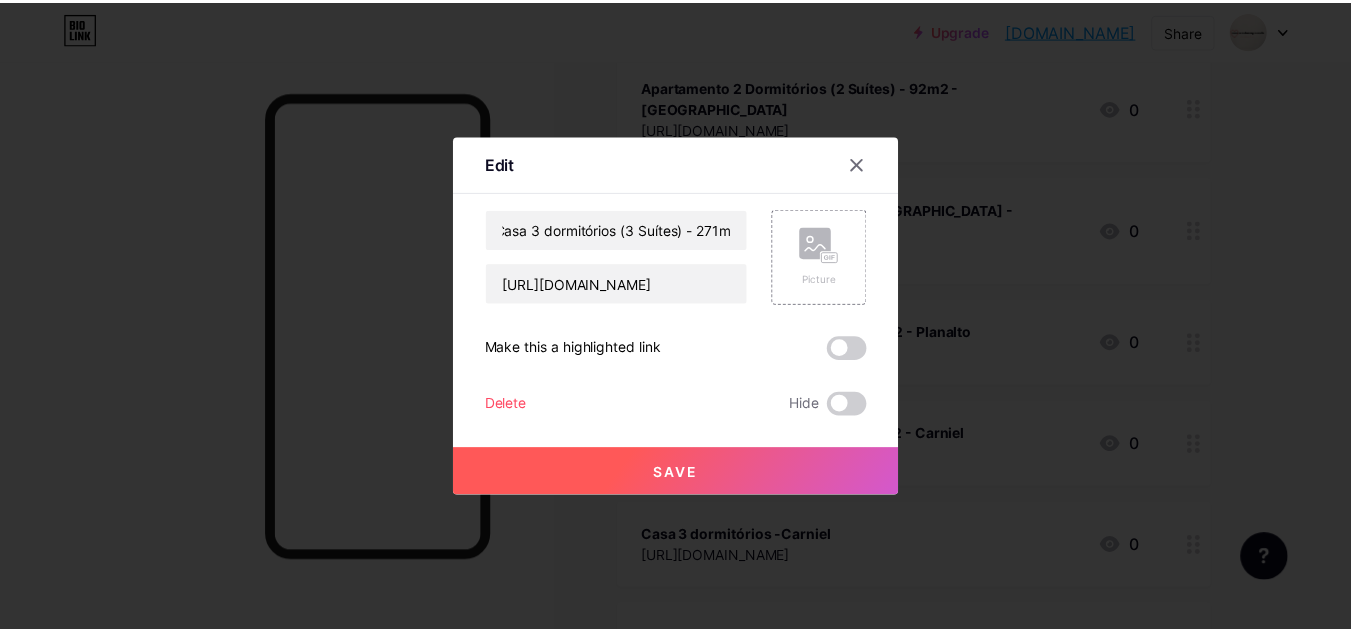 scroll, scrollTop: 0, scrollLeft: 0, axis: both 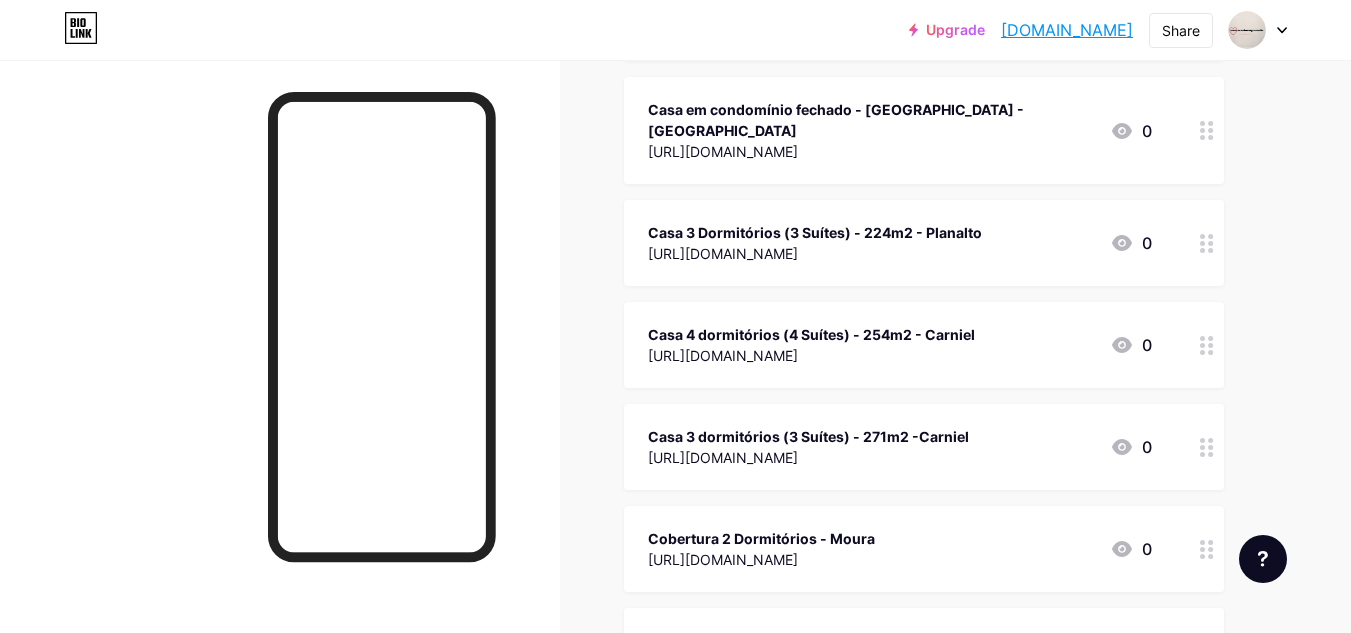 click on "[URL][DOMAIN_NAME]" at bounding box center [761, 559] 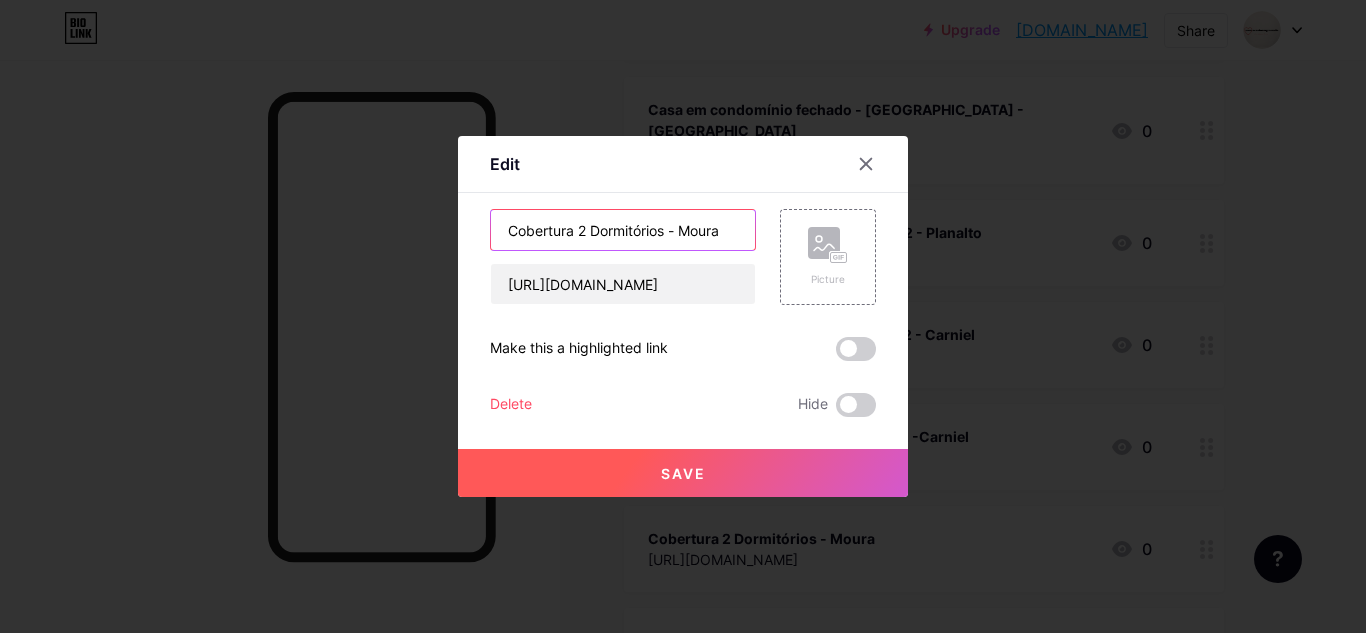 click on "Cobertura 2 Dormitórios - Moura" at bounding box center [623, 230] 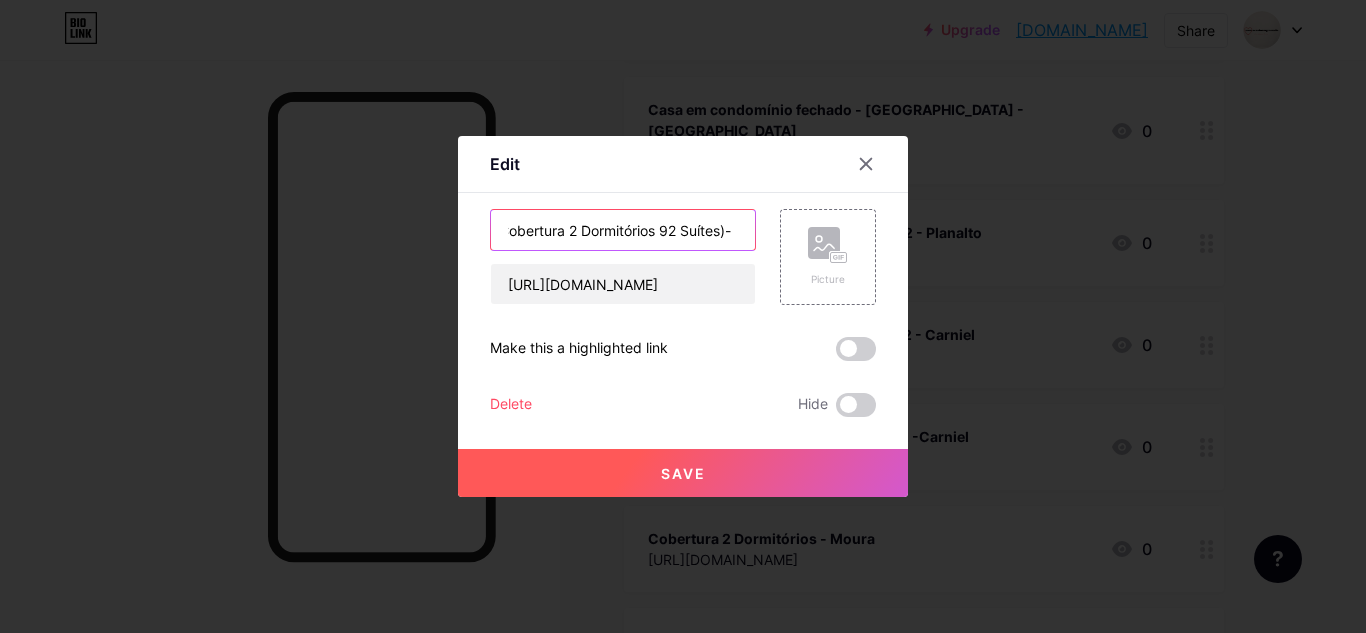 scroll, scrollTop: 0, scrollLeft: 13, axis: horizontal 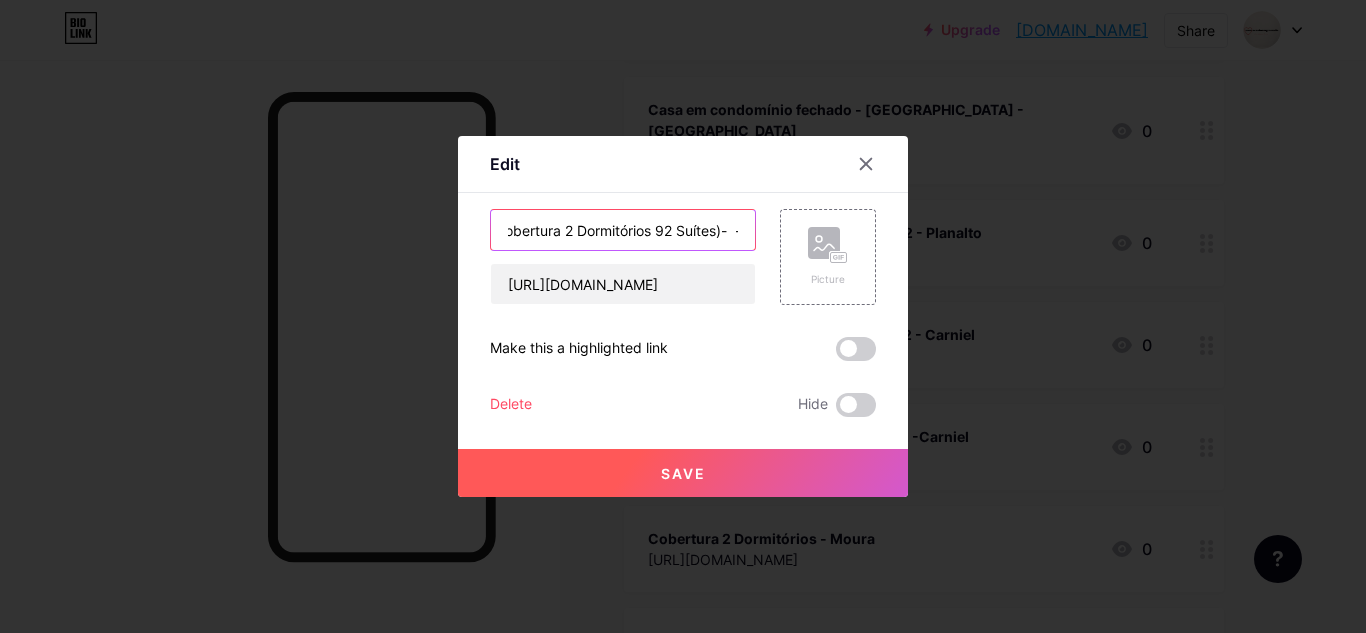 click on "Cobertura 2 Dormitórios 92 Suítes)-  - Moura" at bounding box center (623, 230) 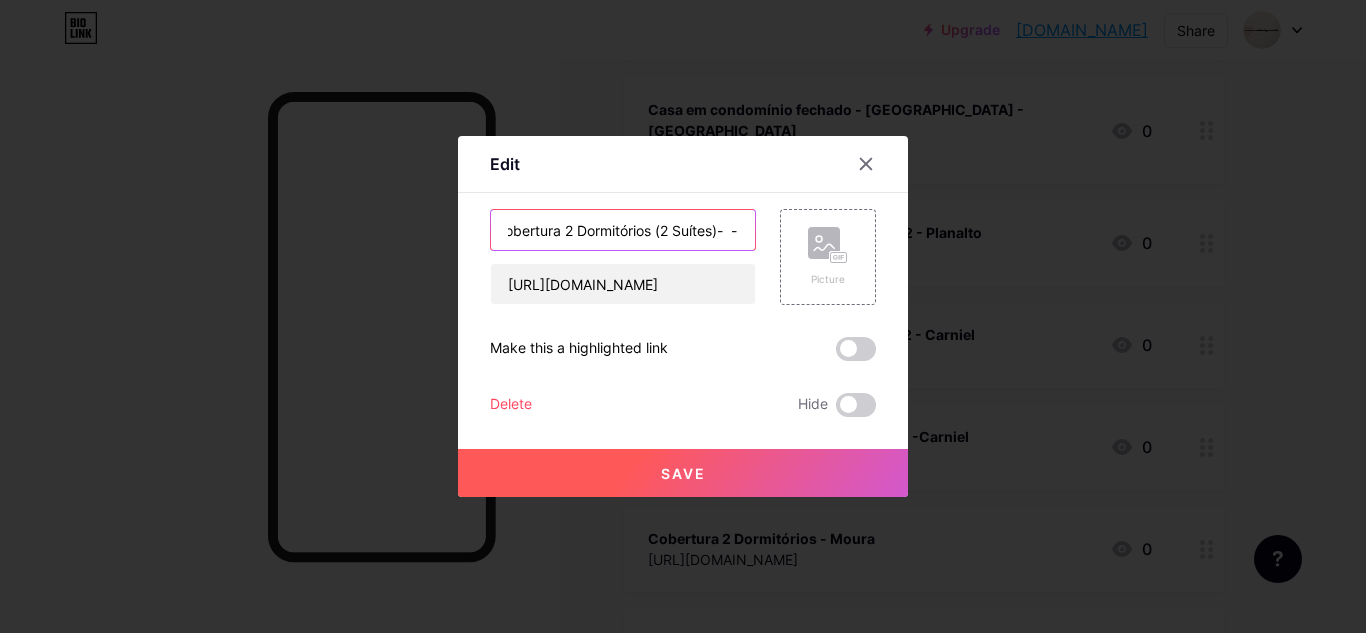click on "Cobertura 2 Dormitórios (2 Suítes)-  - Moura" at bounding box center [623, 230] 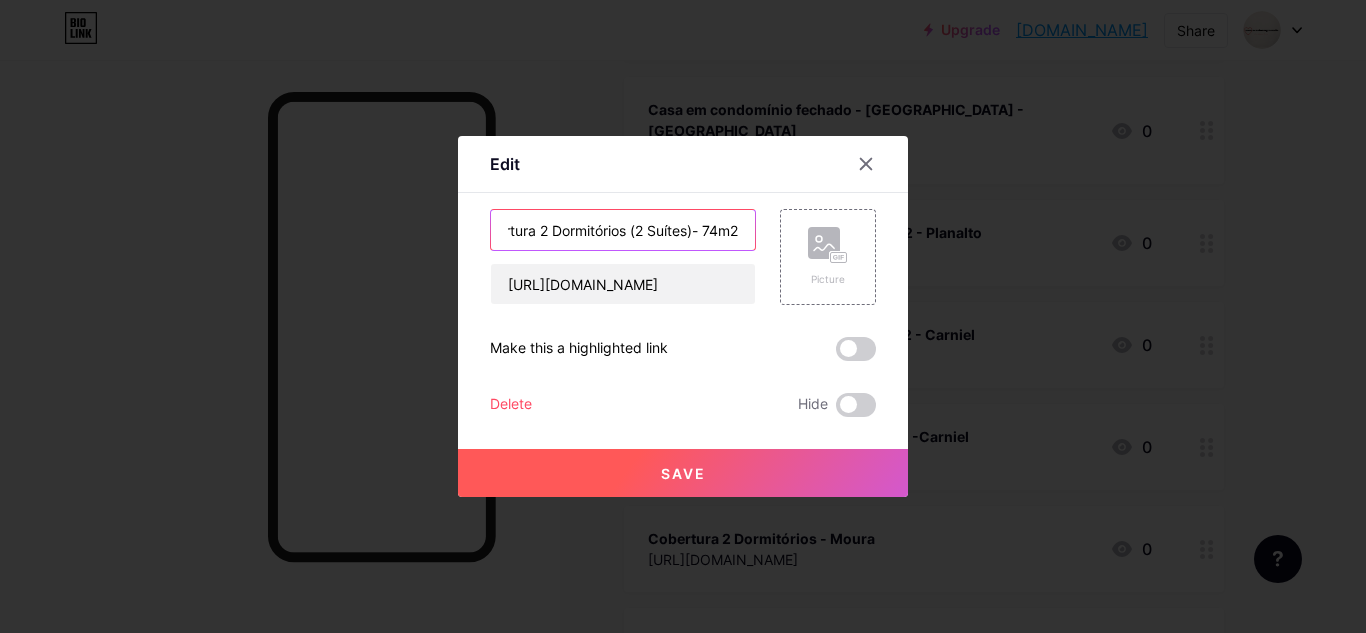scroll, scrollTop: 0, scrollLeft: 46, axis: horizontal 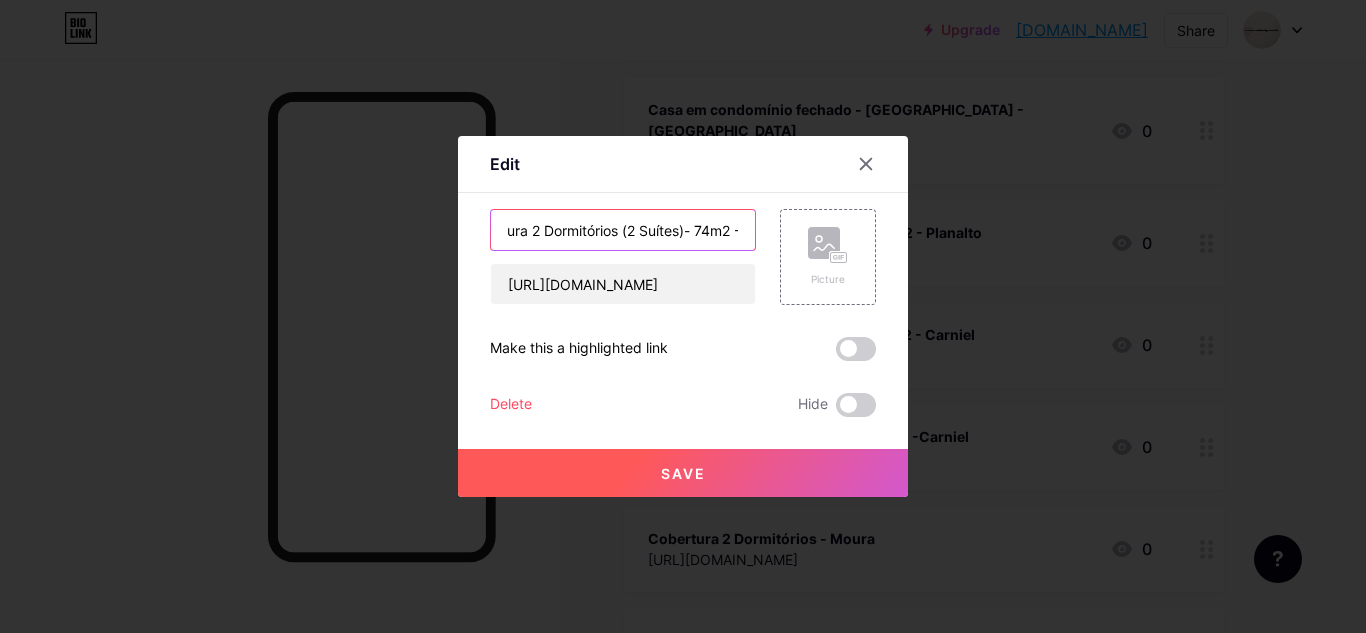 type on "Cobertura 2 Dormitórios (2 Suítes)- 74m2 - Moura" 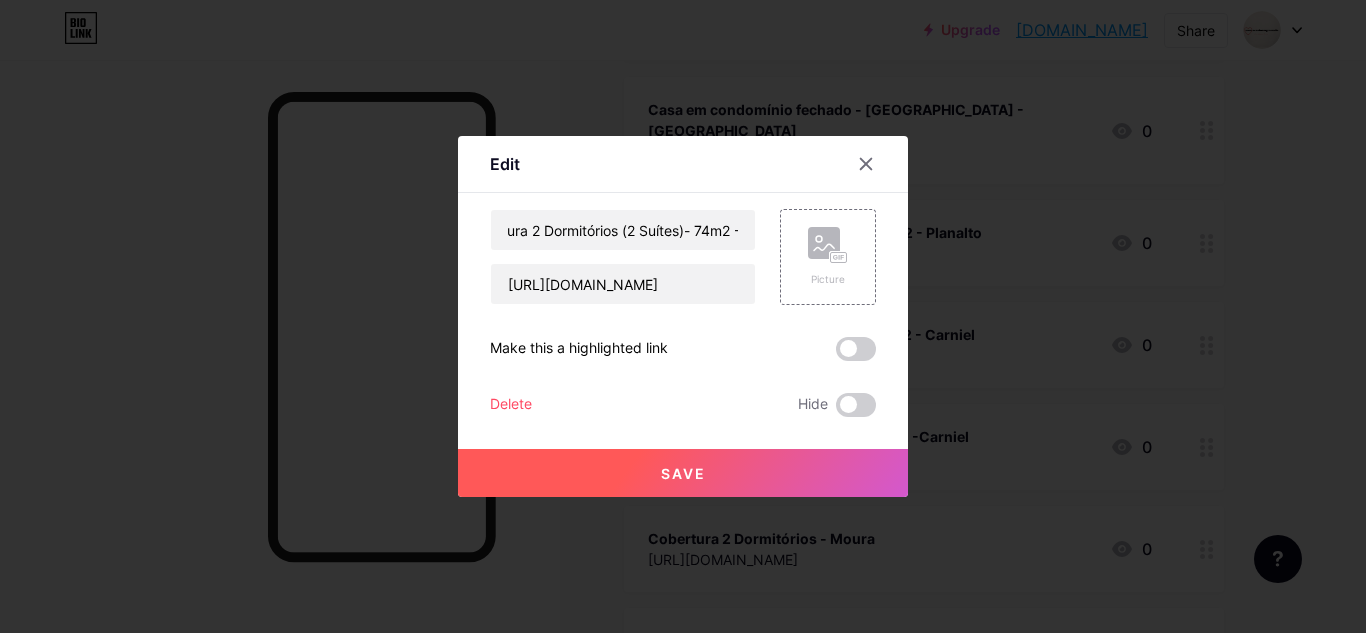 click on "Save" at bounding box center [683, 473] 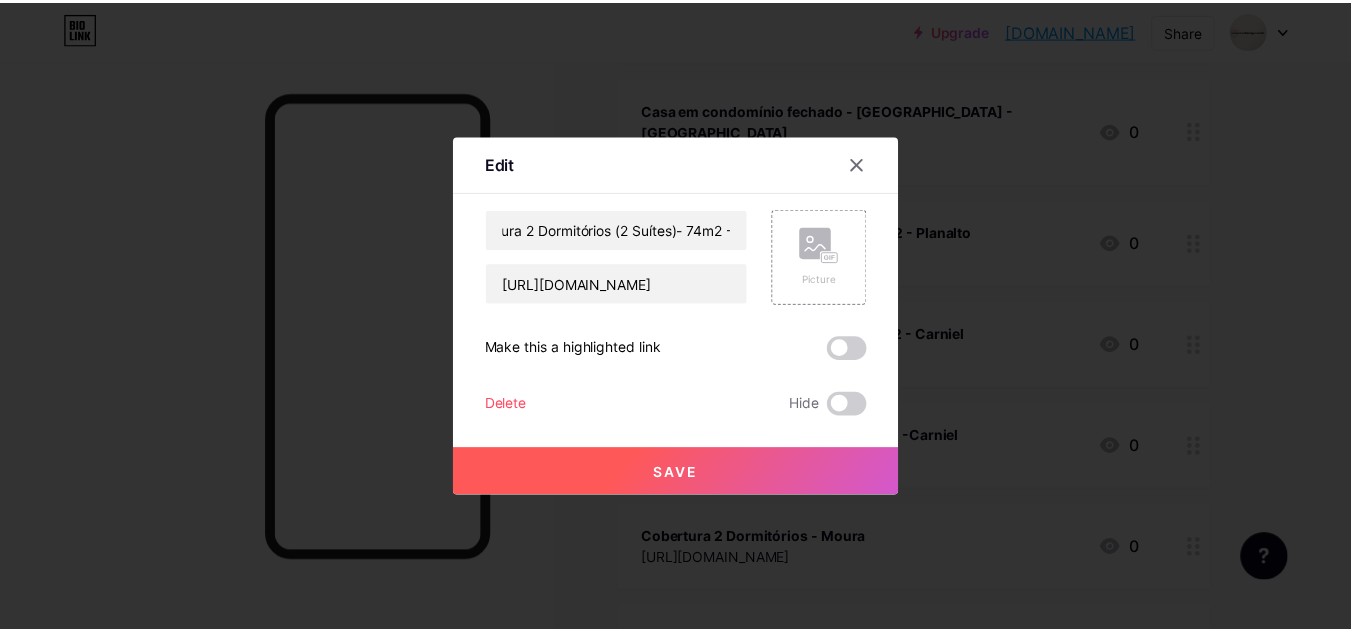 scroll, scrollTop: 0, scrollLeft: 0, axis: both 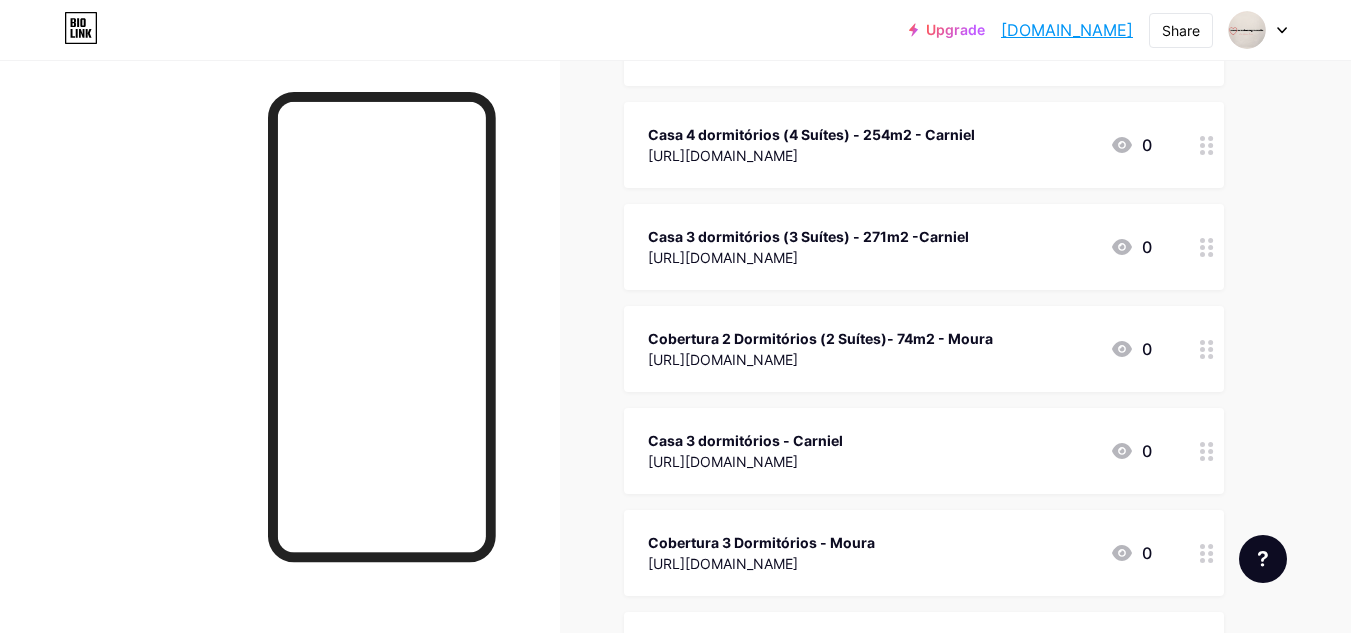 click on "Casa 3 dormitórios - Carniel" at bounding box center [745, 440] 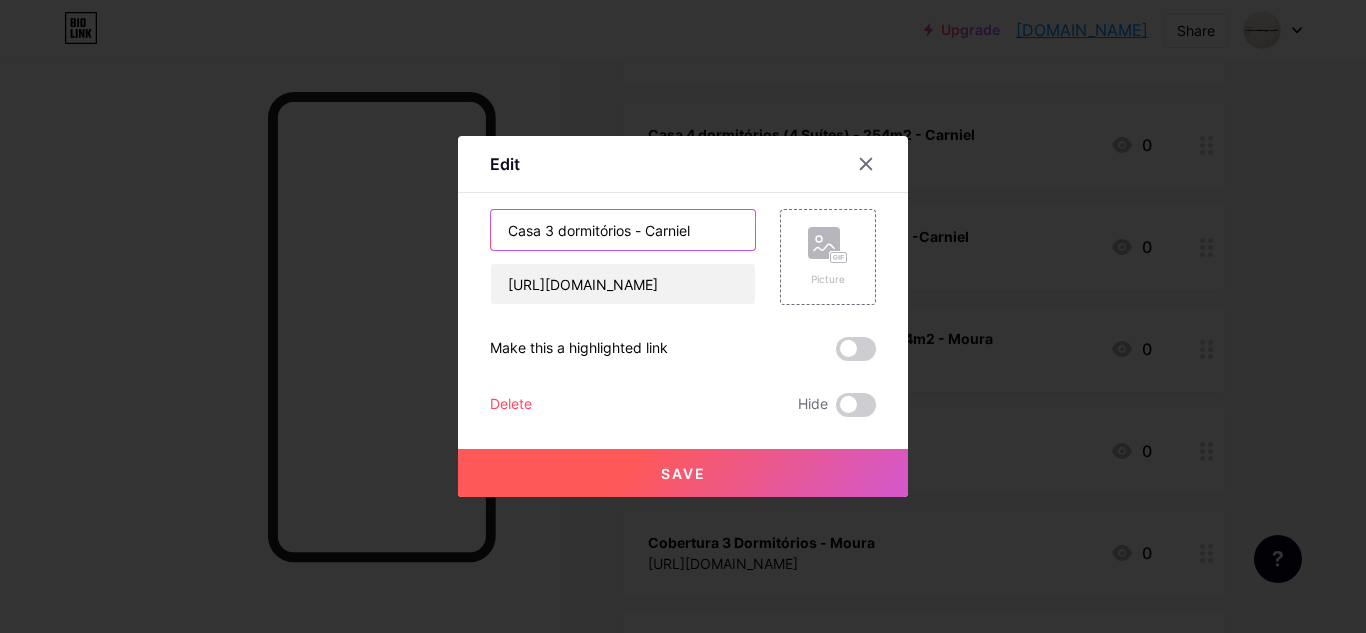 click on "Casa 3 dormitórios - Carniel" at bounding box center (623, 230) 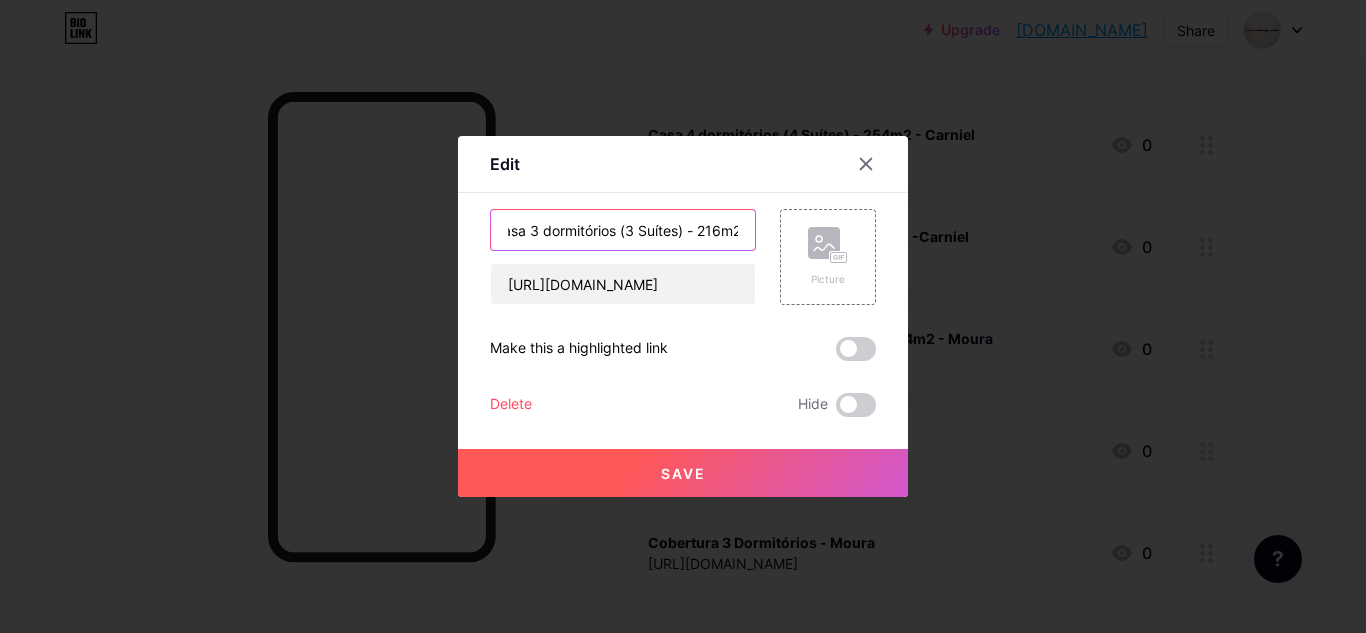 scroll, scrollTop: 0, scrollLeft: 23, axis: horizontal 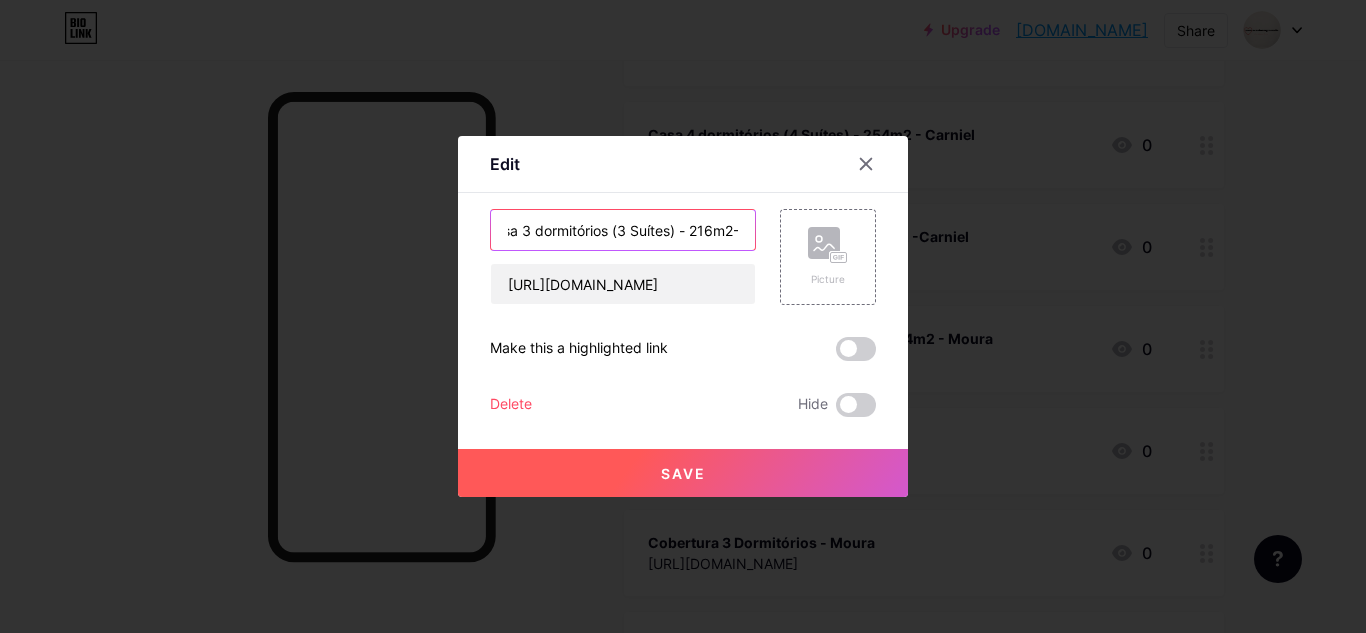 type on "Casa 3 dormitórios (3 Suítes) - 216m2- Carniel" 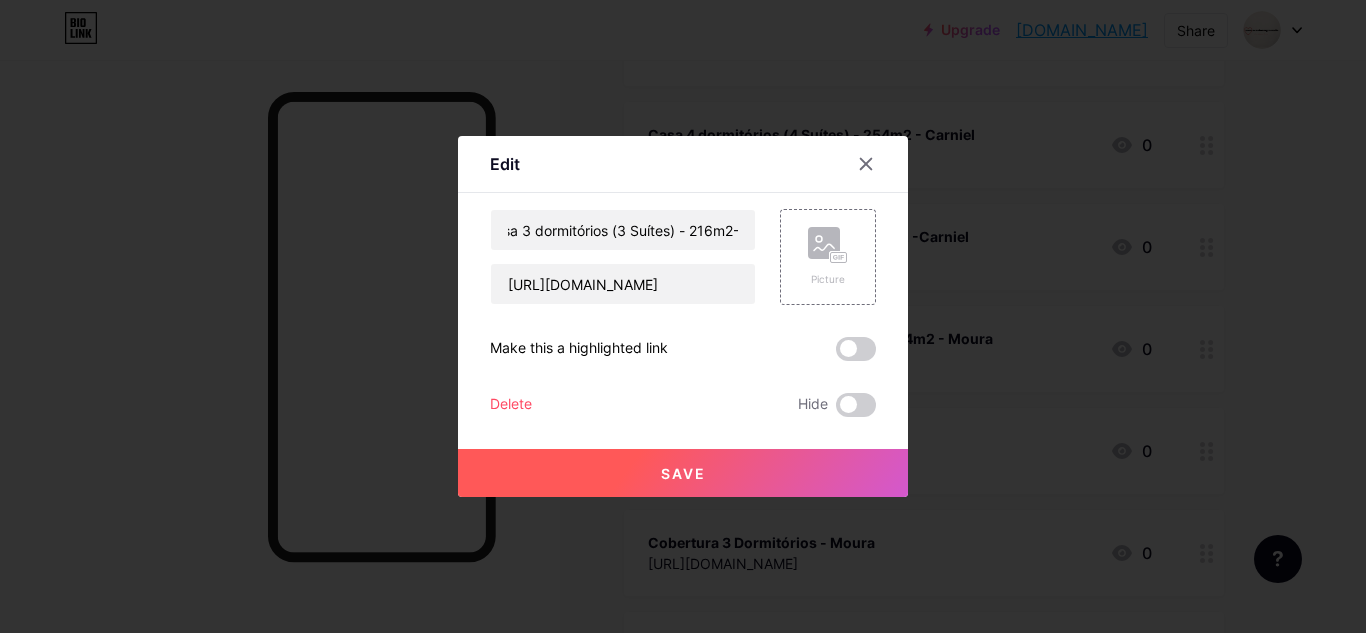 scroll, scrollTop: 0, scrollLeft: 0, axis: both 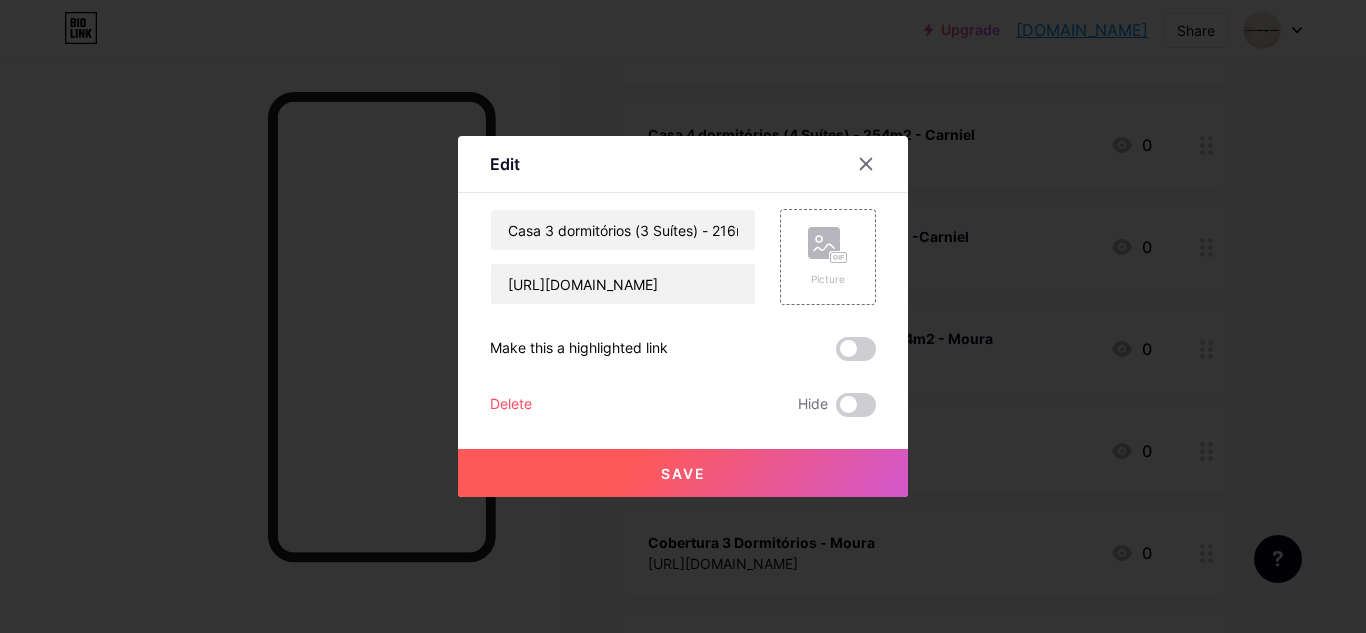 click on "Save" at bounding box center [683, 473] 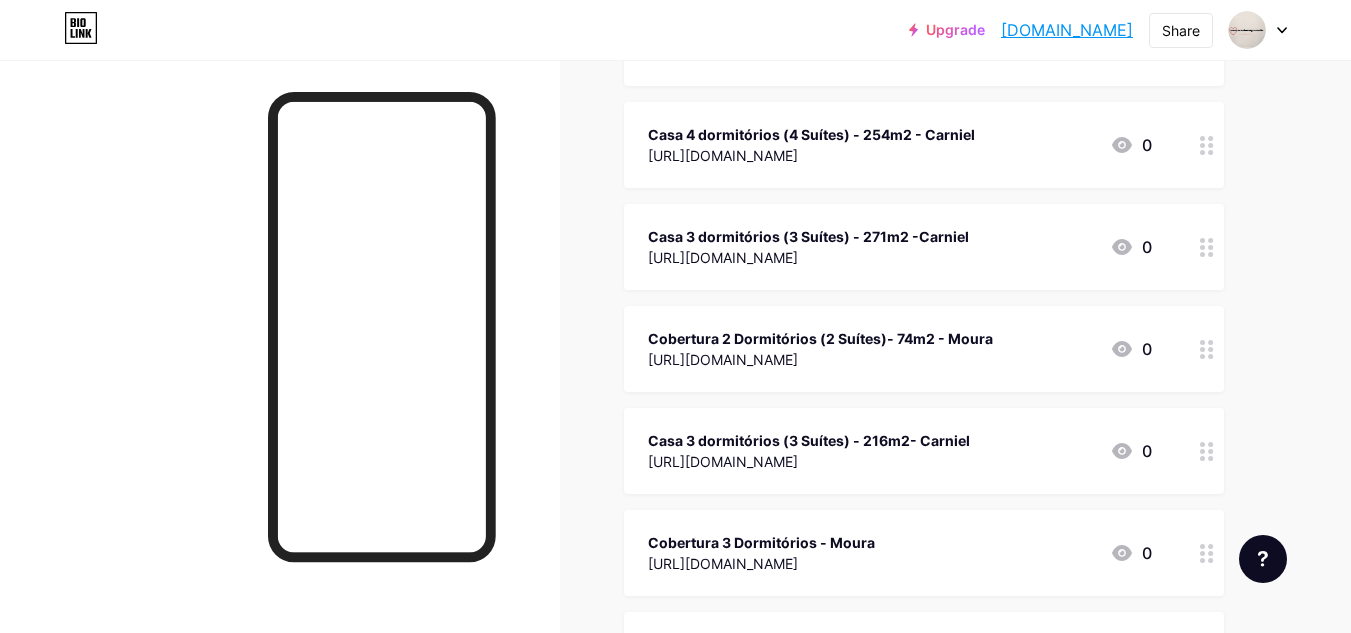 click on "[URL][DOMAIN_NAME]" at bounding box center (761, 563) 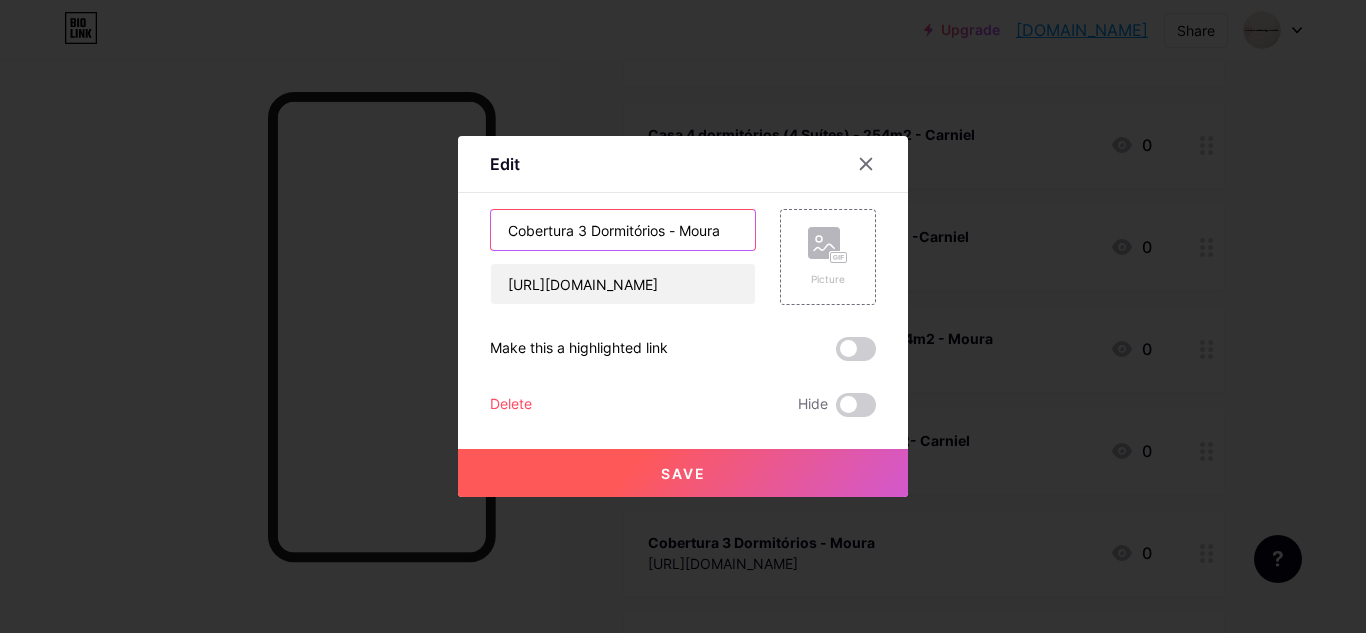 click on "Cobertura 3 Dormitórios - Moura" at bounding box center [623, 230] 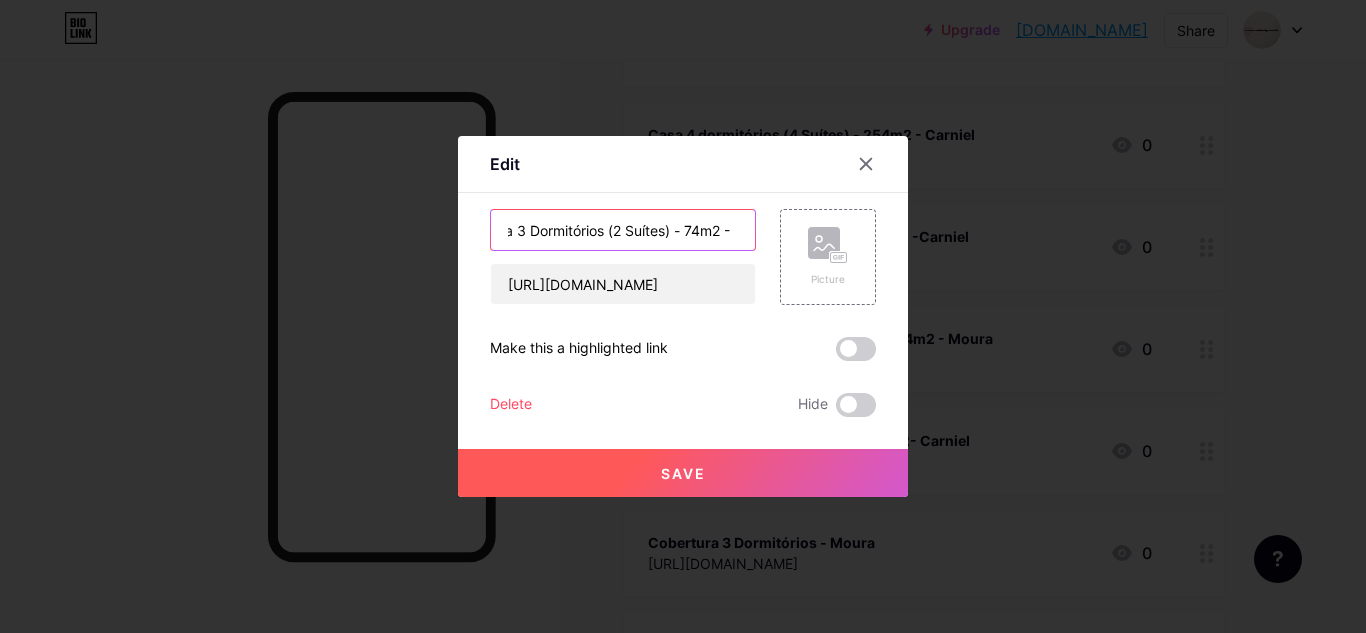 scroll, scrollTop: 0, scrollLeft: 65, axis: horizontal 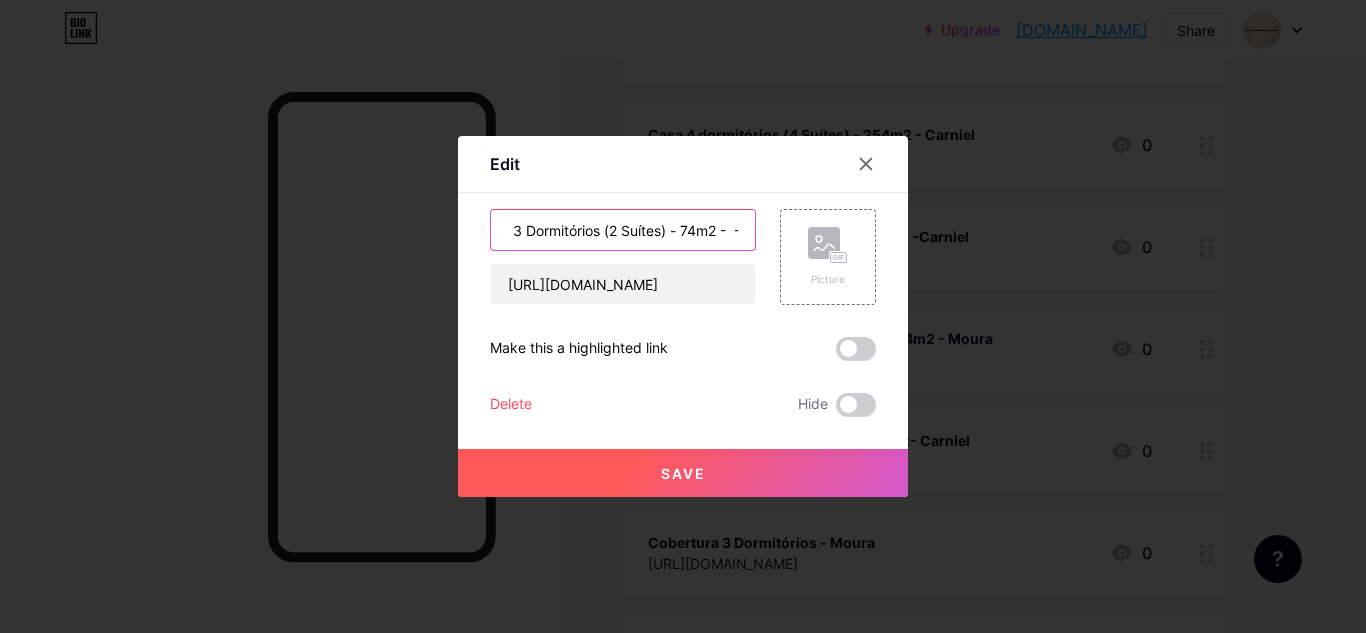 type on "Cobertura 3 Dormitórios (2 Suítes) - 74m2 -  - Moura" 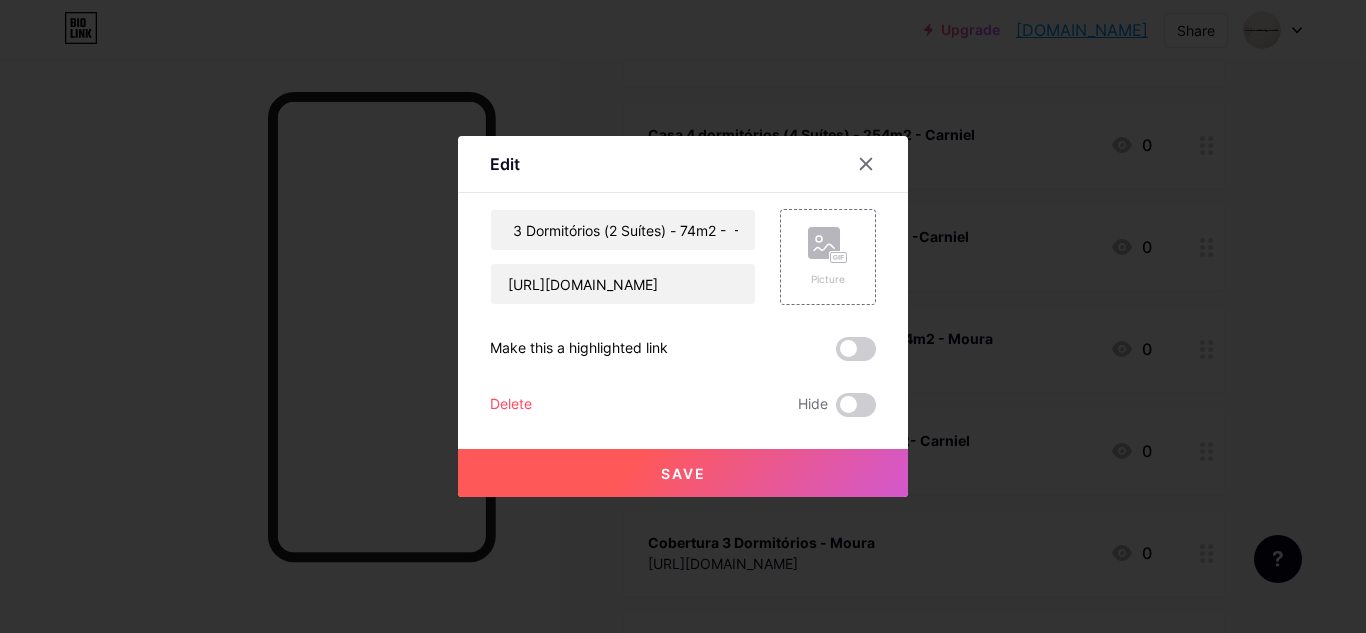 click on "Save" at bounding box center [683, 473] 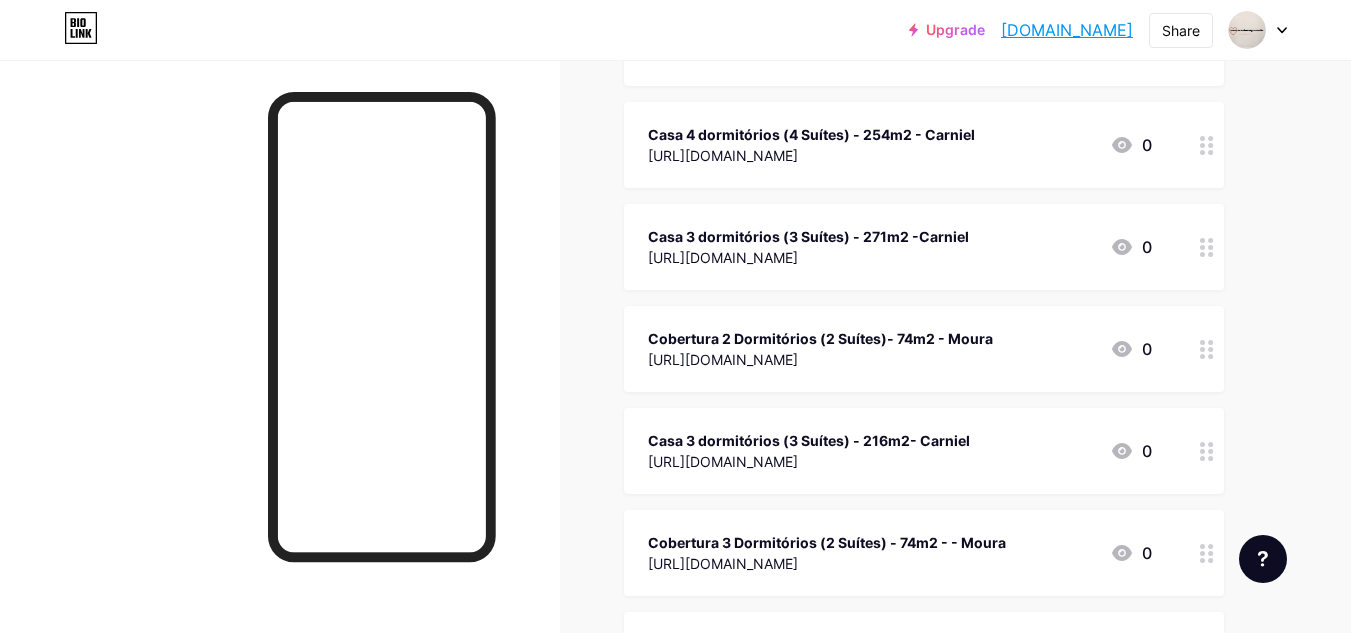 click on "Cobertura 3 Dormitórios (2 Suítes) - 74m2 -  - Moura" at bounding box center (827, 542) 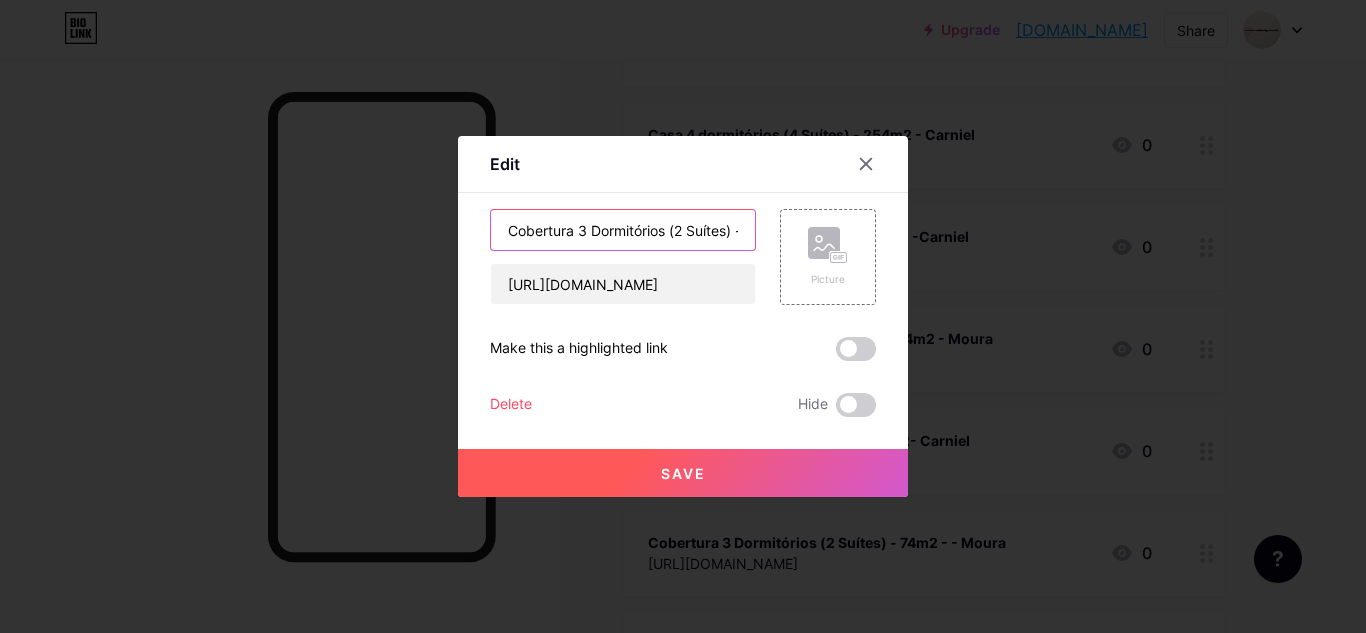 click on "Cobertura 3 Dormitórios (2 Suítes) - 74m2 -  - Moura" at bounding box center [623, 230] 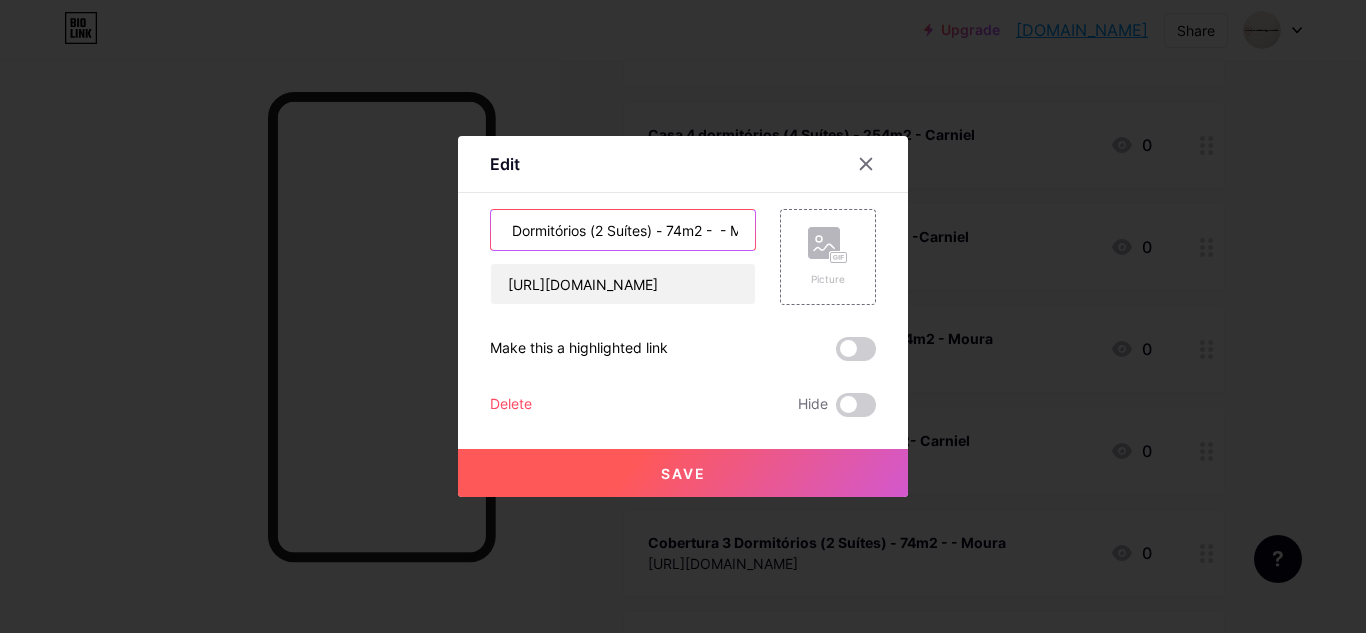 scroll, scrollTop: 0, scrollLeft: 92, axis: horizontal 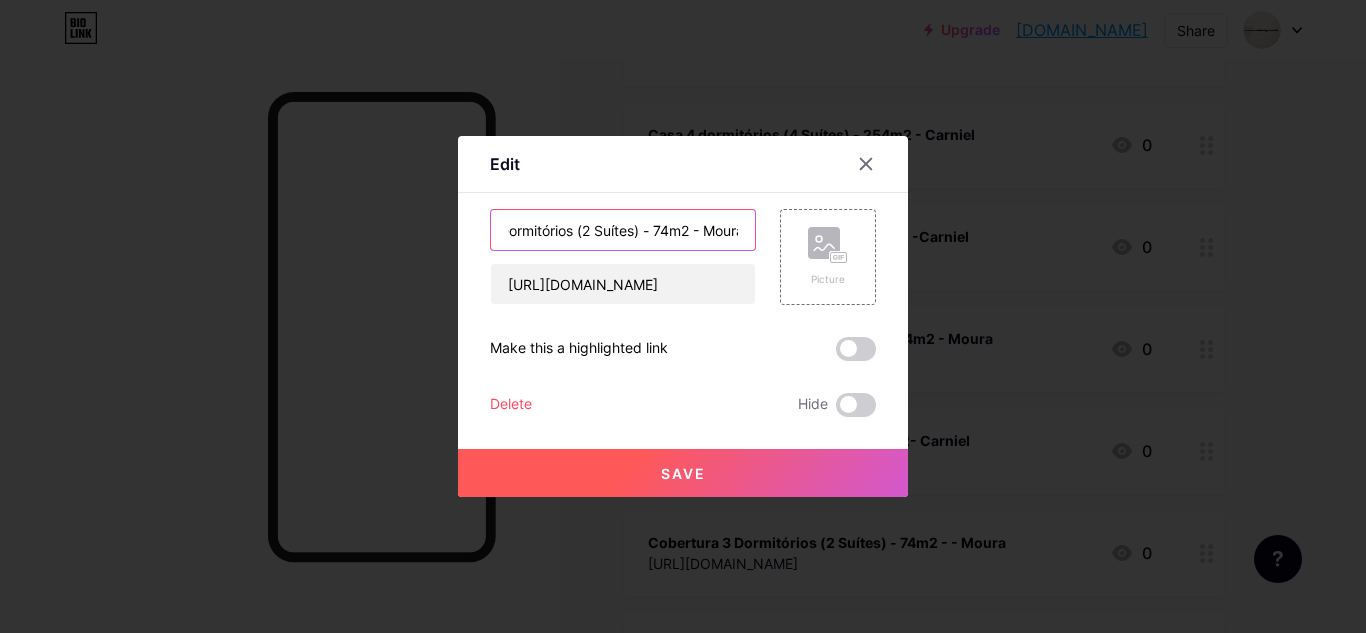 type on "Cobertura 3 Dormitórios (2 Suítes) - 74m2 - Moura" 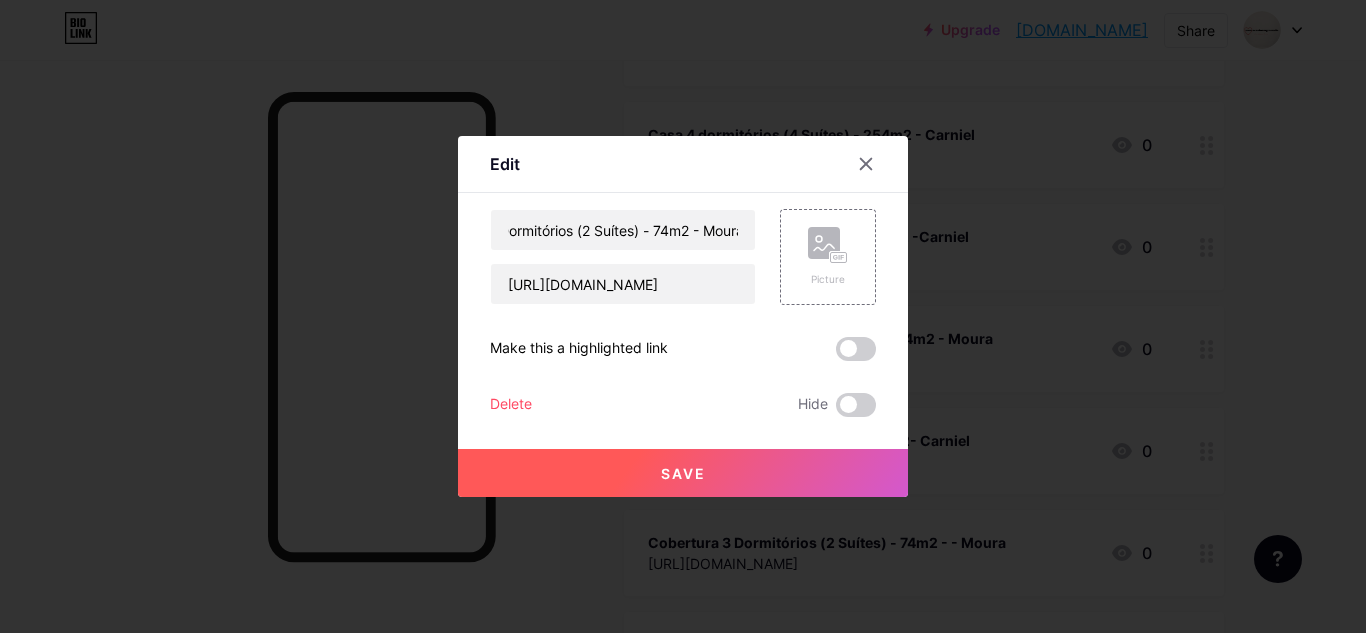 click on "Save" at bounding box center [683, 473] 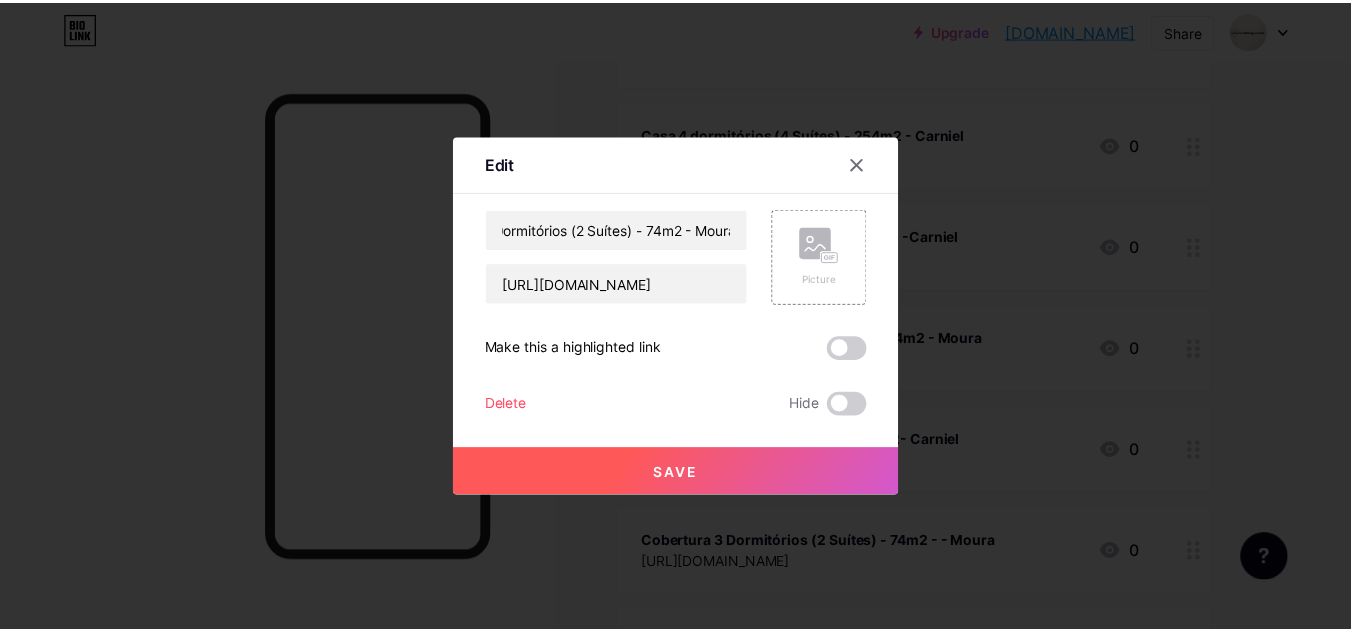 scroll, scrollTop: 0, scrollLeft: 0, axis: both 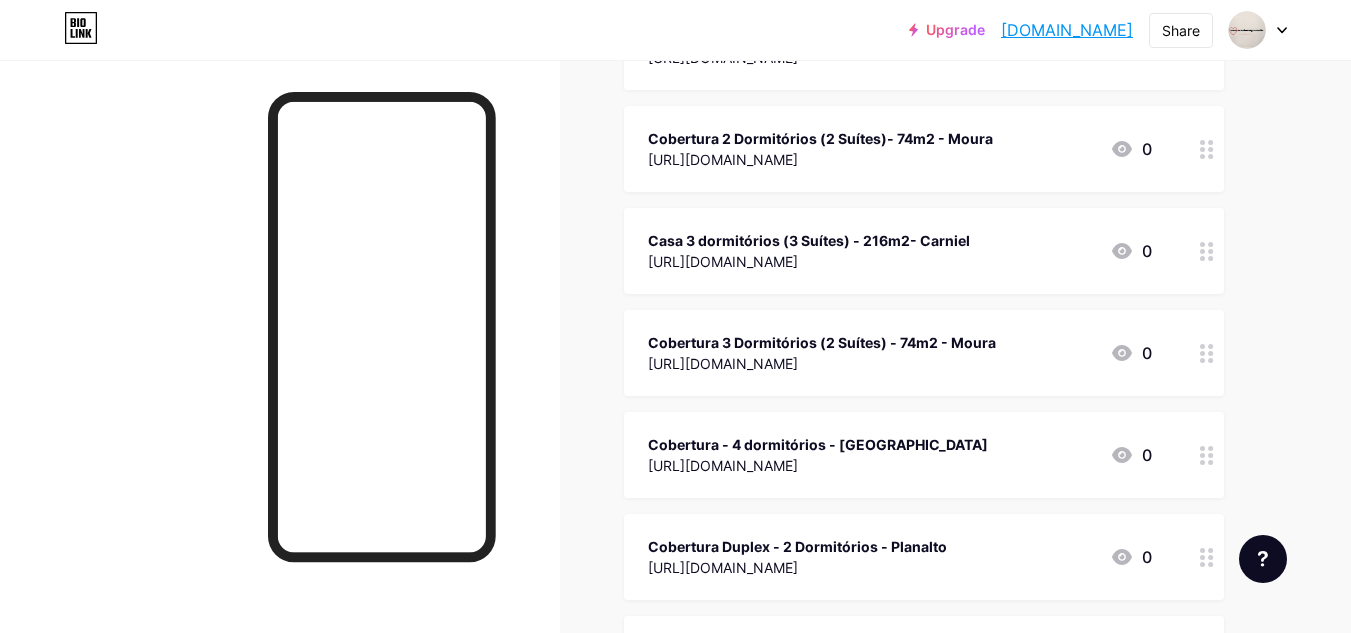click on "[URL][DOMAIN_NAME]" at bounding box center [818, 465] 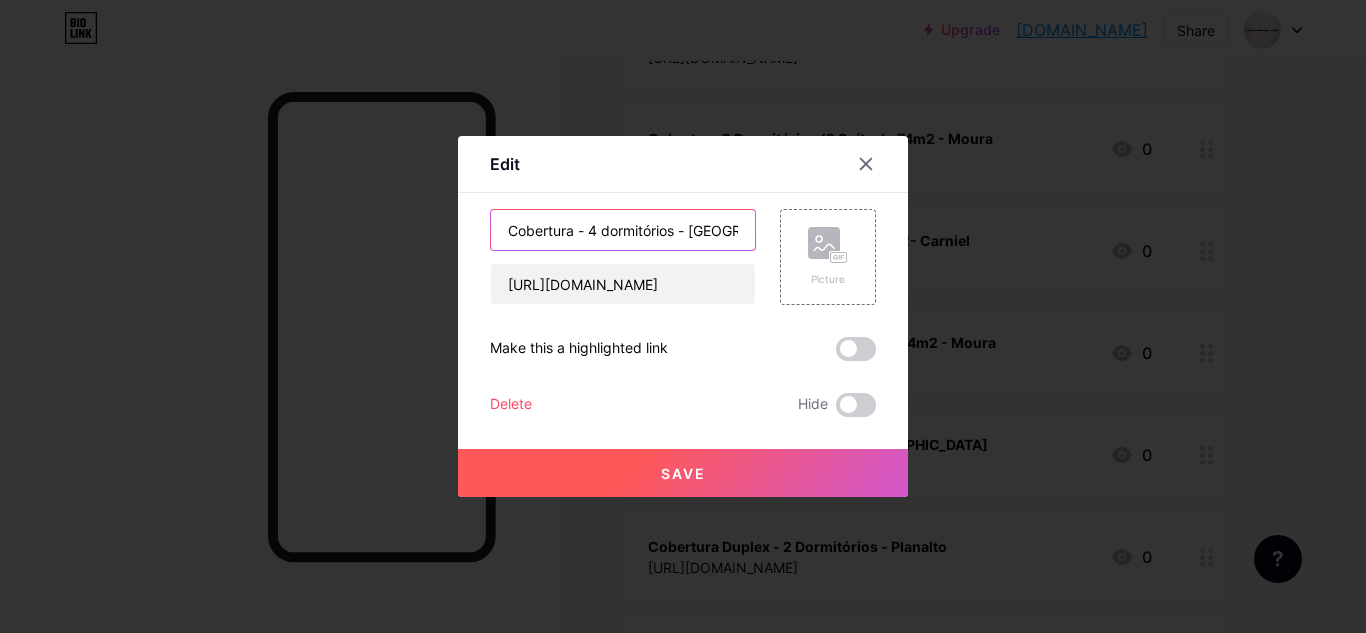 click on "Cobertura - 4 dormitórios - [GEOGRAPHIC_DATA]" at bounding box center (623, 230) 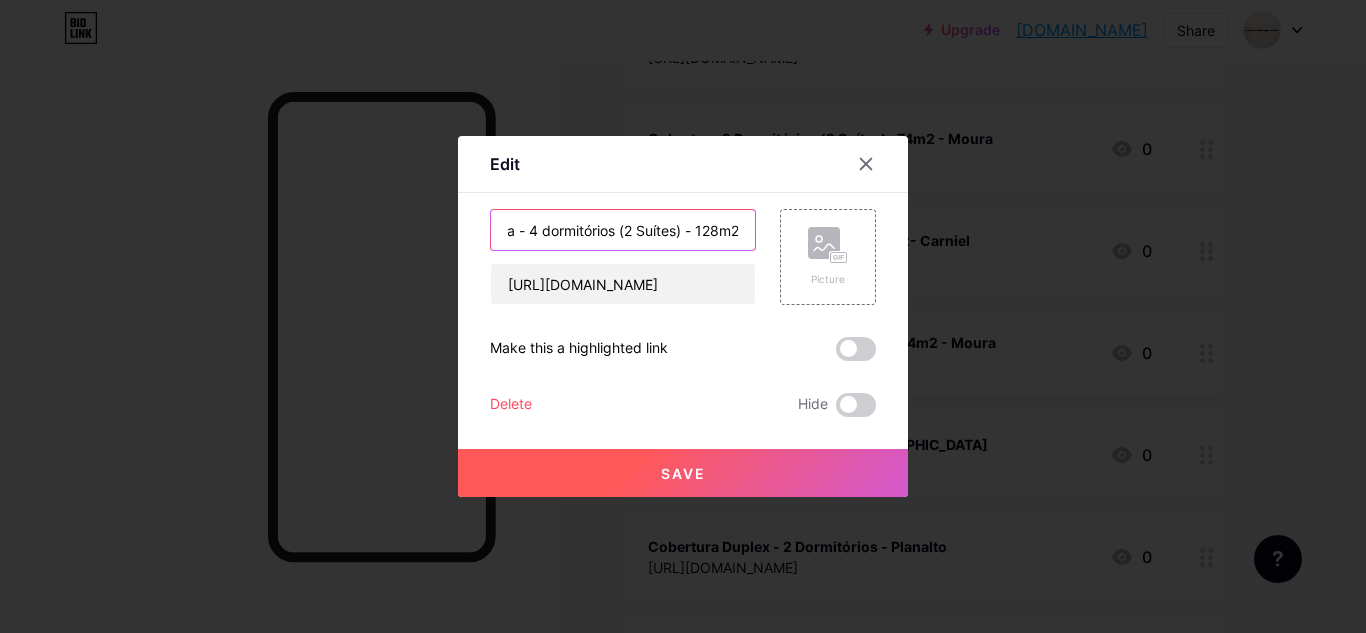 scroll, scrollTop: 0, scrollLeft: 67, axis: horizontal 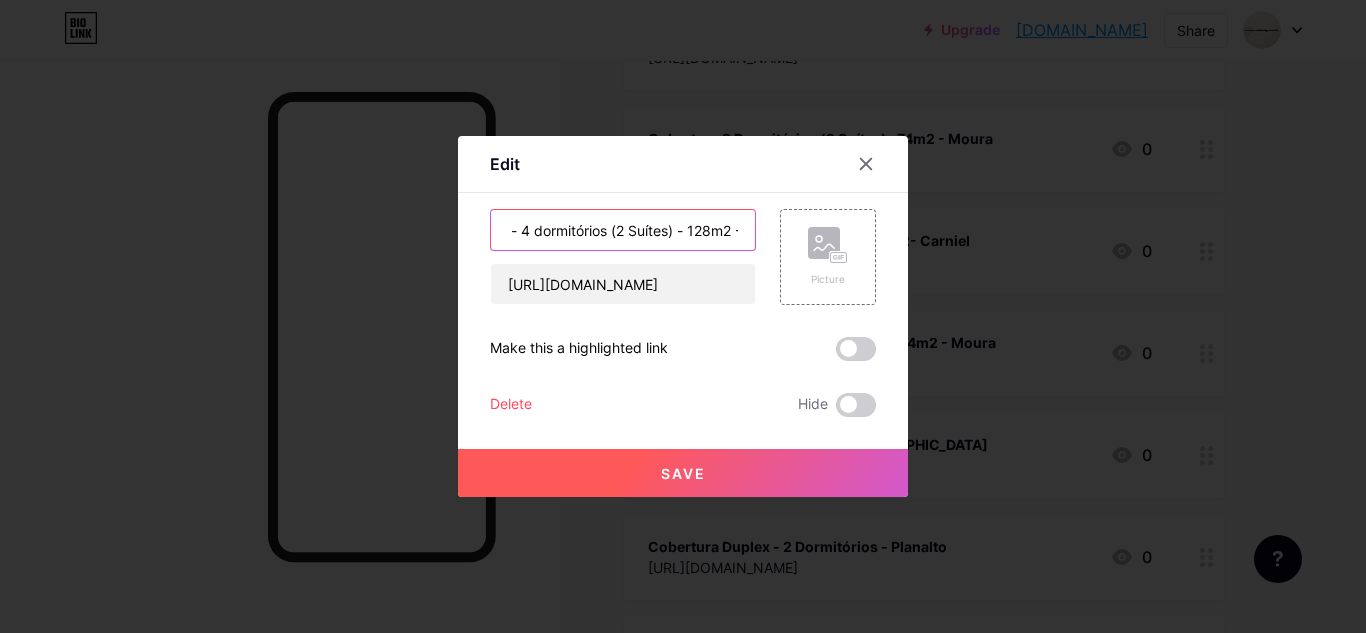 type on "Cobertura - 4 dormitórios (2 Suítes) - 128m2 - Avenida Central" 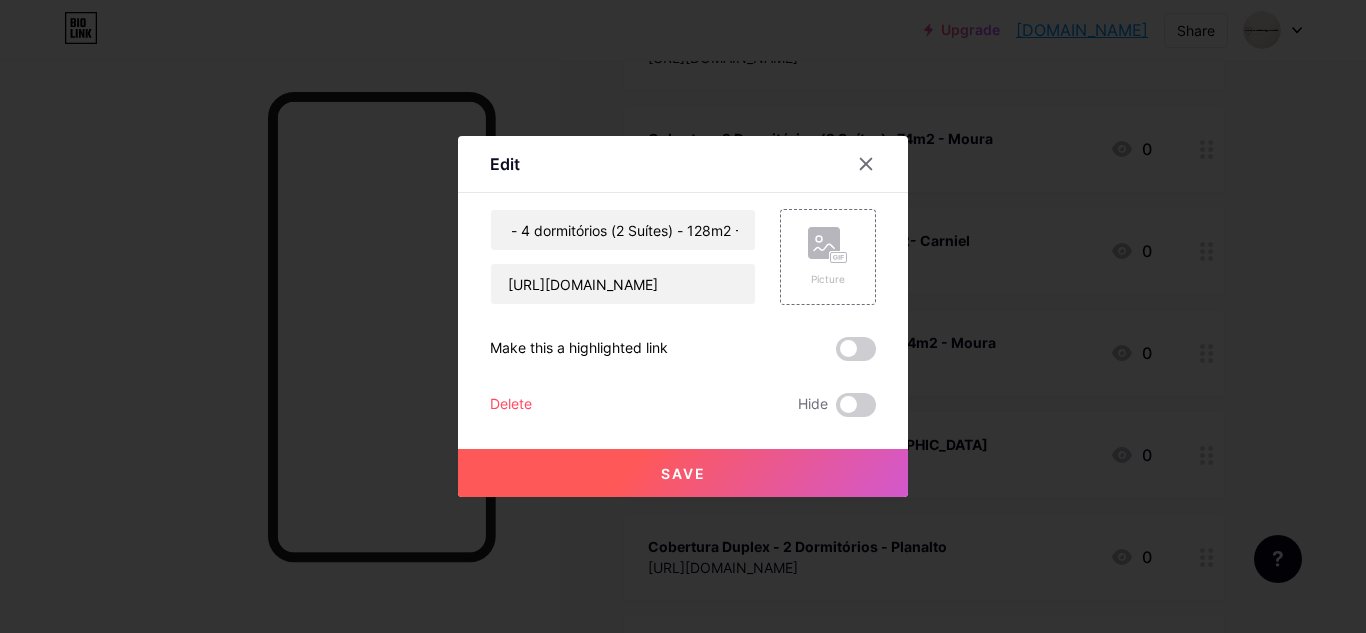 click on "Save" at bounding box center [683, 473] 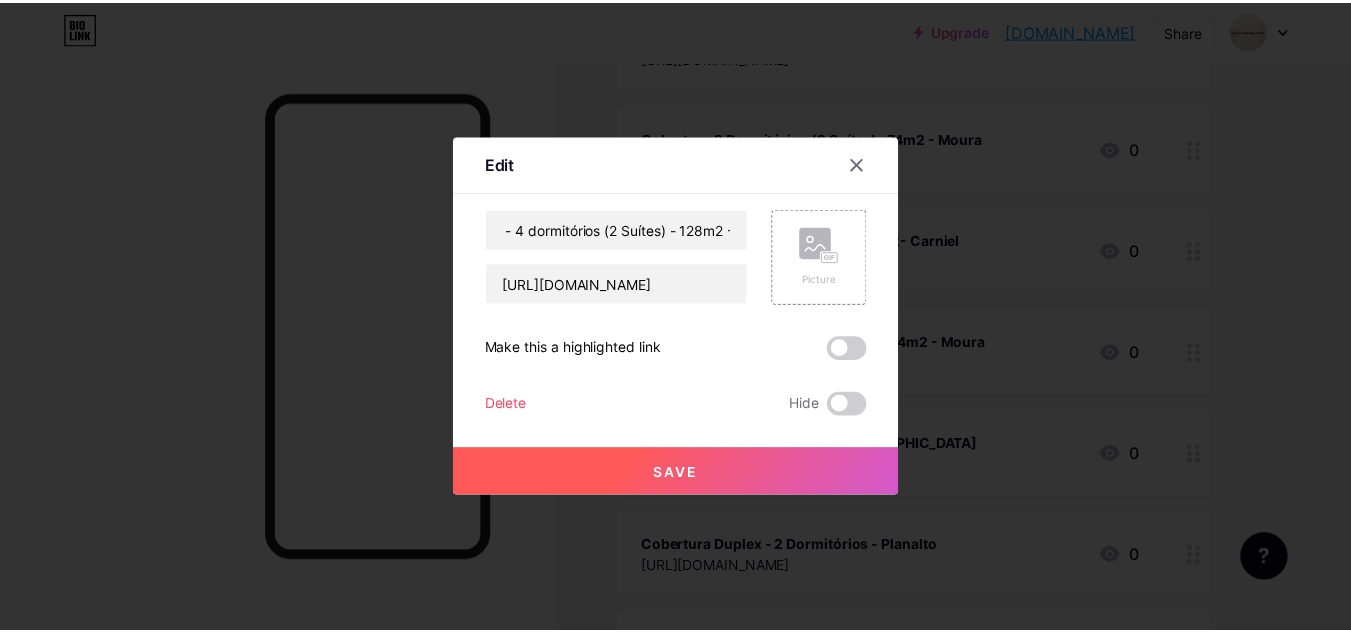 scroll, scrollTop: 0, scrollLeft: 0, axis: both 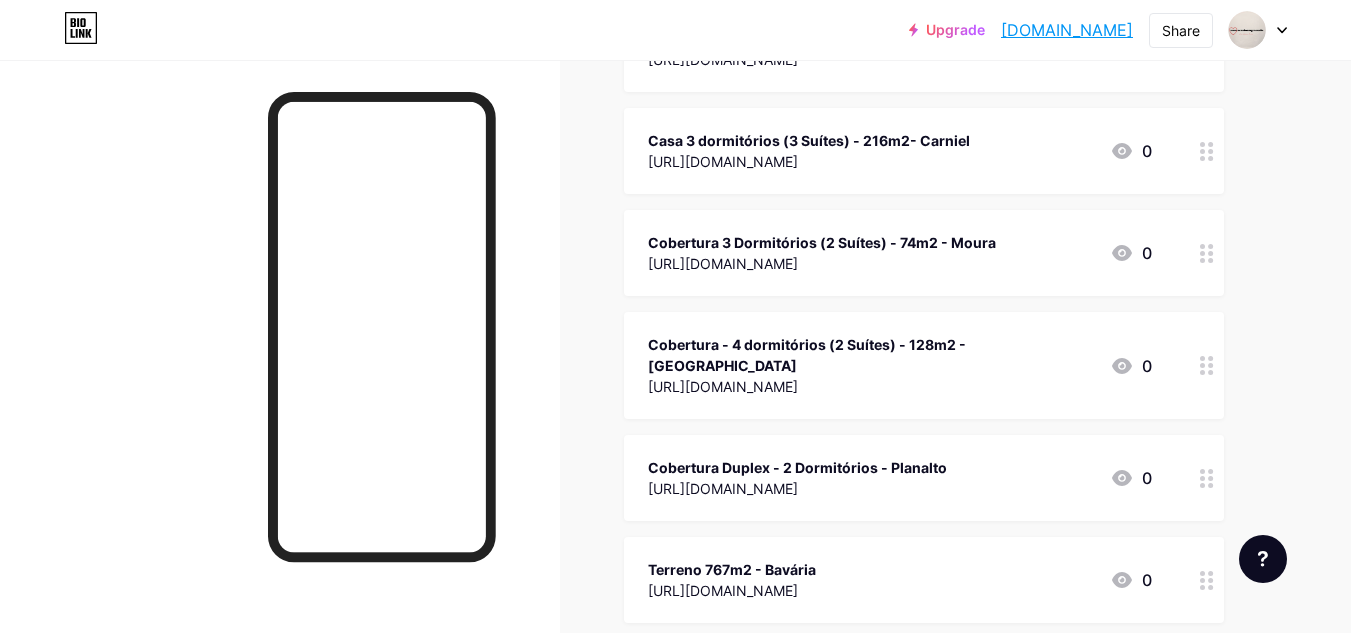 click on "[URL][DOMAIN_NAME]" at bounding box center [797, 488] 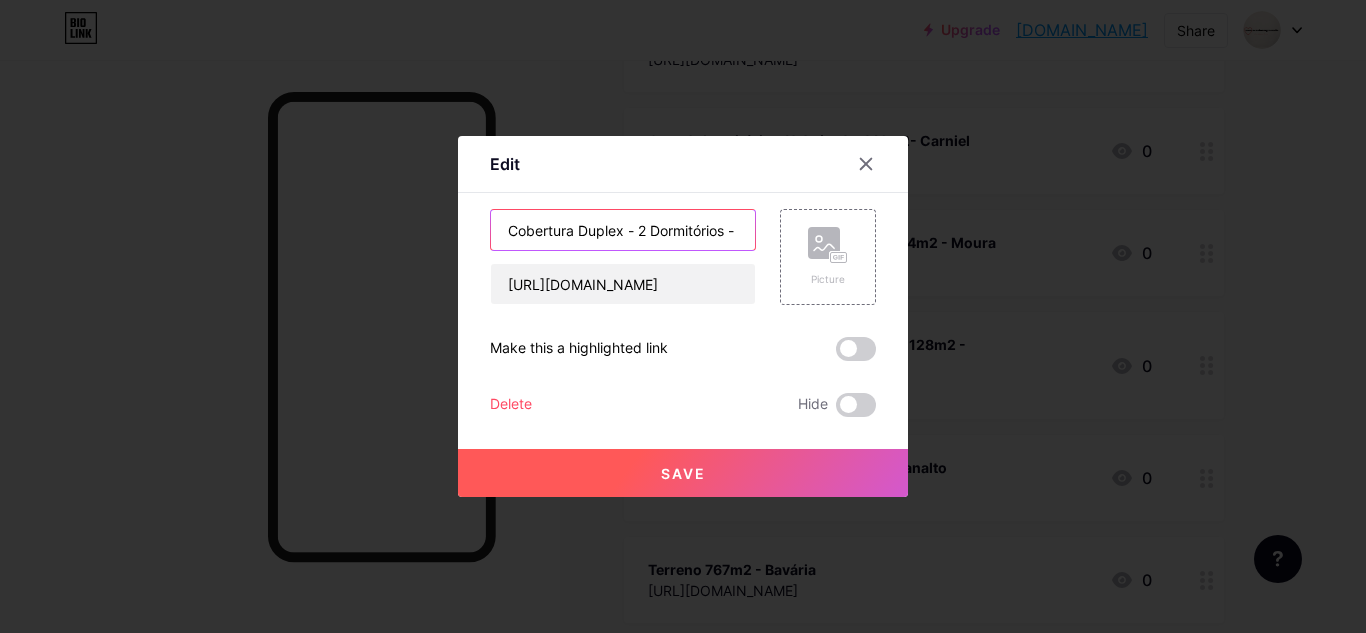 click on "Cobertura Duplex - 2 Dormitórios - Planalto" at bounding box center (623, 230) 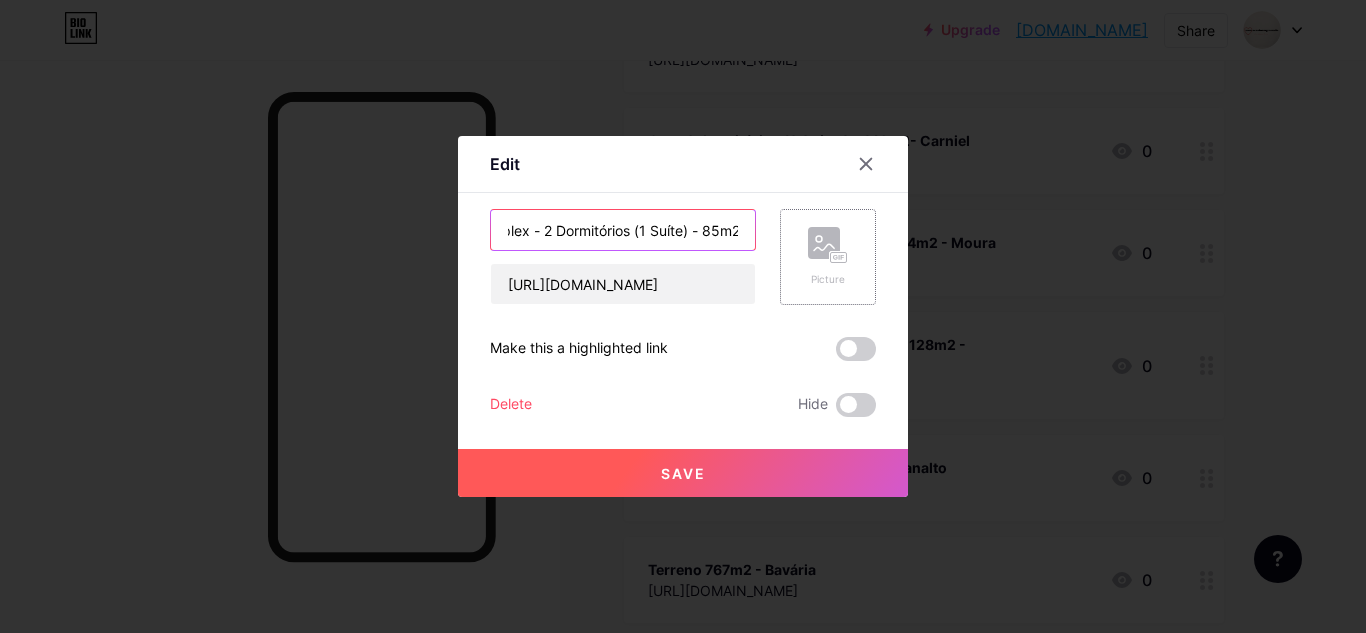 scroll, scrollTop: 0, scrollLeft: 102, axis: horizontal 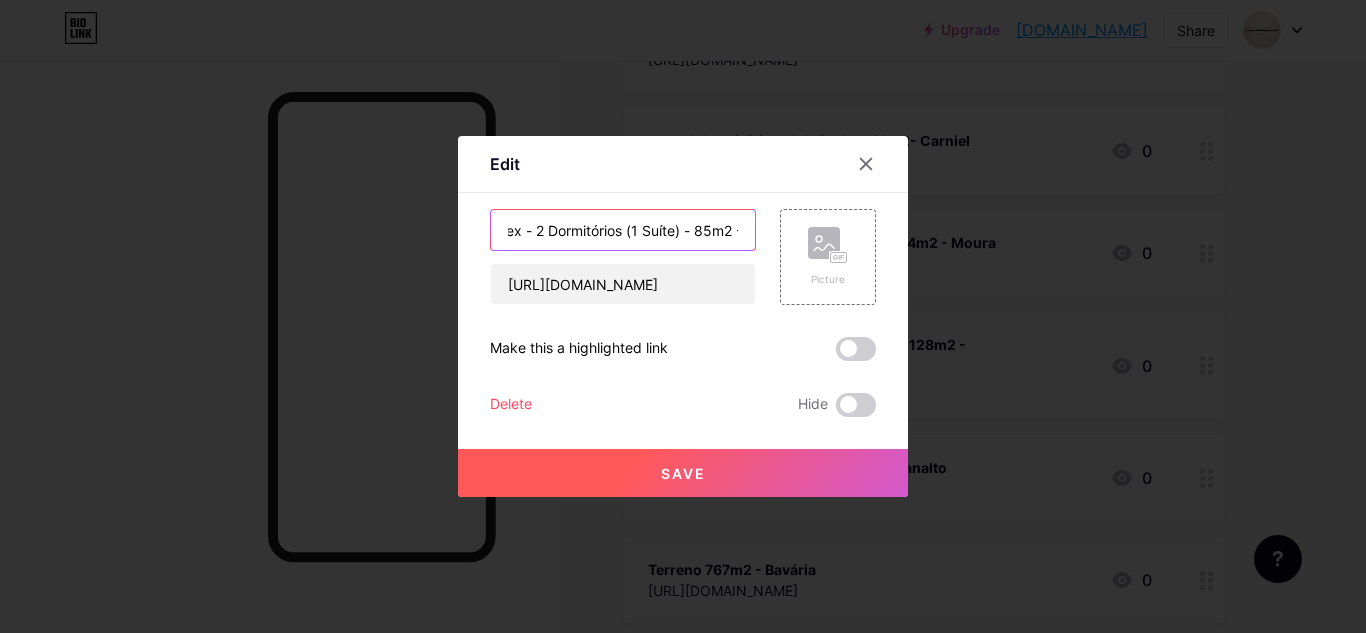 type on "Cobertura Duplex - 2 Dormitórios (1 Suíte) - 85m2 - Planalto" 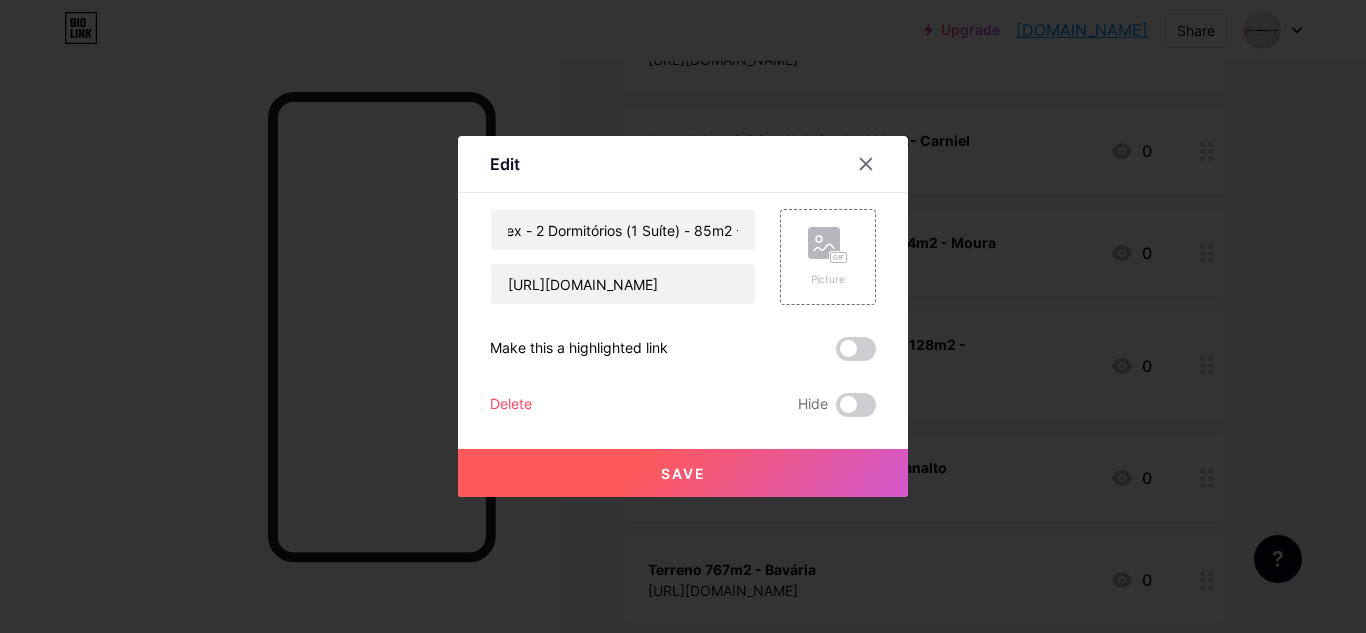 click on "Save" at bounding box center [683, 473] 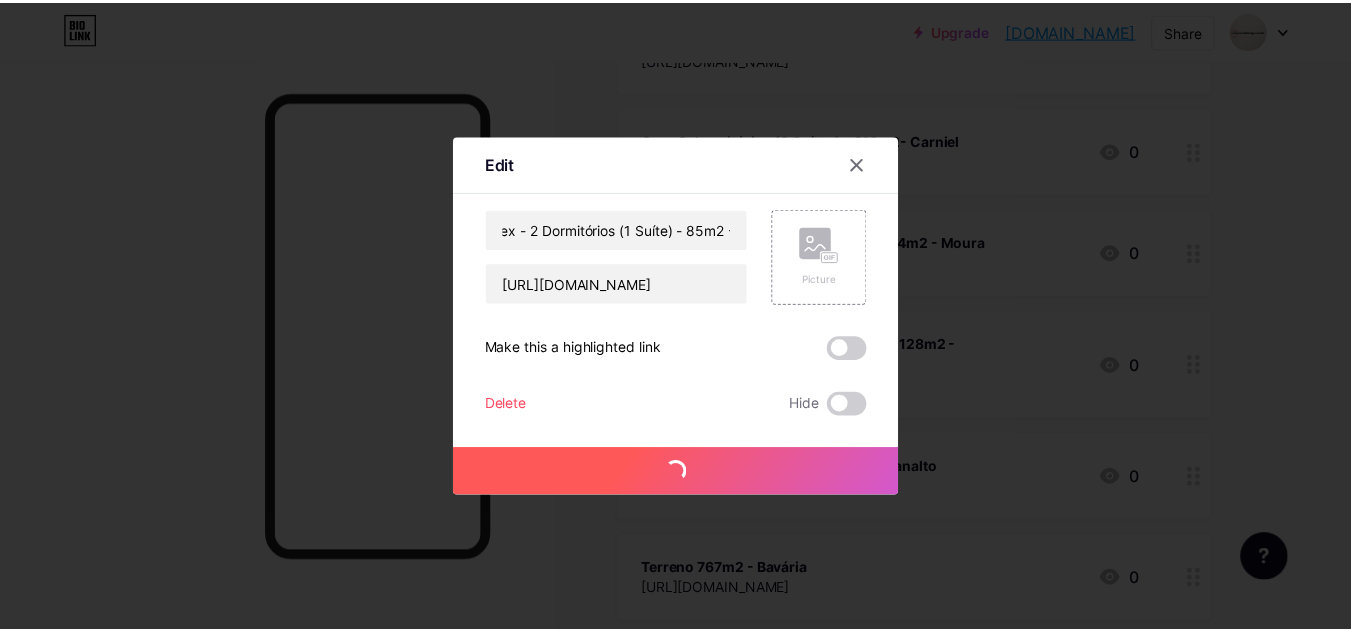 scroll, scrollTop: 0, scrollLeft: 0, axis: both 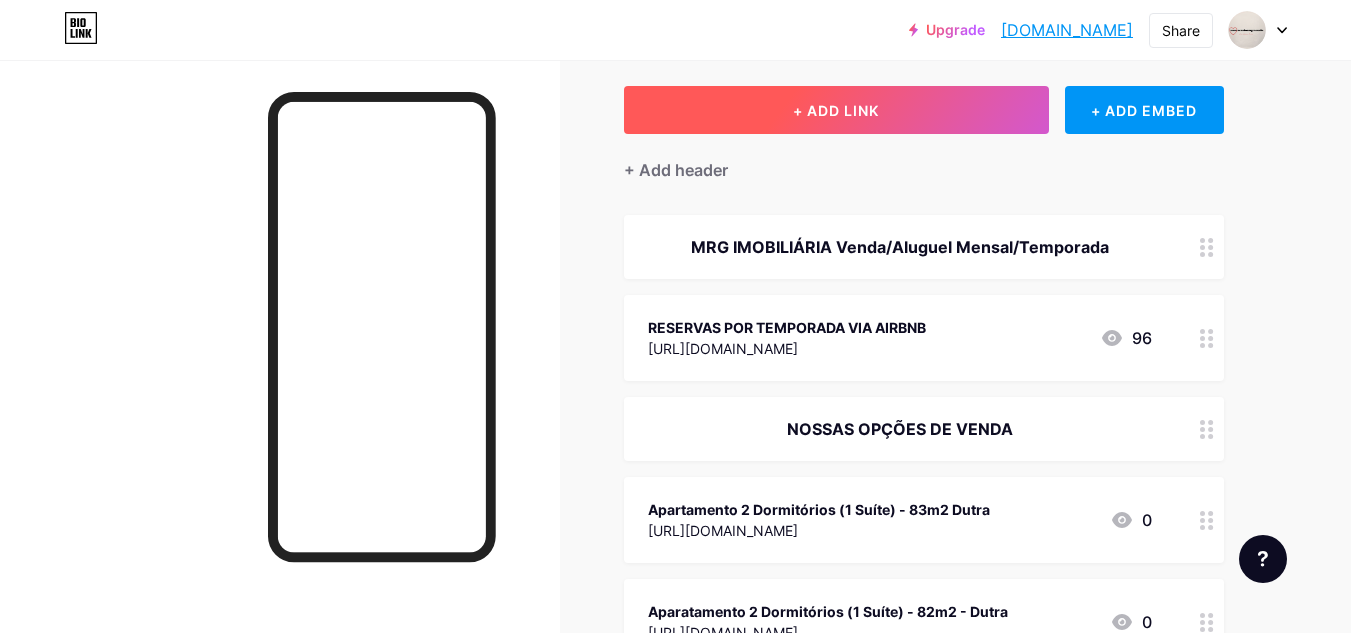 click on "+ ADD LINK" at bounding box center [836, 110] 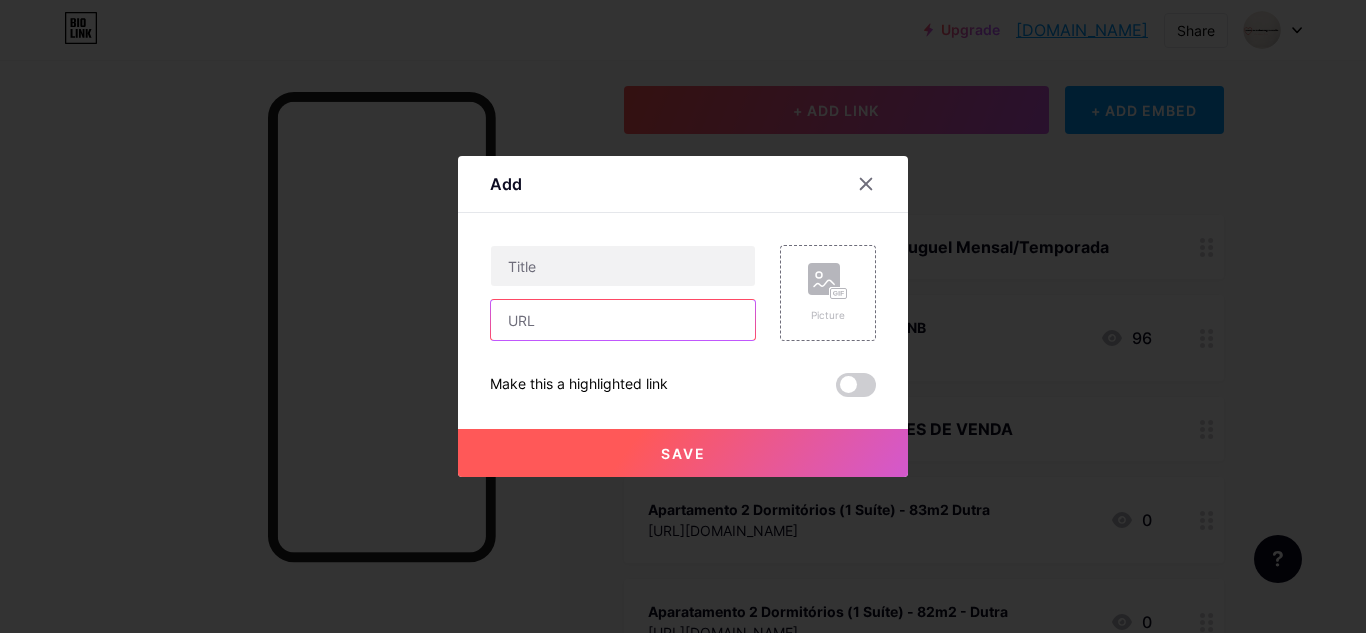 click at bounding box center [623, 320] 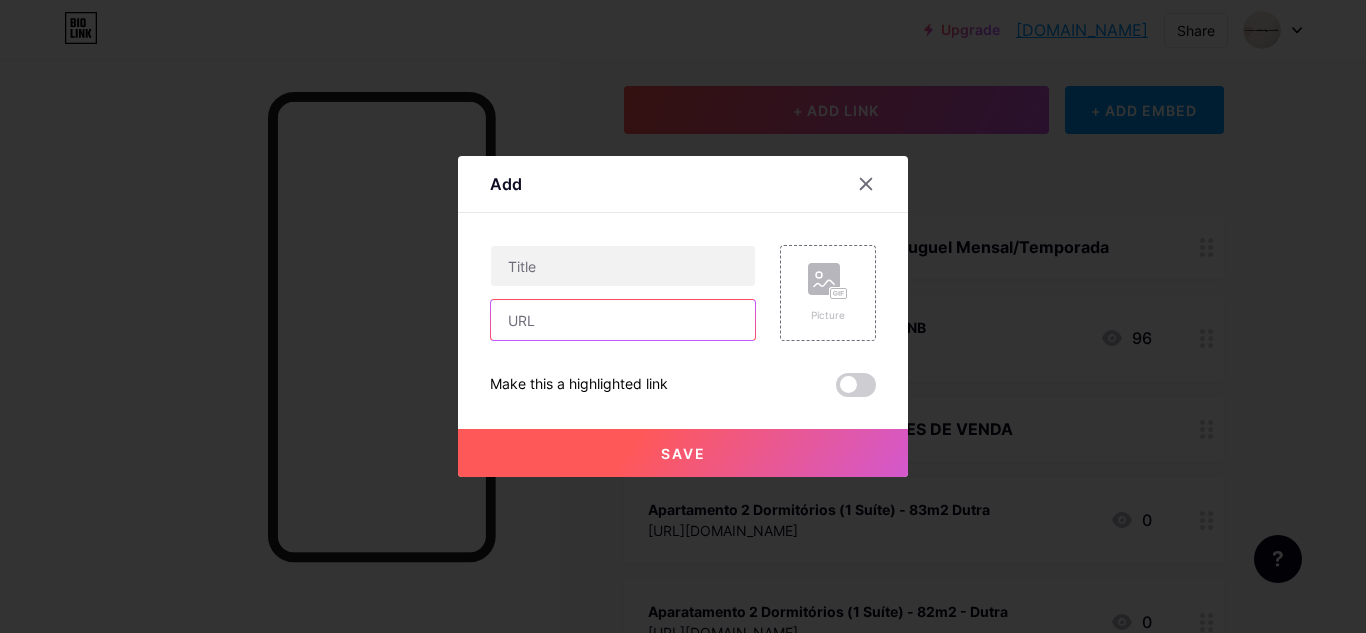 paste on "https://iuri0182.hospedagemdesites.ws/~meurecanto/site/detalhe/MR00043/apartamento-1-dormitorio-gramado" 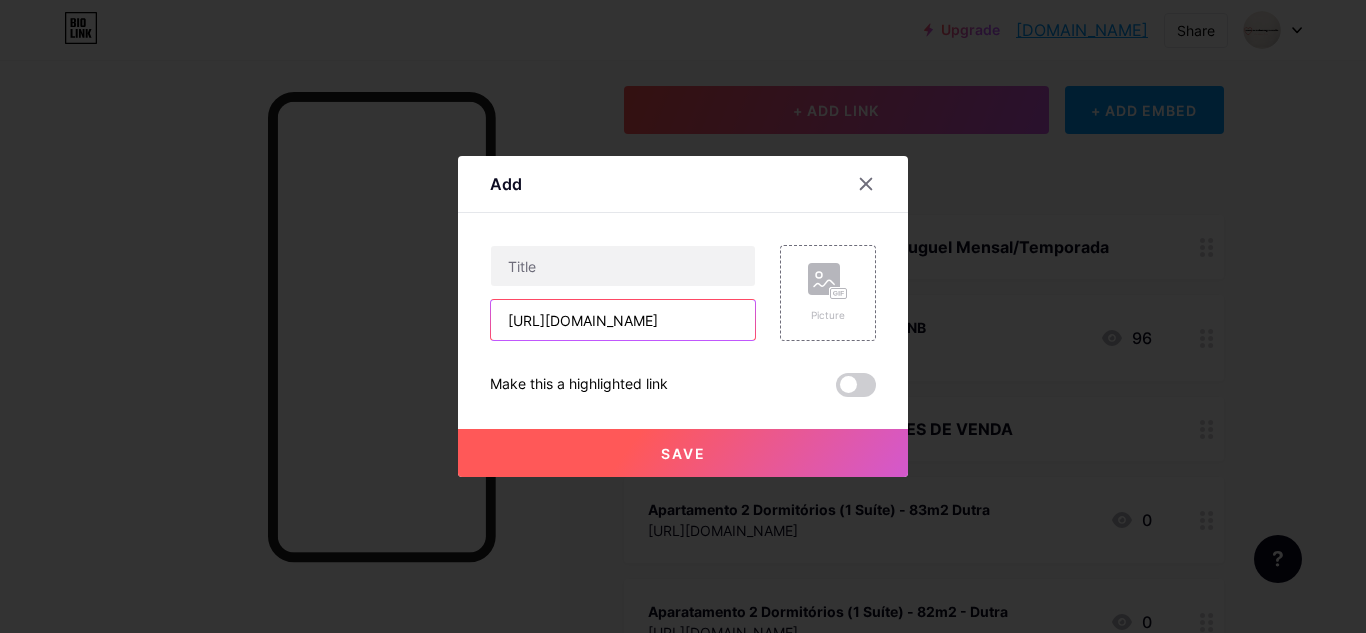 scroll, scrollTop: 0, scrollLeft: 520, axis: horizontal 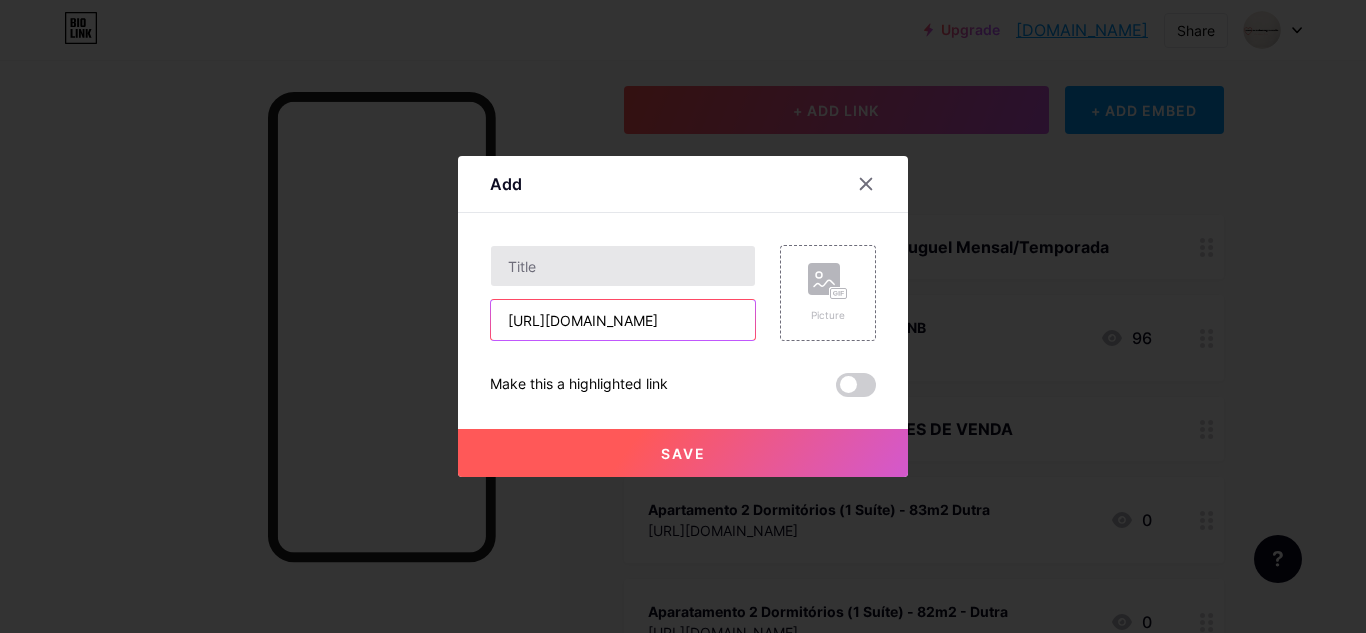 type on "https://iuri0182.hospedagemdesites.ws/~meurecanto/site/detalhe/MR00043/apartamento-1-dormitorio-gramado" 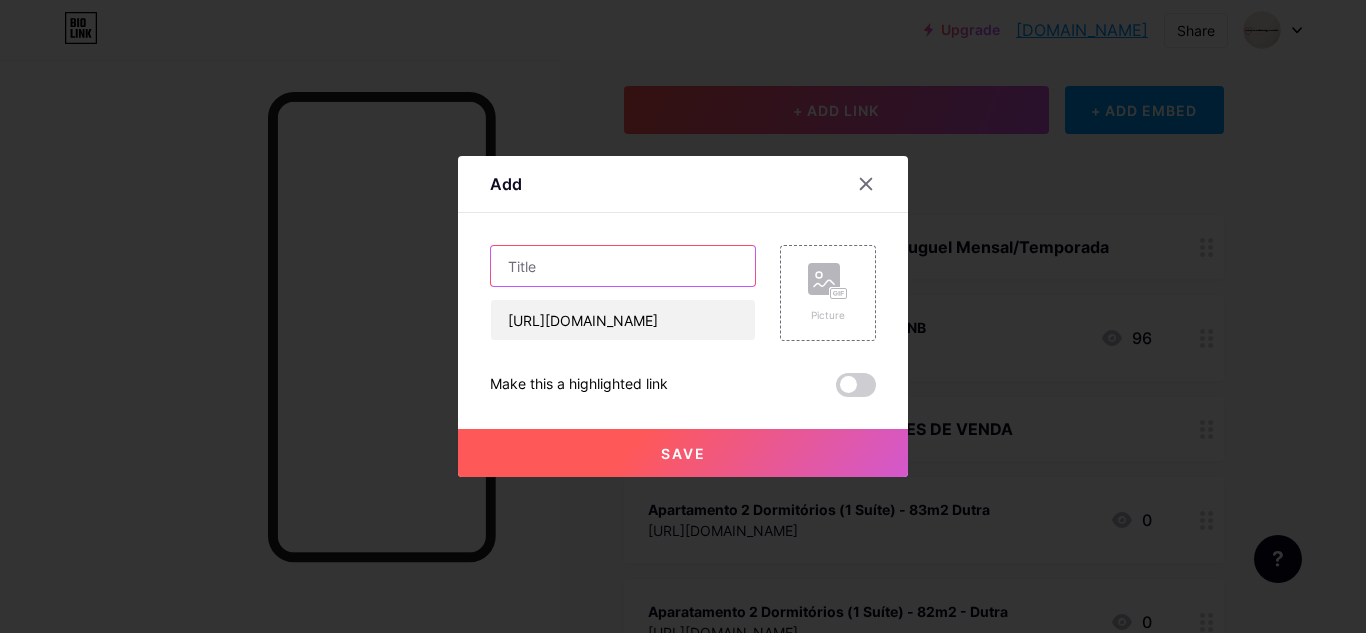 click at bounding box center [623, 266] 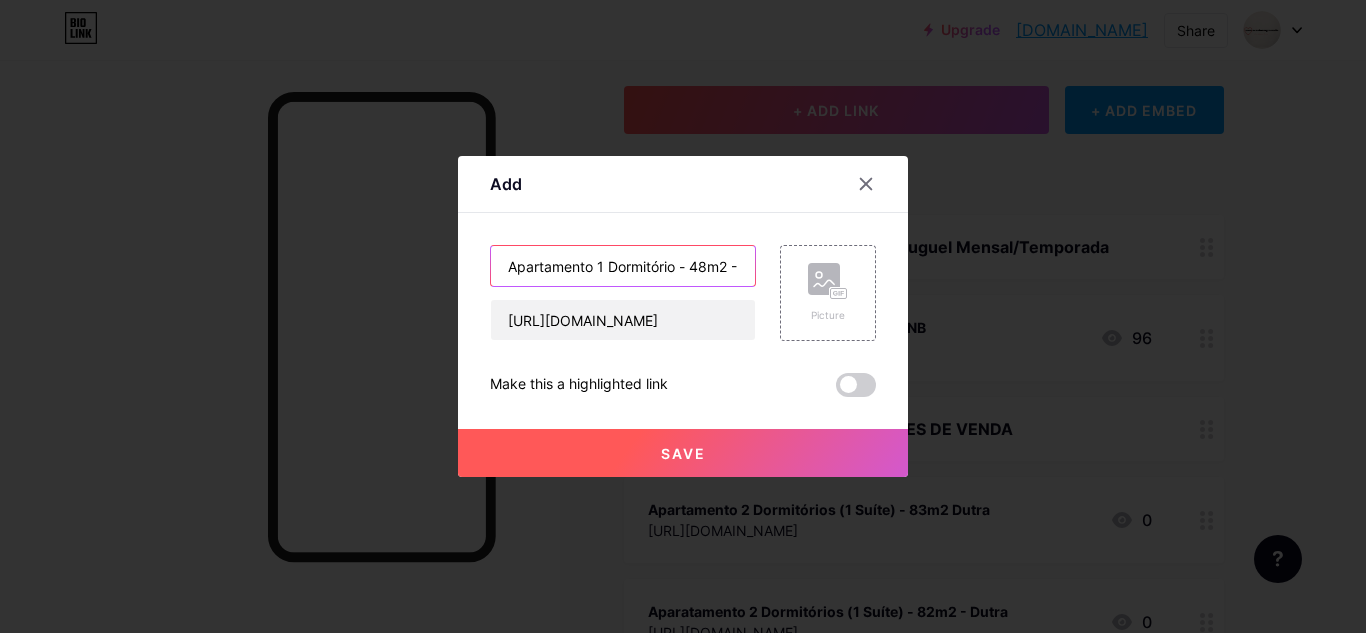 scroll, scrollTop: 0, scrollLeft: 7, axis: horizontal 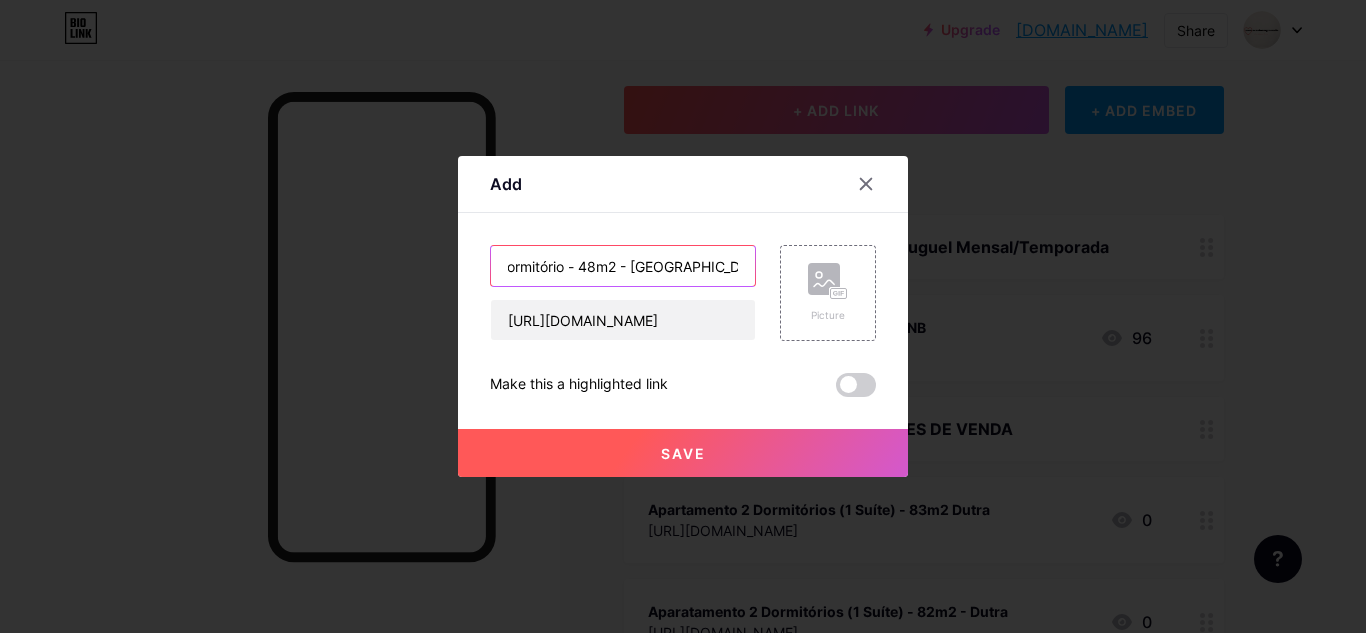 type on "Apartamento 1 Dormitório - 48m2 - Avenida Central" 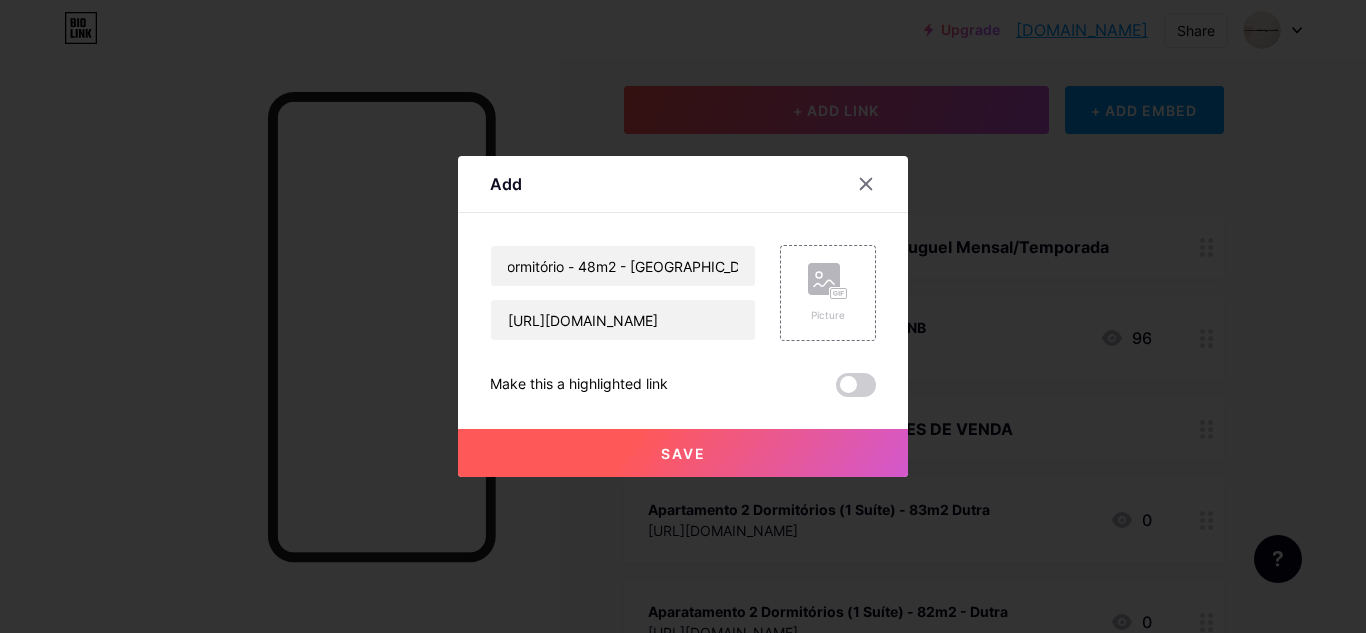 click on "Save" at bounding box center (683, 453) 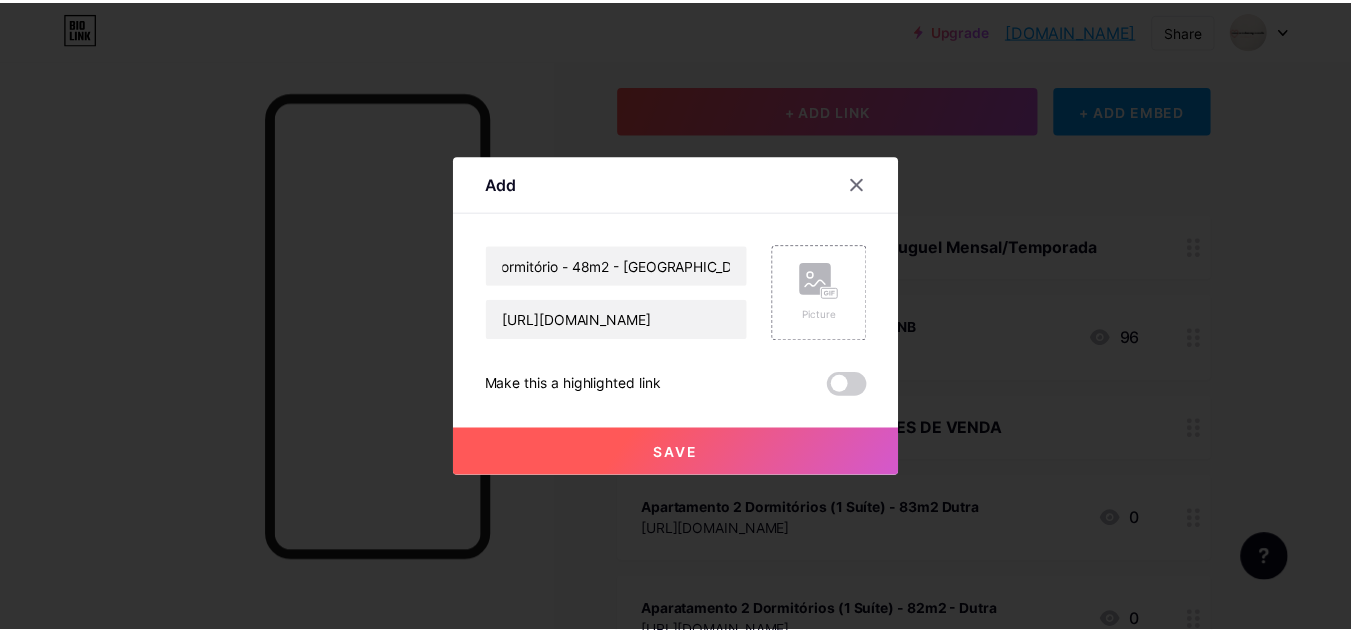 scroll, scrollTop: 0, scrollLeft: 0, axis: both 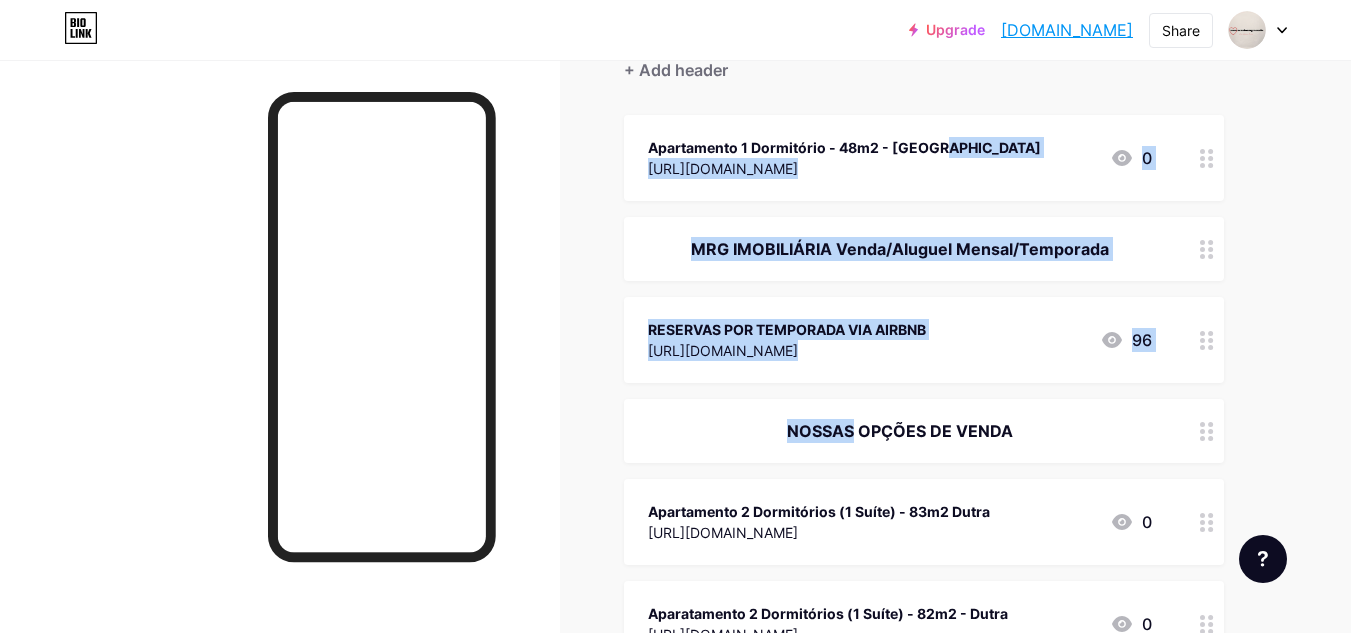 drag, startPoint x: 843, startPoint y: 152, endPoint x: 825, endPoint y: 429, distance: 277.58423 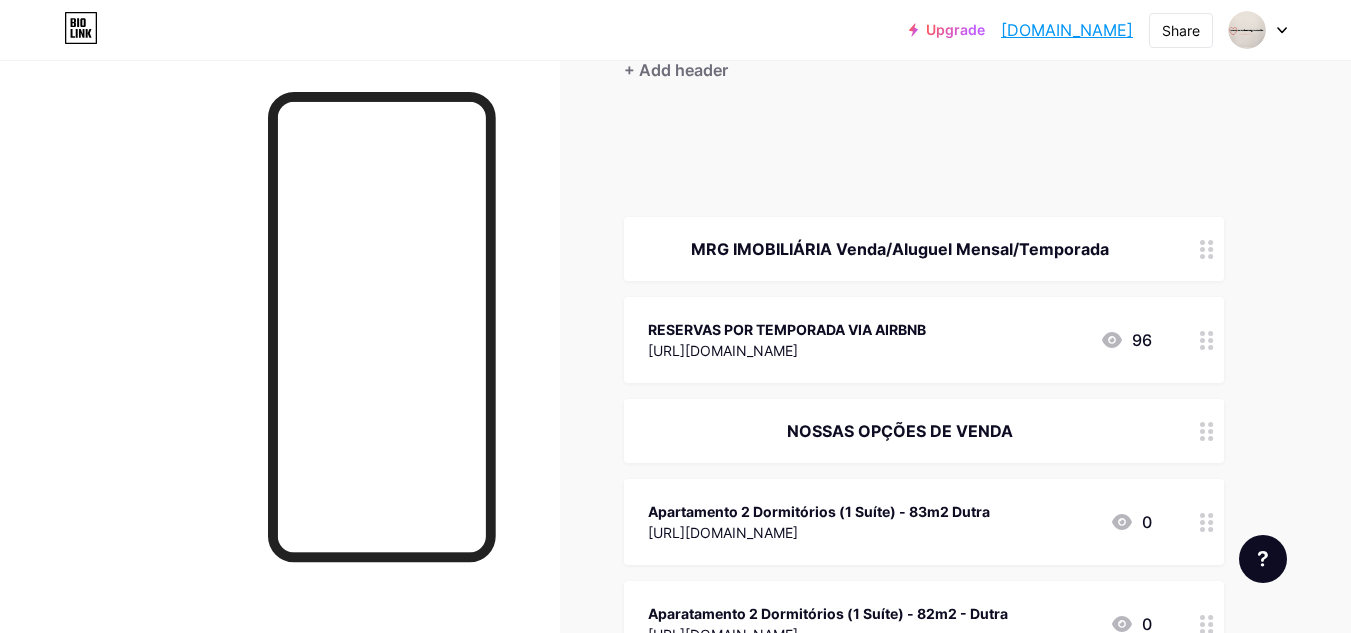type 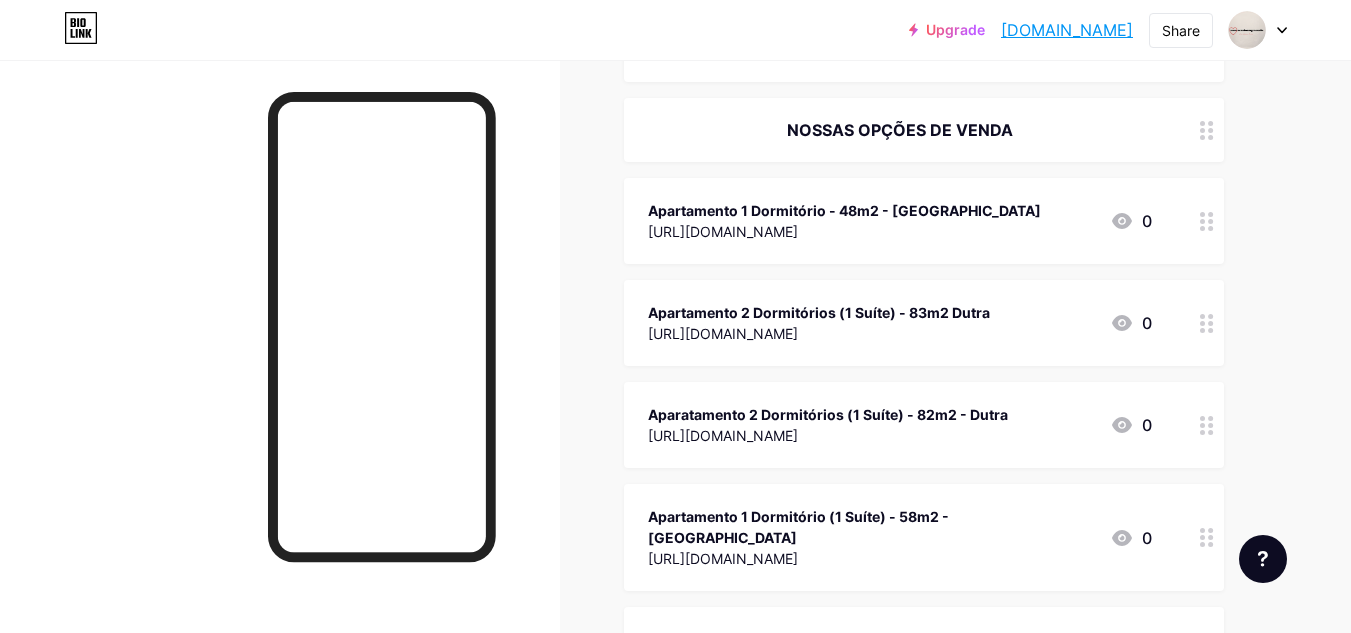 scroll, scrollTop: 400, scrollLeft: 0, axis: vertical 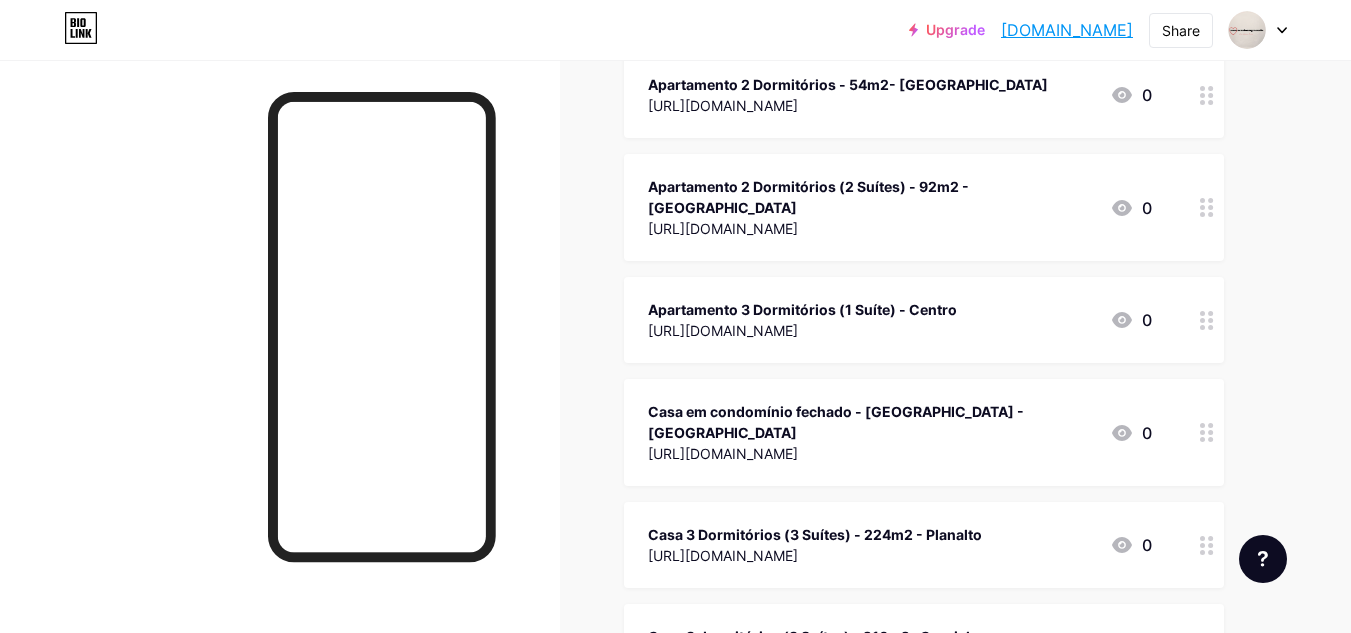 click on "Casa 3 dormitórios (3 Suítes) - 216m2- Carniel" at bounding box center [809, 636] 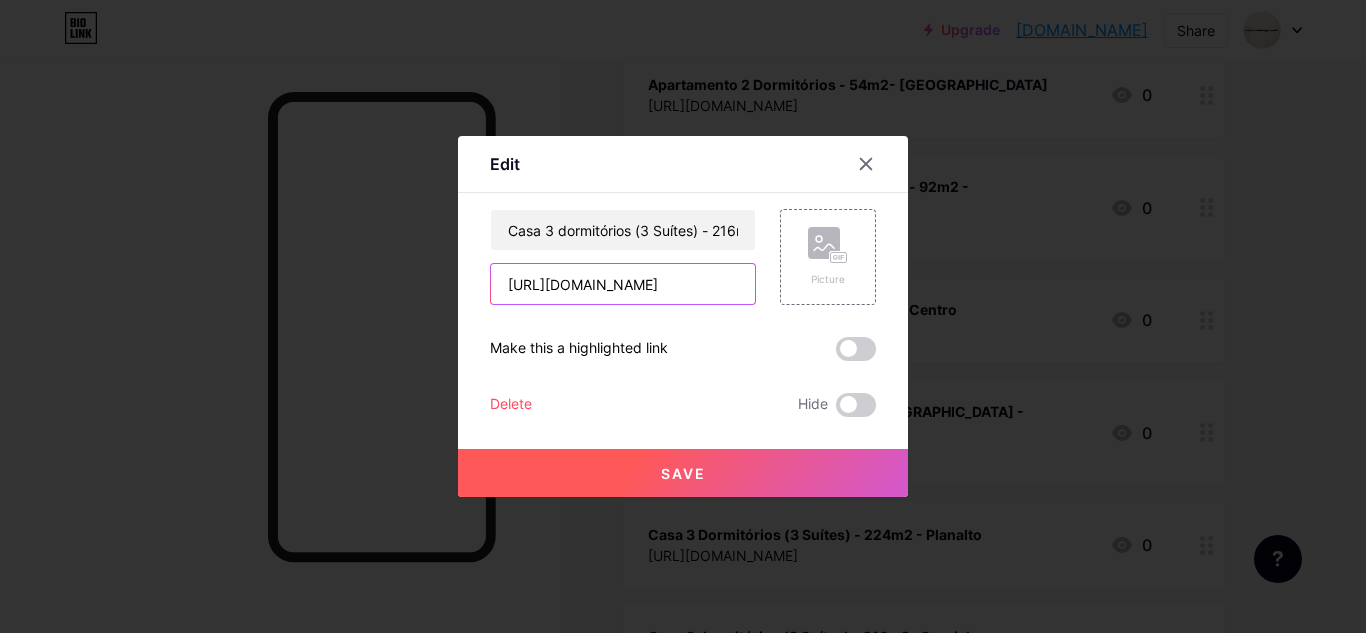 click on "[URL][DOMAIN_NAME]" at bounding box center (623, 284) 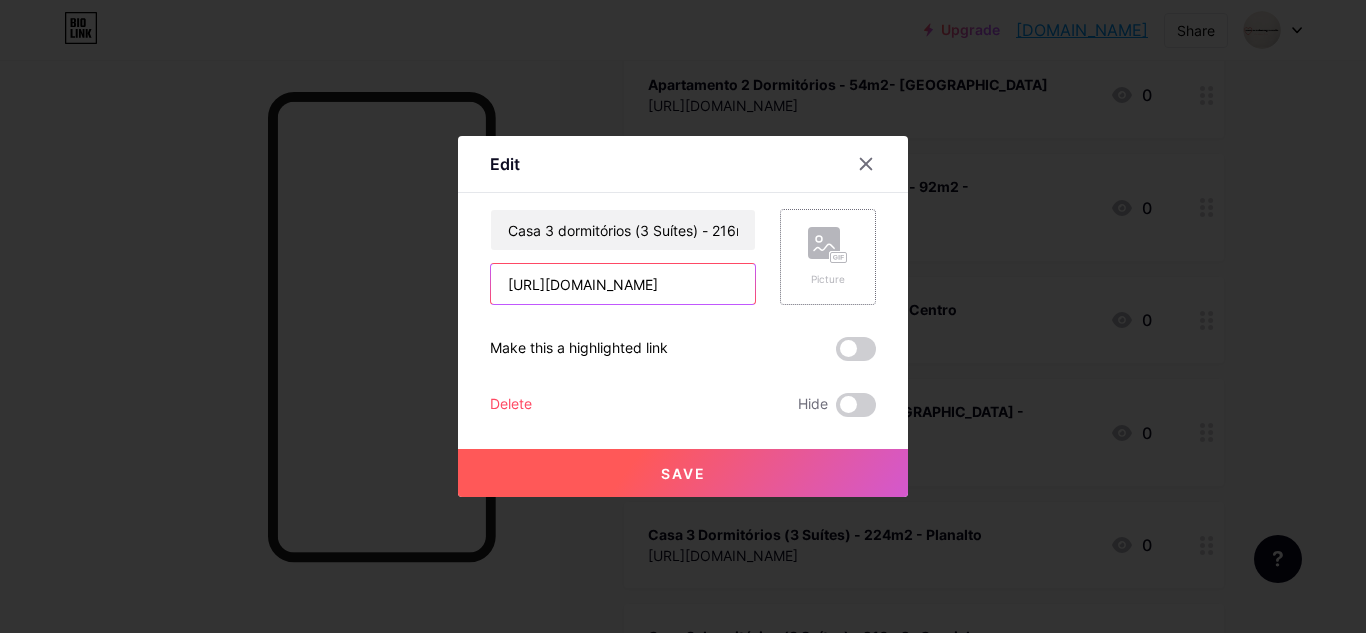 scroll, scrollTop: 0, scrollLeft: 475, axis: horizontal 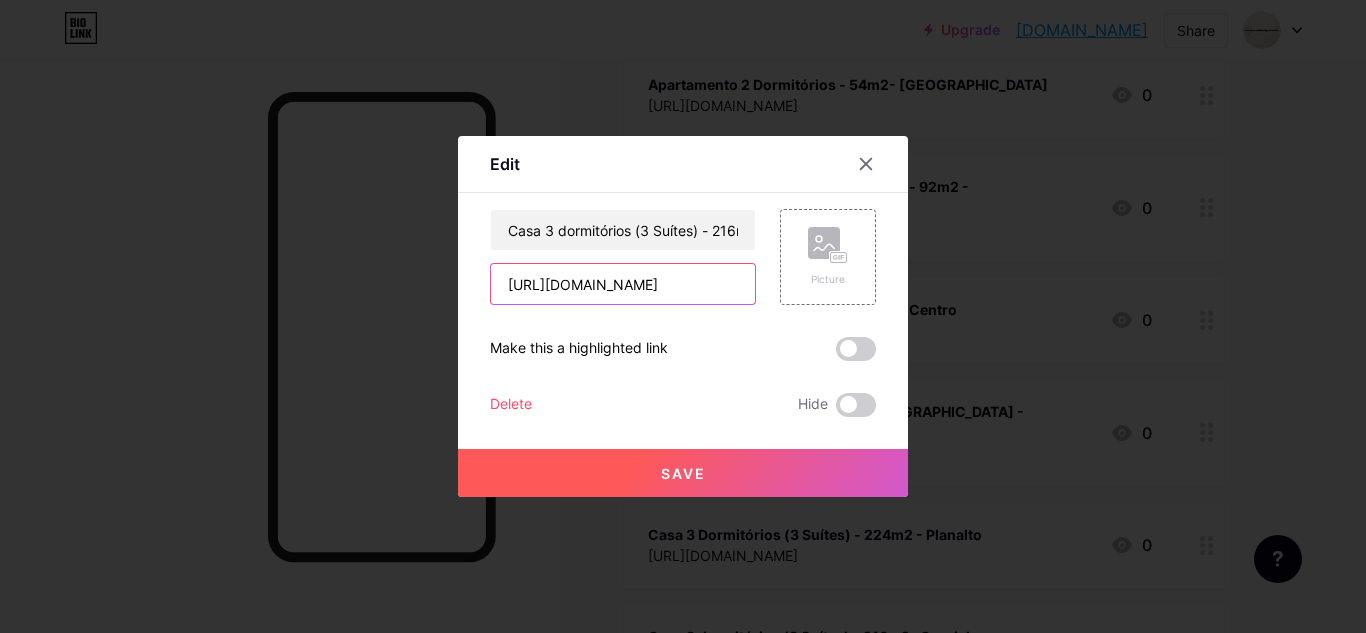 drag, startPoint x: 496, startPoint y: 284, endPoint x: 870, endPoint y: 302, distance: 374.4329 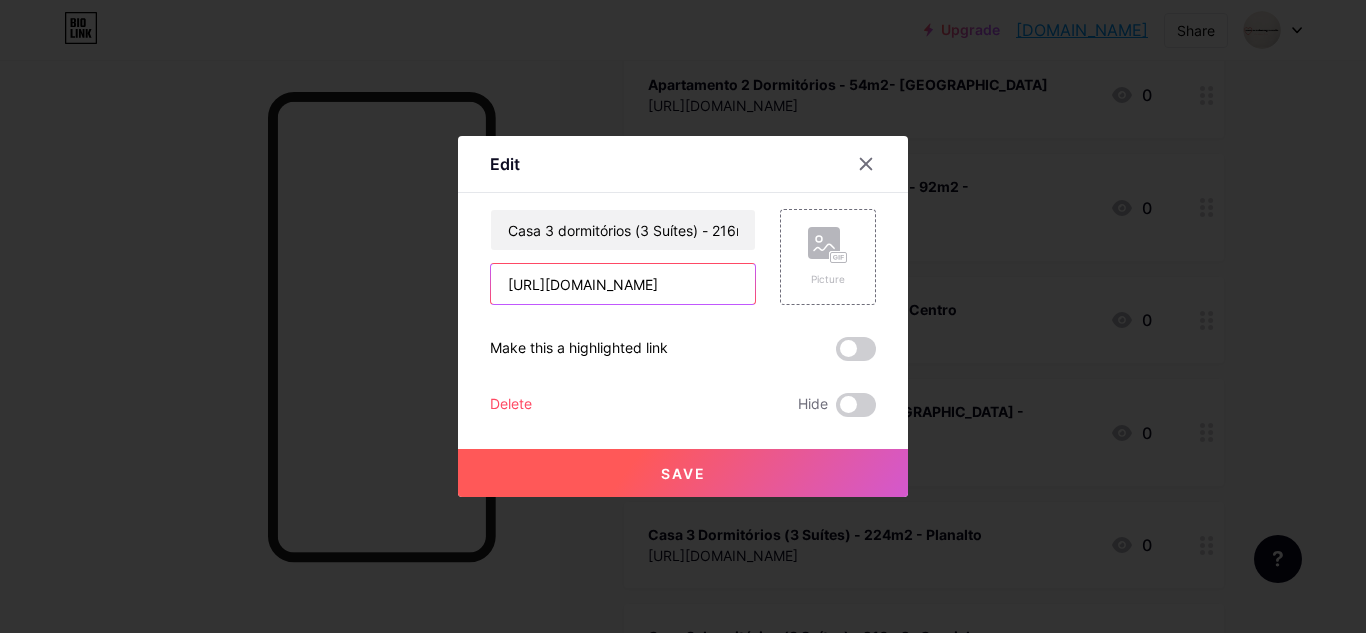 click on "Edit           Content
YouTube
Play YouTube video without leaving your page.
ADD
Vimeo
Play Vimeo video without leaving your page.
ADD
Tiktok
Grow your TikTok following
ADD
Tweet
Embed a tweet.
ADD
Reddit
Showcase your Reddit profile
ADD
Spotify
Embed Spotify to play the preview of a track.
ADD
Twitch
Play Twitch video without leaving your page.
ADD
SoundCloud" at bounding box center [683, 316] 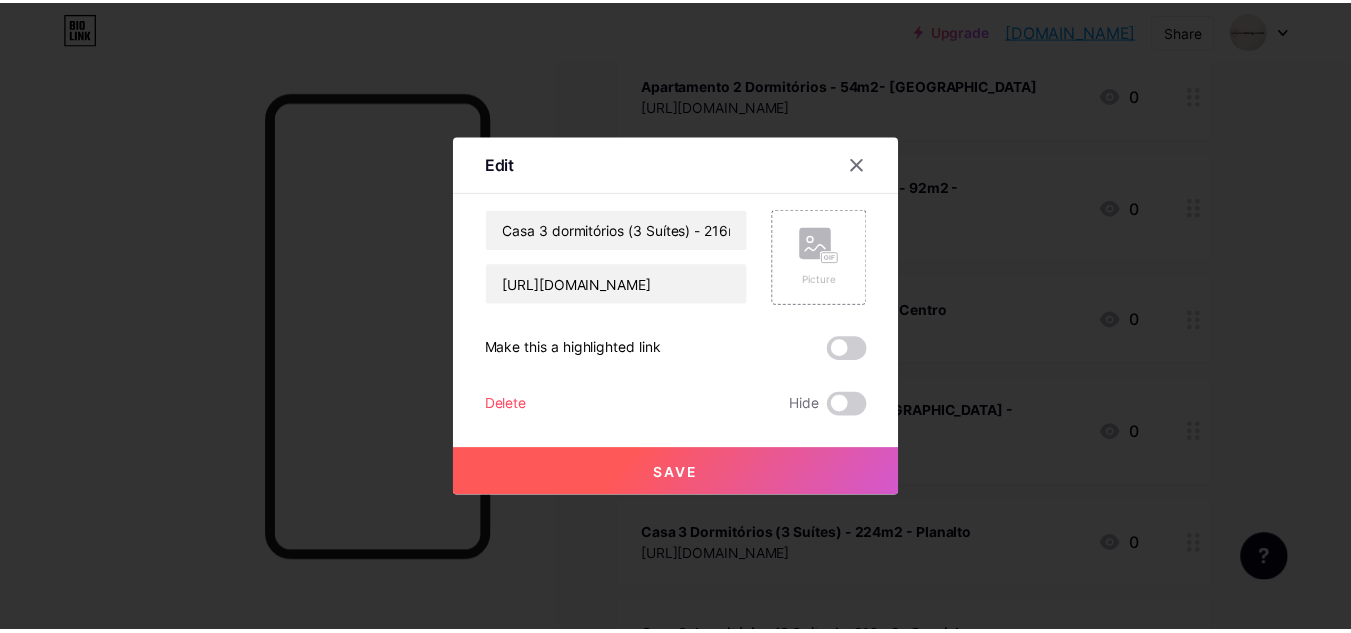 scroll, scrollTop: 0, scrollLeft: 0, axis: both 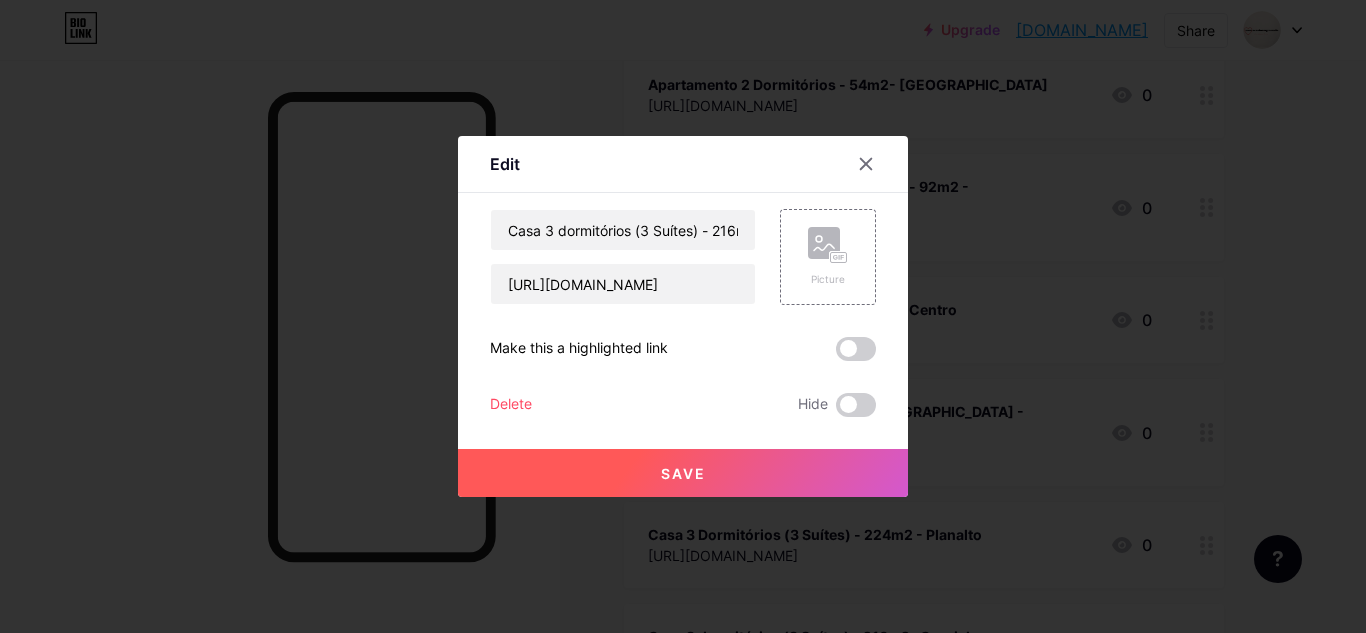 click on "Save" at bounding box center (683, 473) 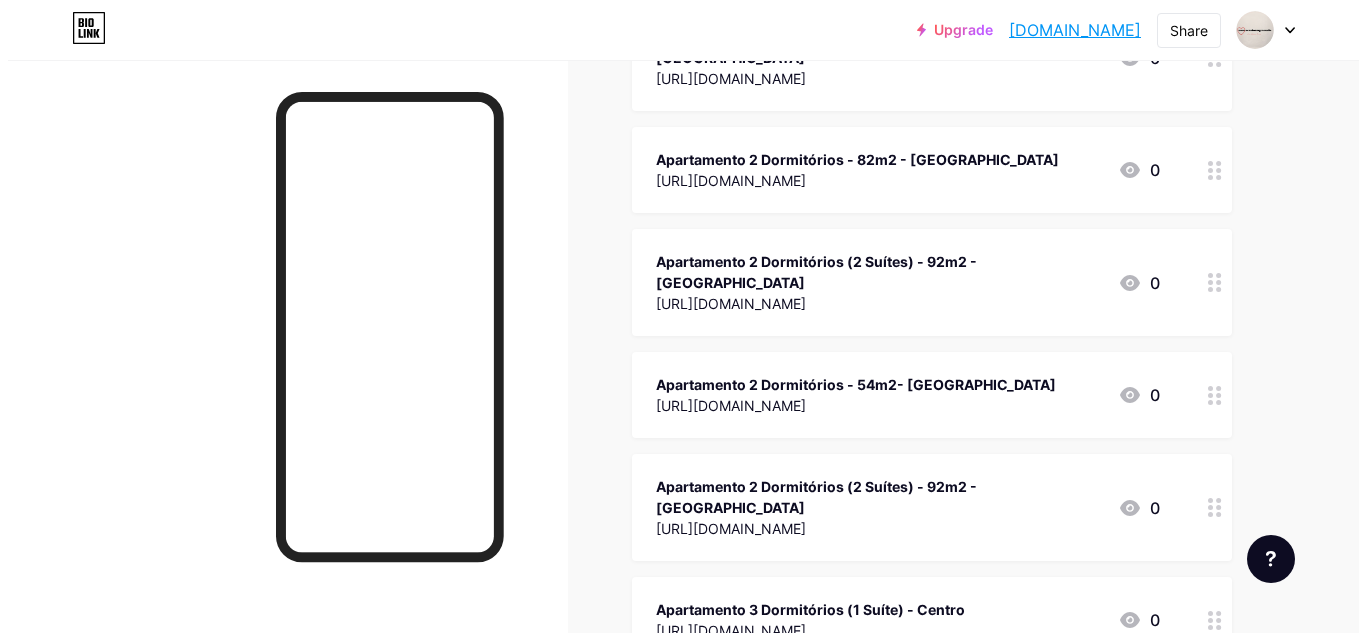scroll, scrollTop: 1700, scrollLeft: 0, axis: vertical 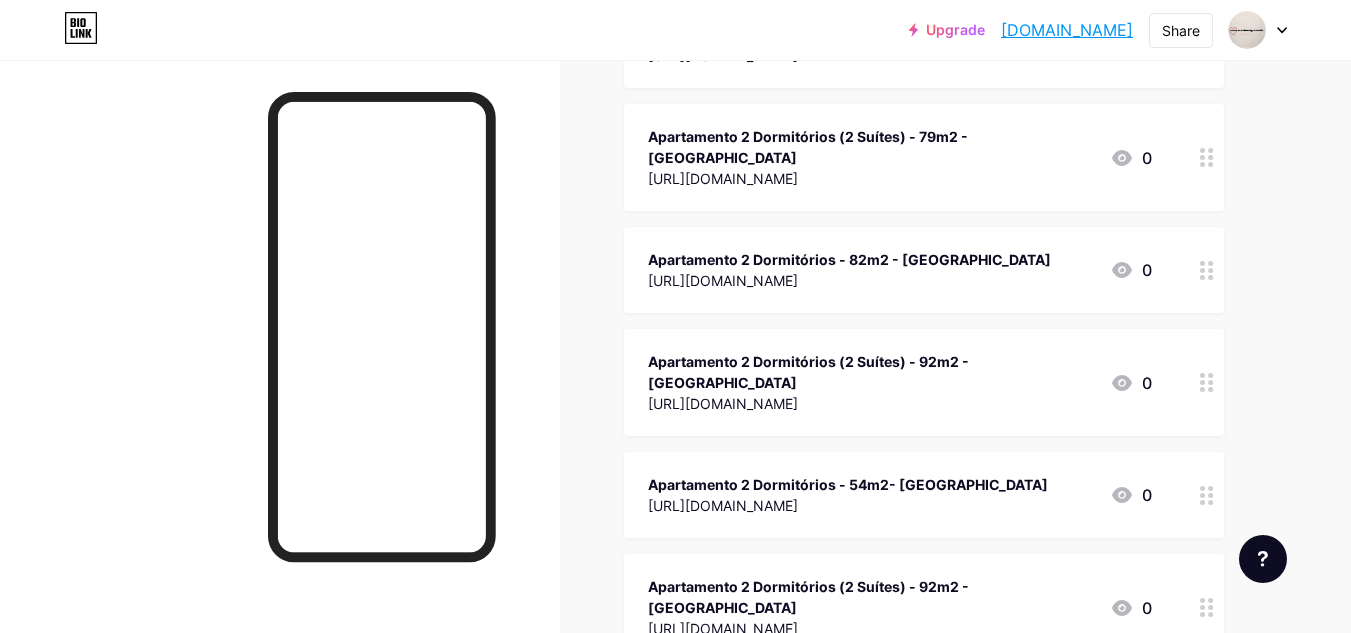 click on "[URL][DOMAIN_NAME]" at bounding box center (871, 403) 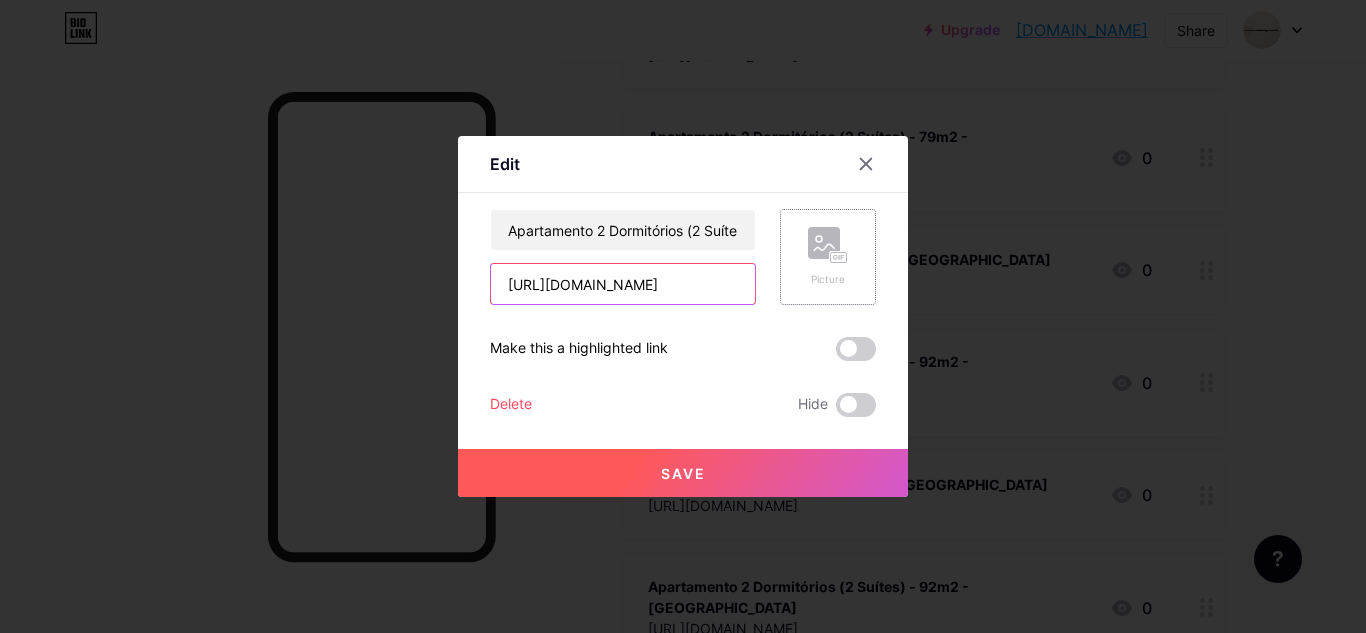 scroll, scrollTop: 0, scrollLeft: 528, axis: horizontal 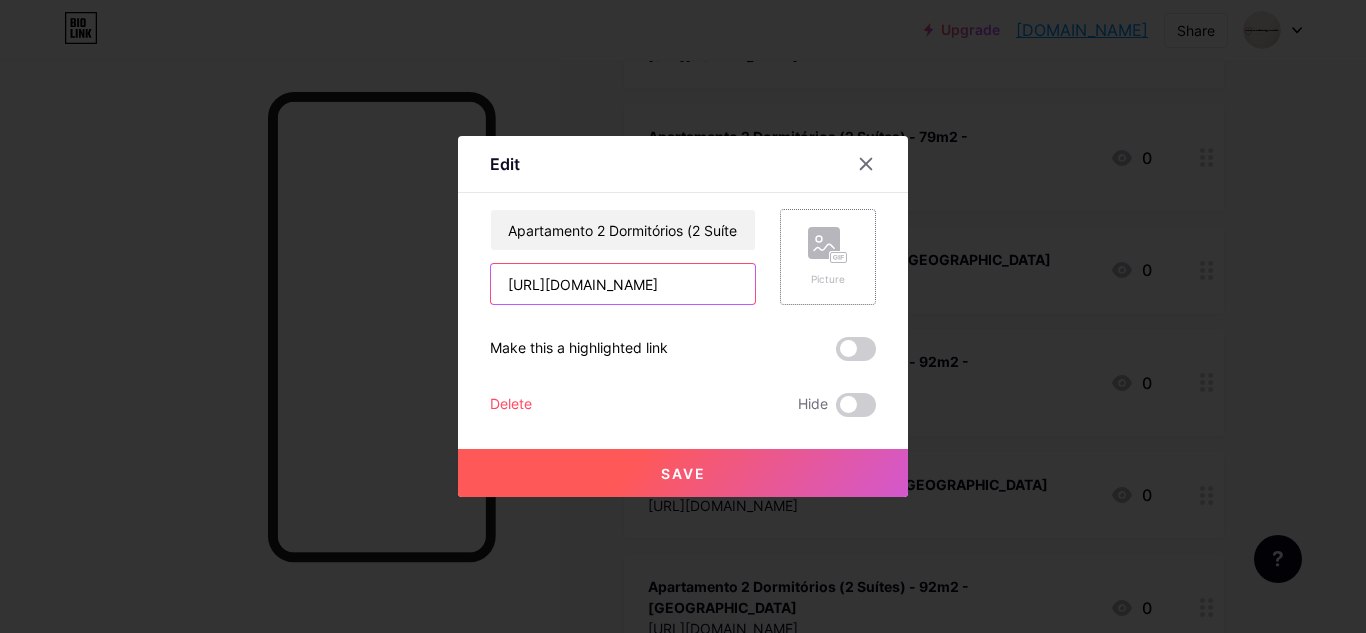 drag, startPoint x: 500, startPoint y: 280, endPoint x: 785, endPoint y: 301, distance: 285.77264 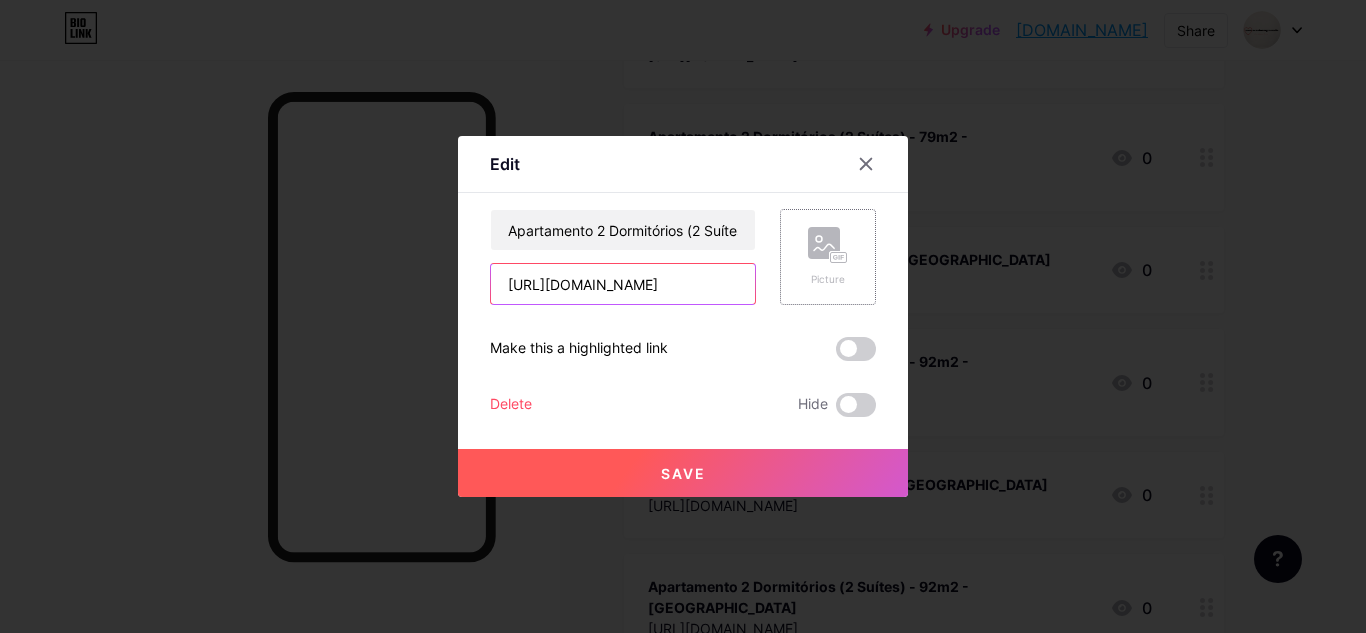 click on "Apartamento 2 Dormitórios (2 Suítes) - 92m2  - Avenida Central     https://iuri0182.hospedagemdesites.ws/~meurecanto/site/detalhe/MR00020/apartamento-2-dormitorios-gramado                     Picture" at bounding box center (683, 257) 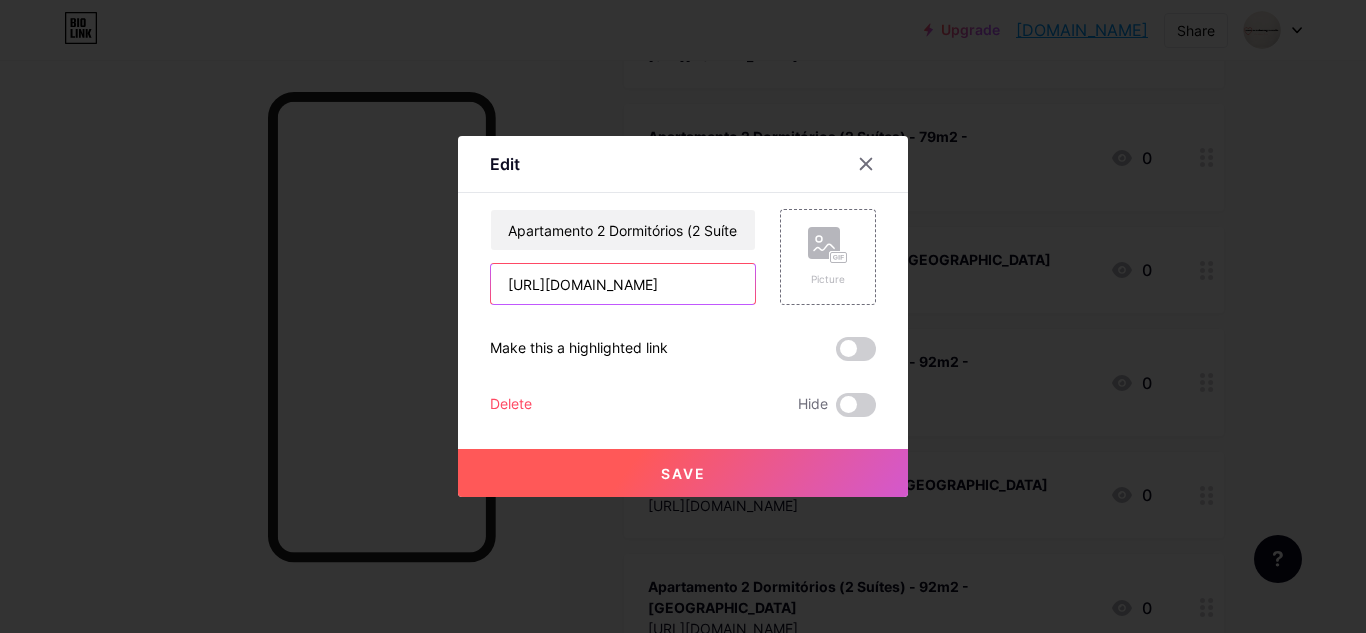 click on "[URL][DOMAIN_NAME]" at bounding box center [623, 284] 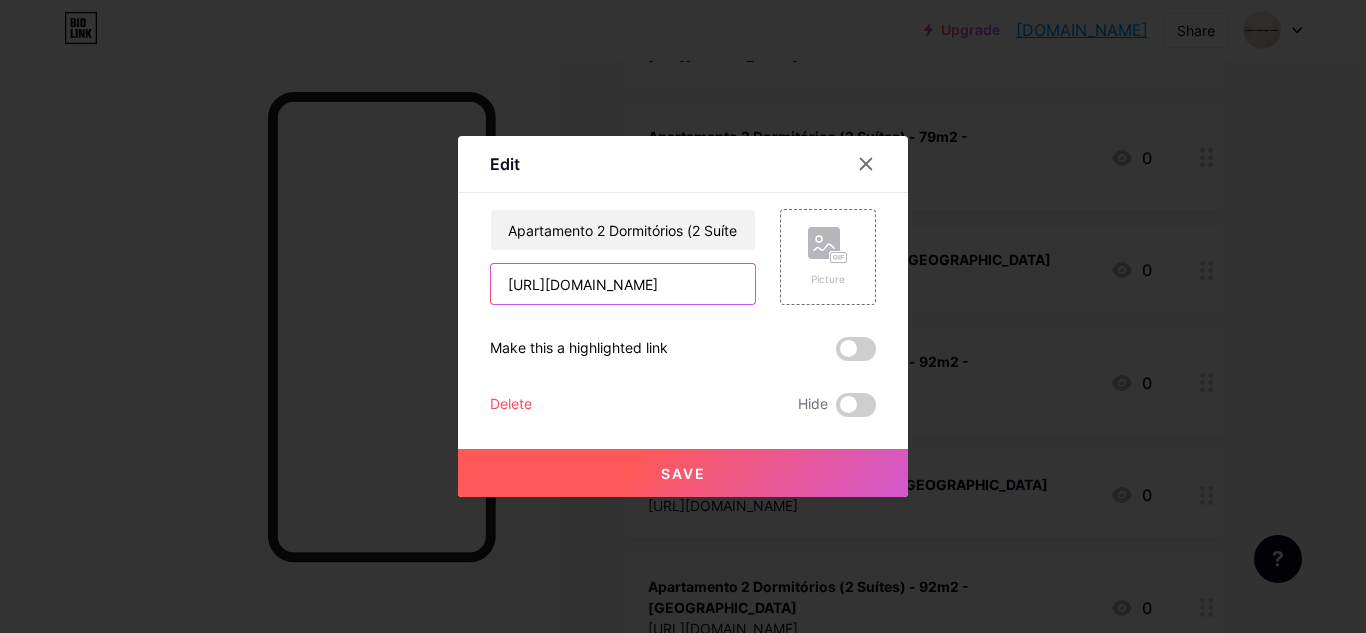 scroll, scrollTop: 0, scrollLeft: 442, axis: horizontal 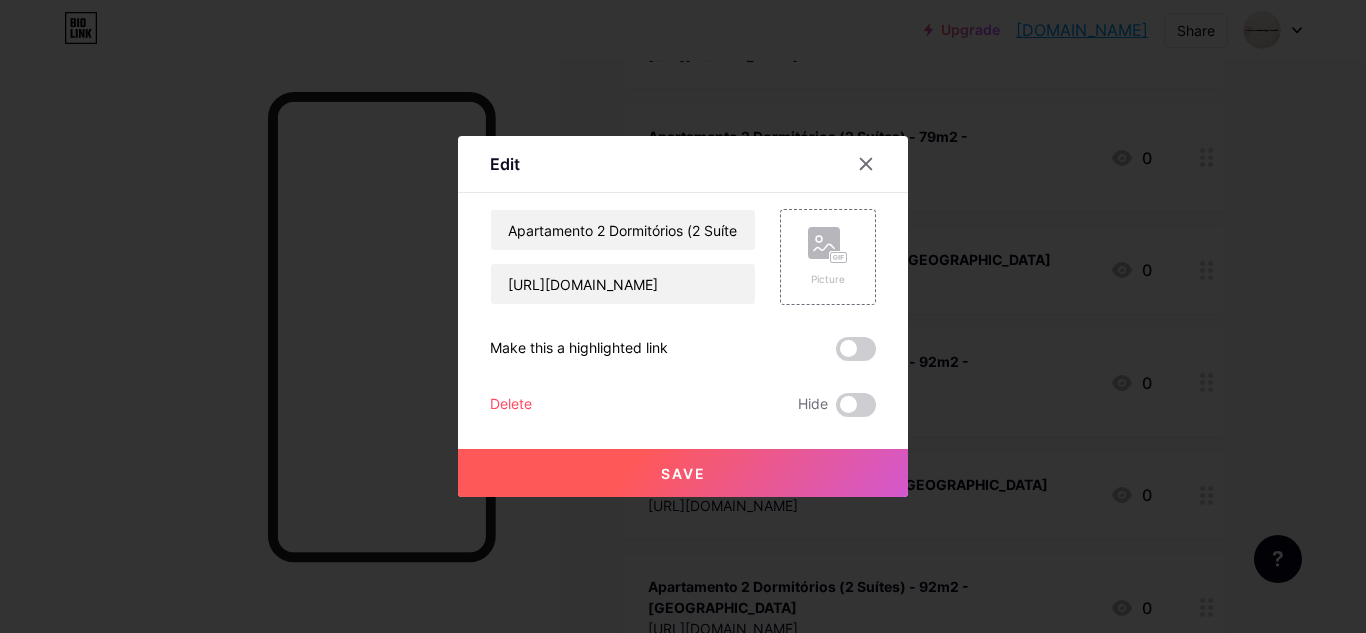 click on "Save" at bounding box center (683, 473) 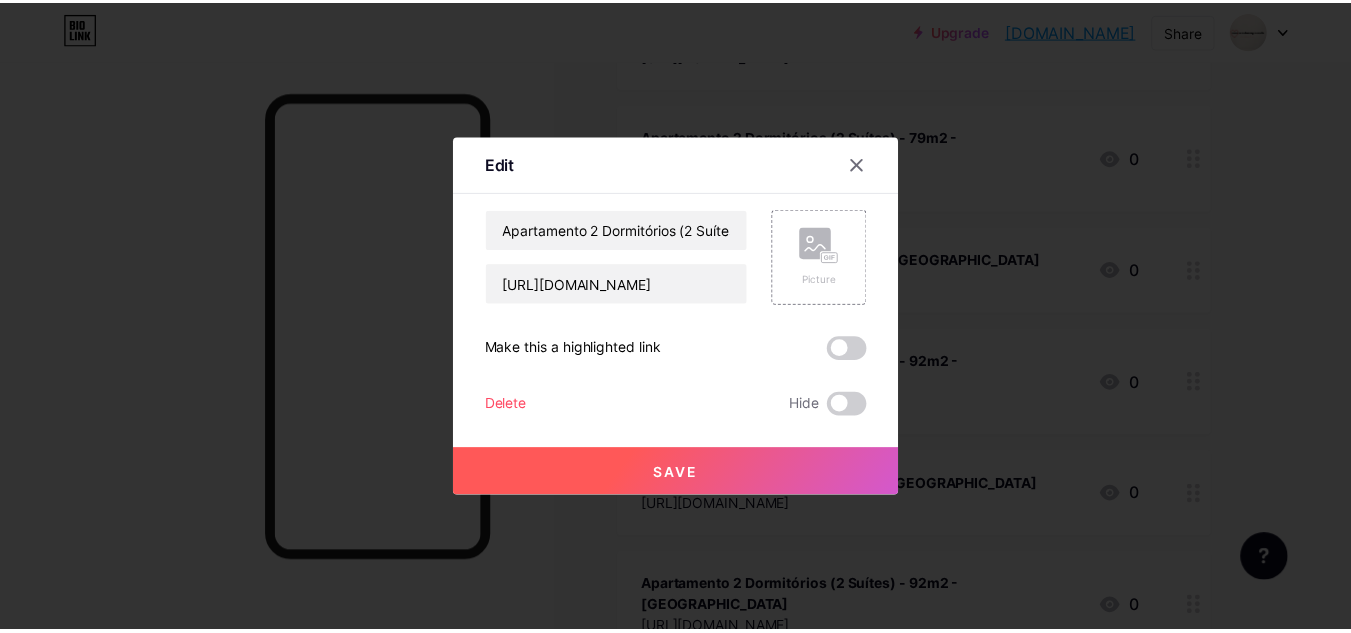 scroll, scrollTop: 0, scrollLeft: 0, axis: both 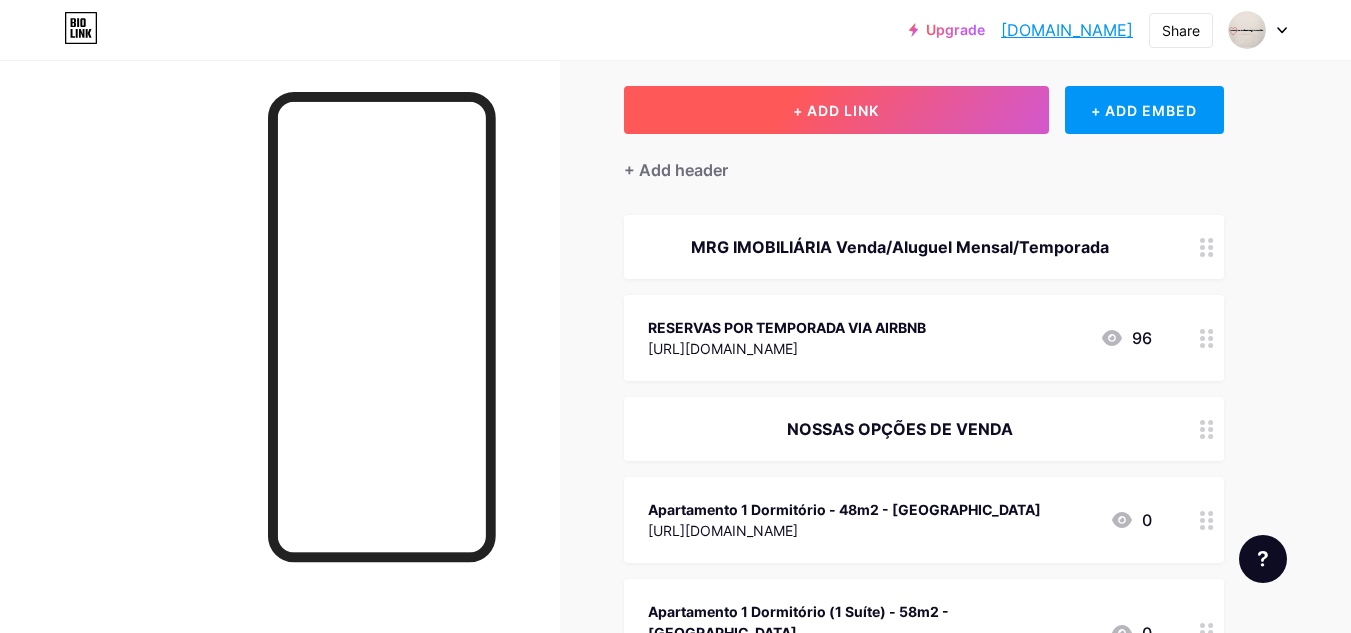 click on "+ ADD LINK" at bounding box center (836, 110) 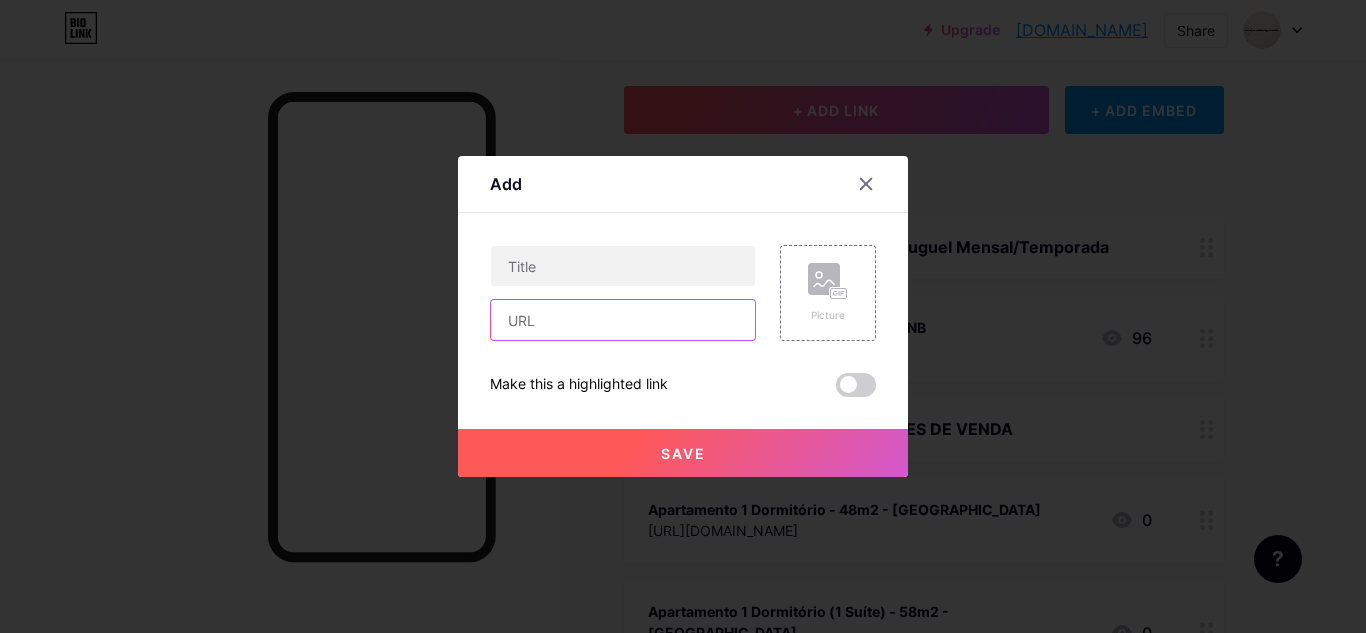 click at bounding box center (623, 320) 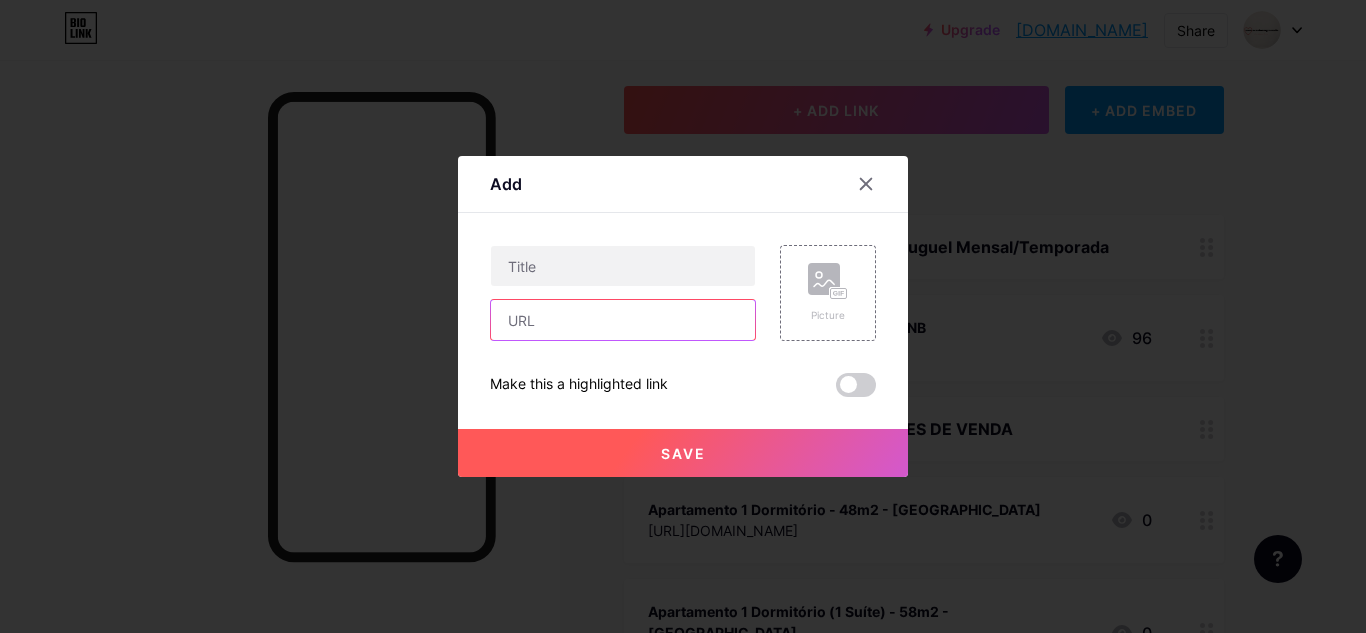 paste on "https://iuri0182.hospedagemdesites.ws/~meurecanto/site/pesquisaDeImoveis?finalidade=Venda&cidade=Gramado&q=16" 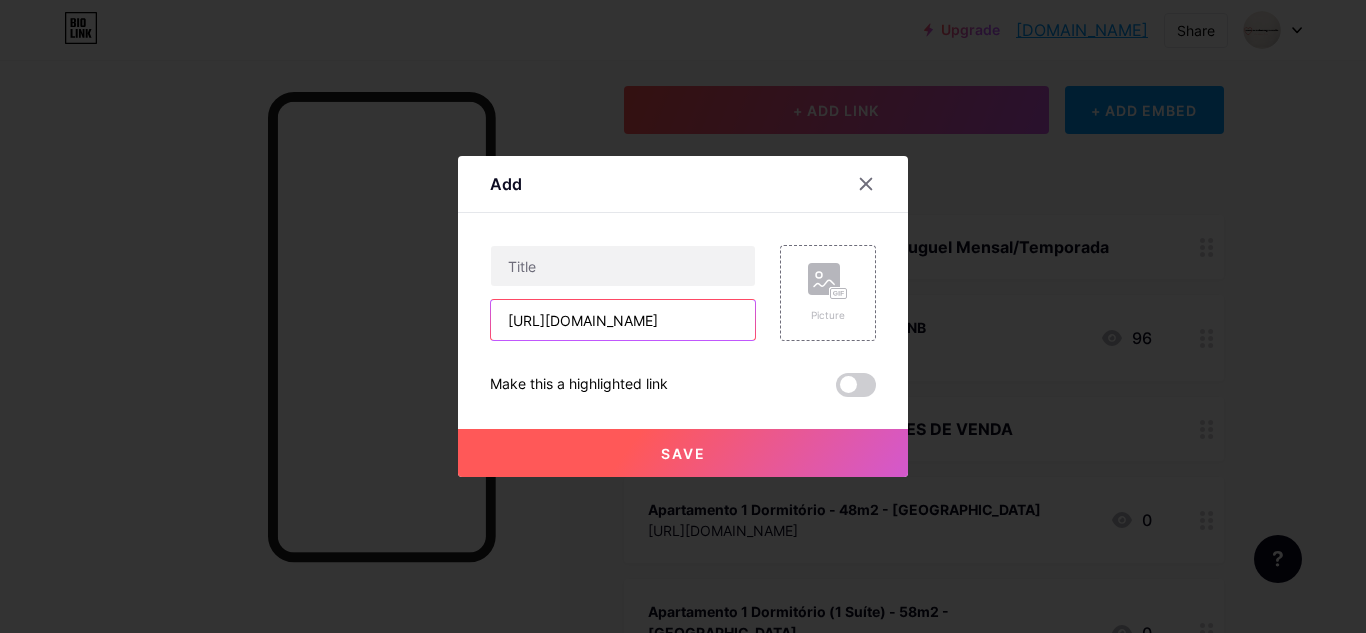 scroll, scrollTop: 0, scrollLeft: 572, axis: horizontal 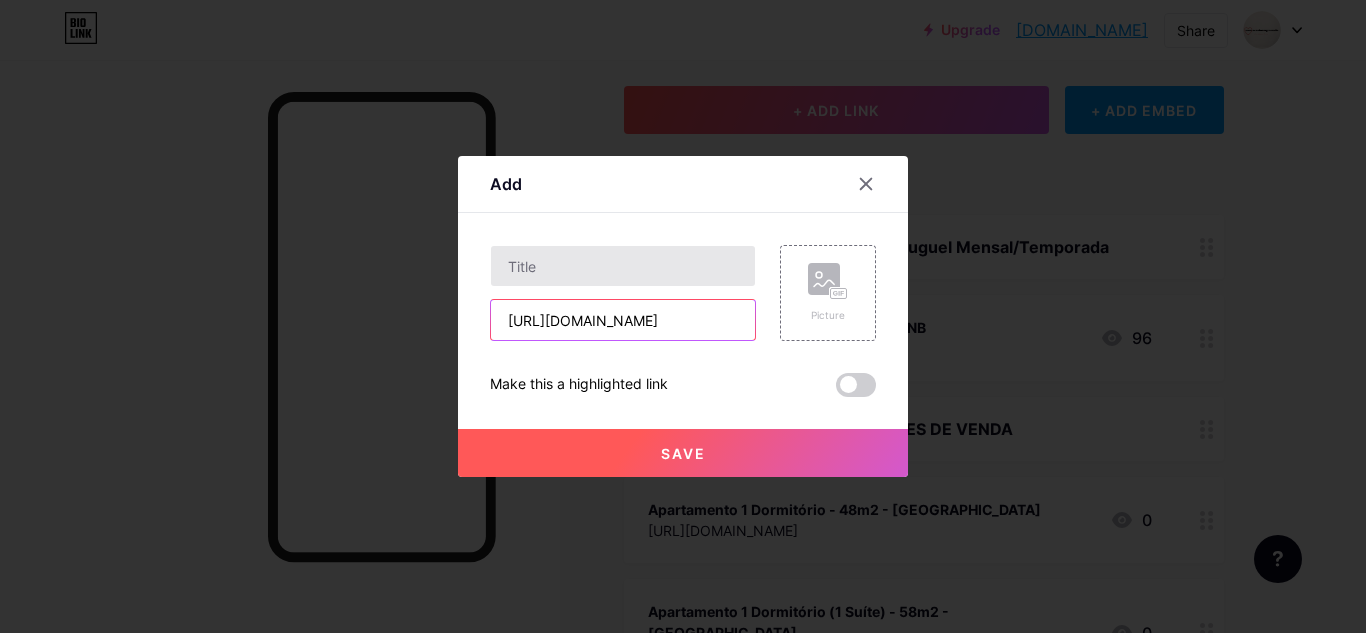 type on "https://iuri0182.hospedagemdesites.ws/~meurecanto/site/pesquisaDeImoveis?finalidade=Venda&cidade=Gramado&q=16" 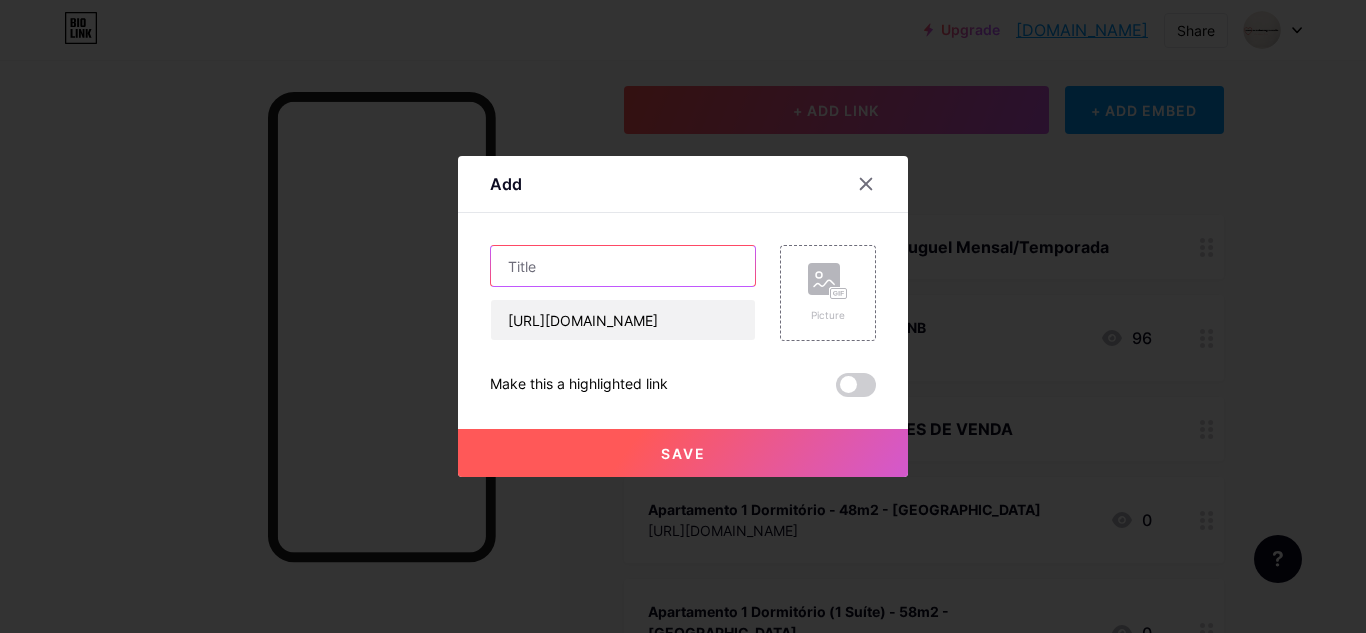 click at bounding box center [623, 266] 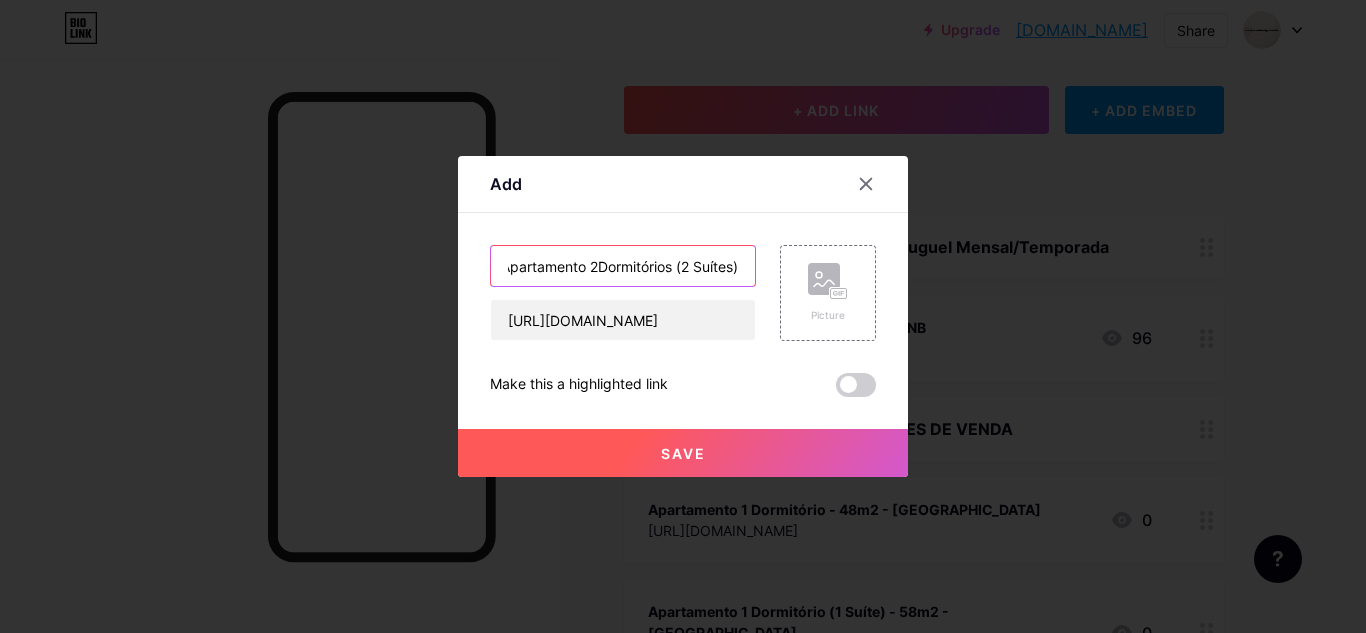 scroll, scrollTop: 0, scrollLeft: 13, axis: horizontal 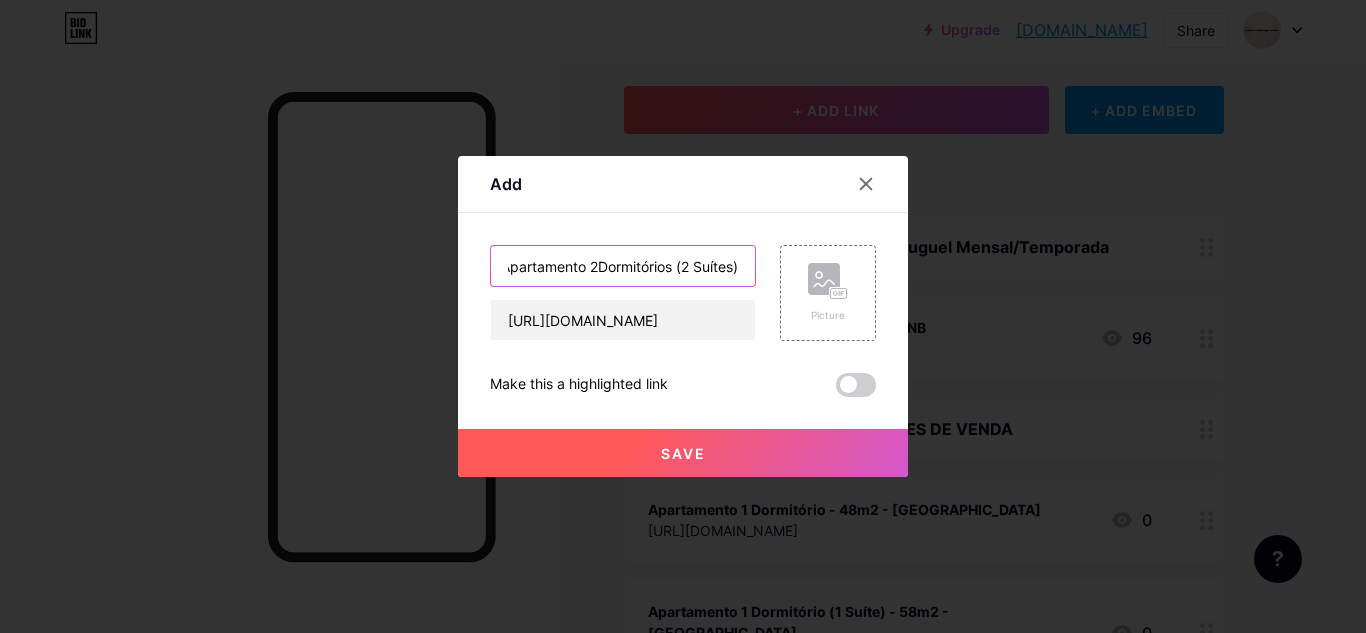 click on "Apartamento 2Dormitórios (2 Suítes)" at bounding box center (623, 266) 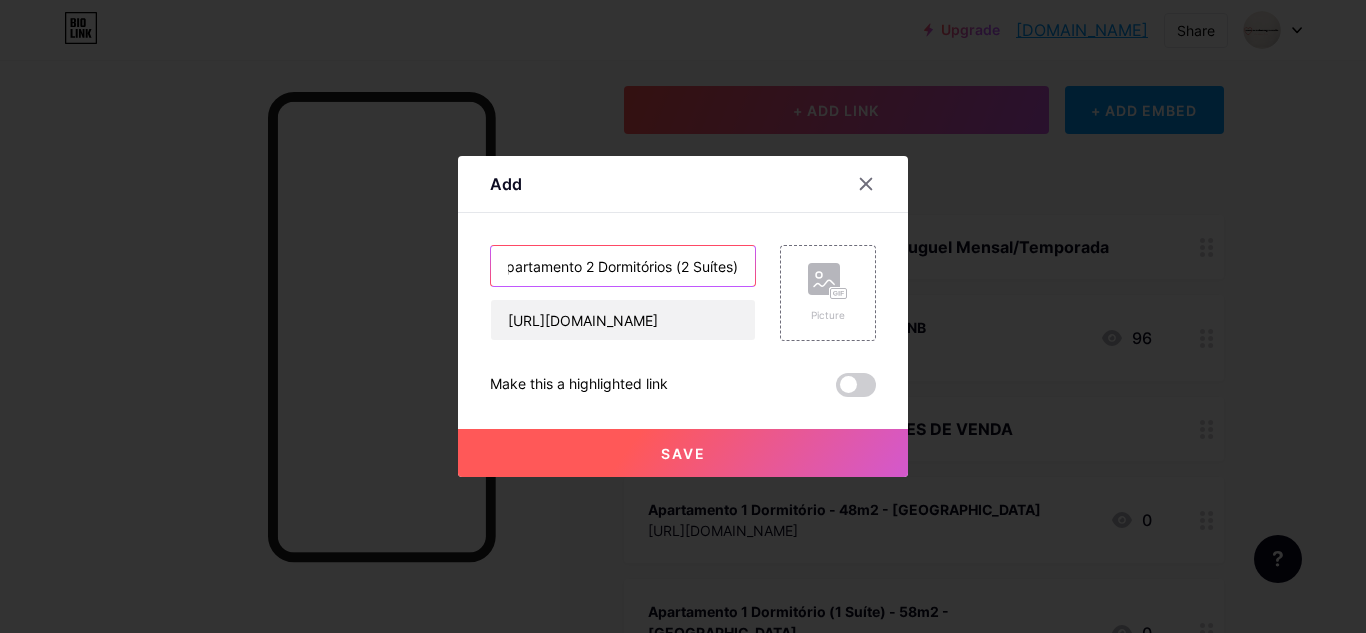 scroll, scrollTop: 0, scrollLeft: 0, axis: both 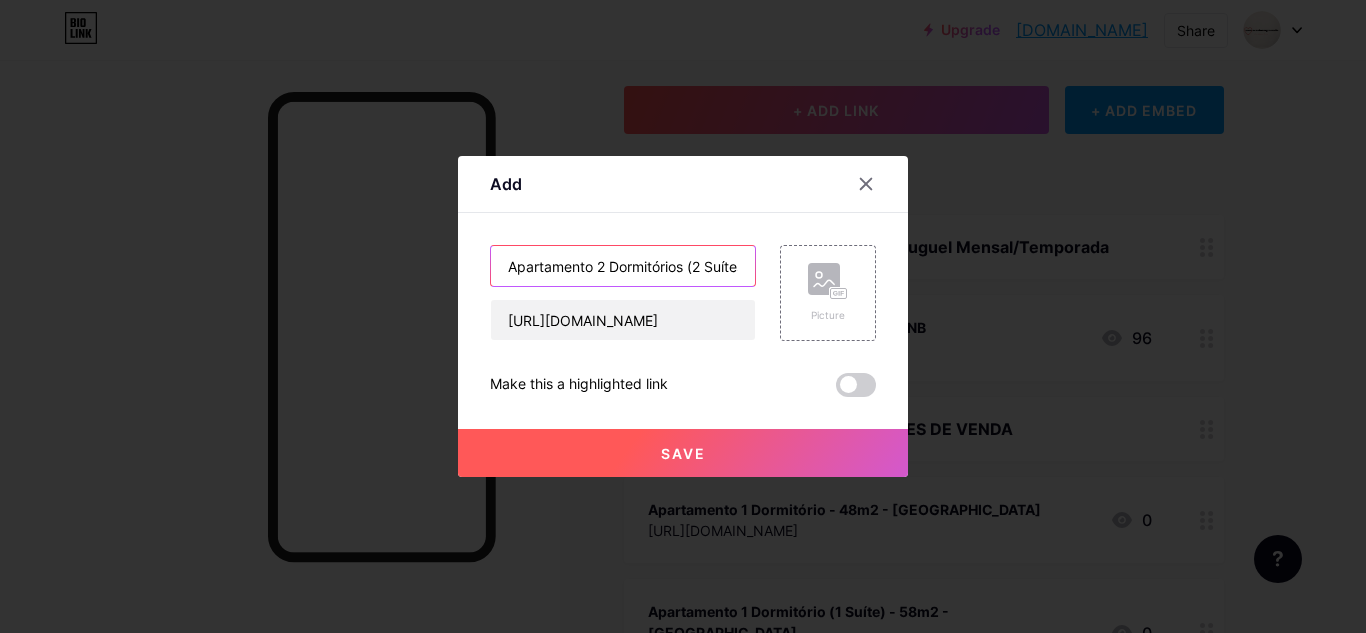 click on "Apartamento 2 Dormitórios (2 Suítes)" at bounding box center (623, 266) 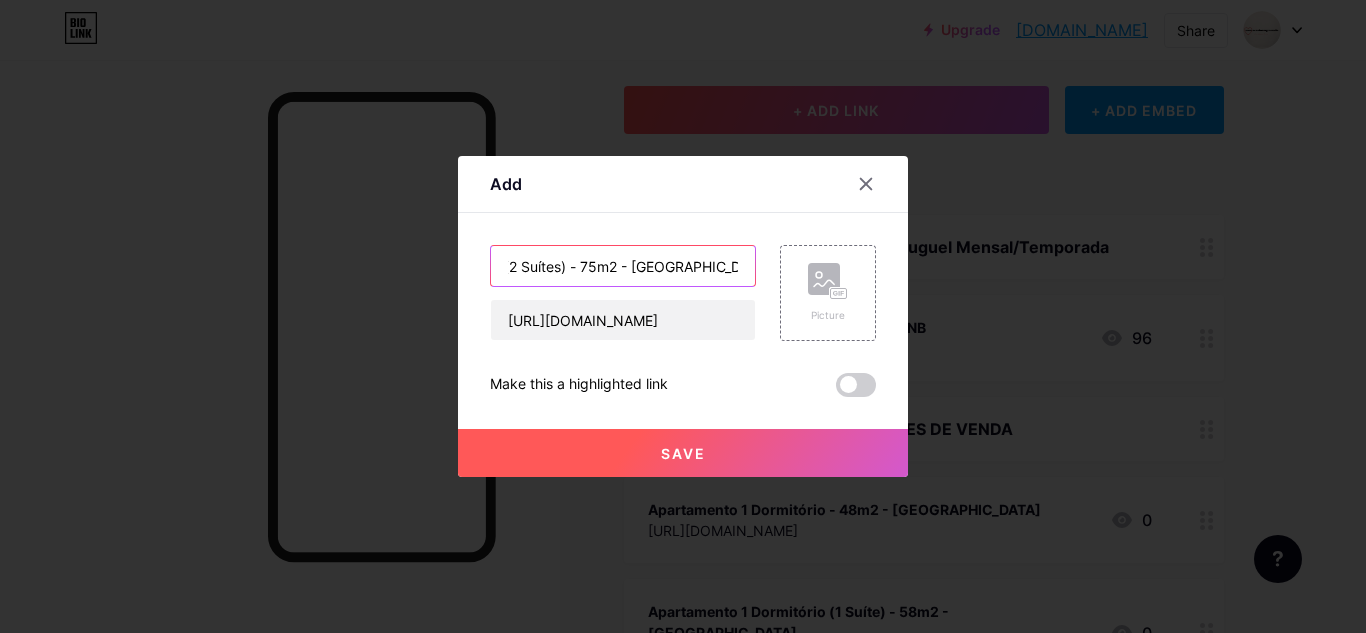 scroll, scrollTop: 0, scrollLeft: 187, axis: horizontal 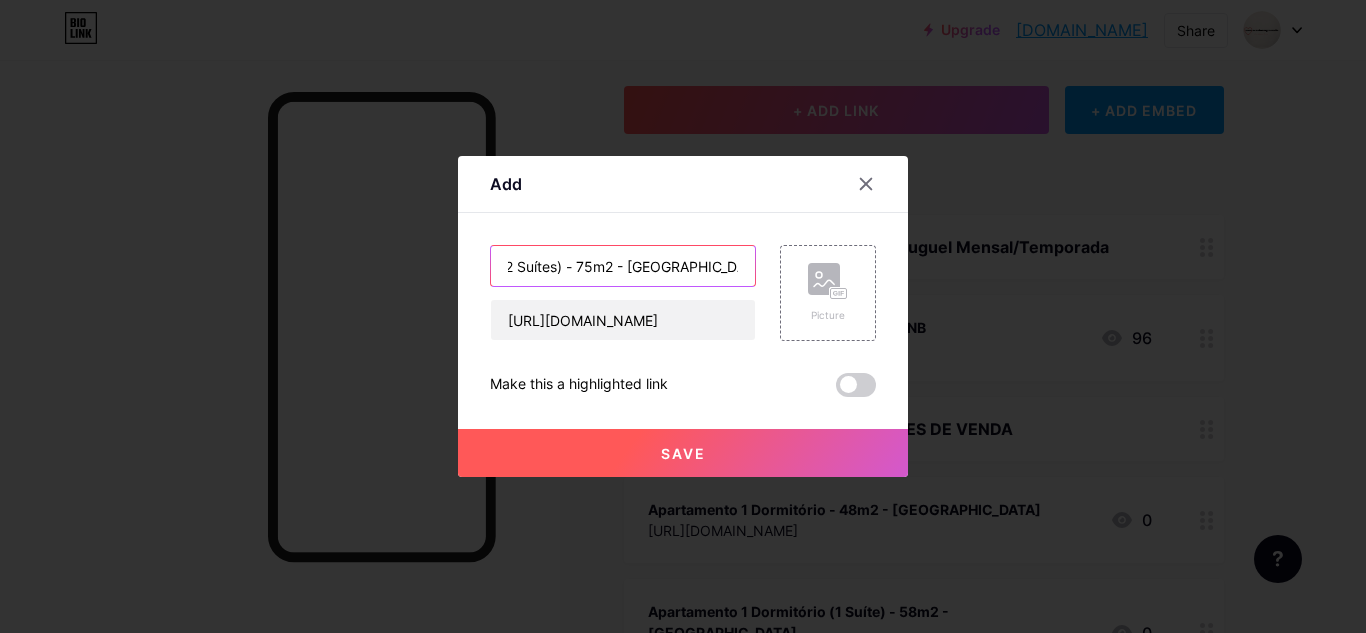 type on "Apartamento 2 Dormitórios (2 Suítes) - 75m2 - Avenida Central" 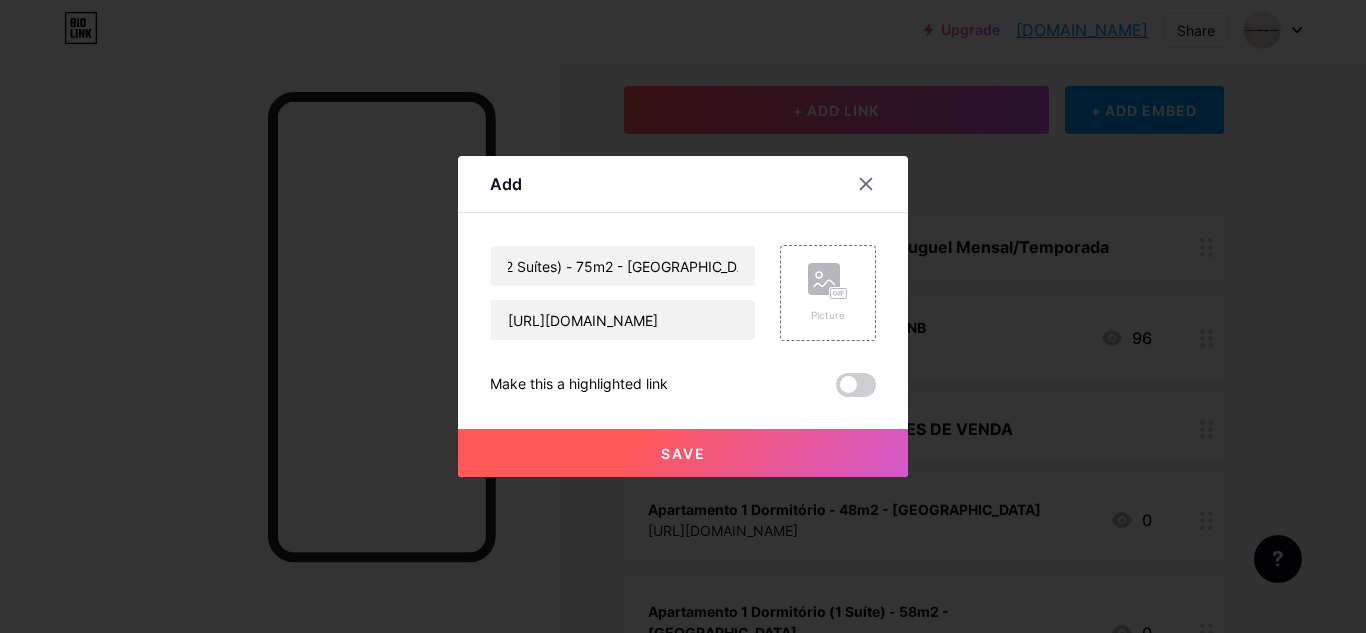 click on "Save" at bounding box center [683, 453] 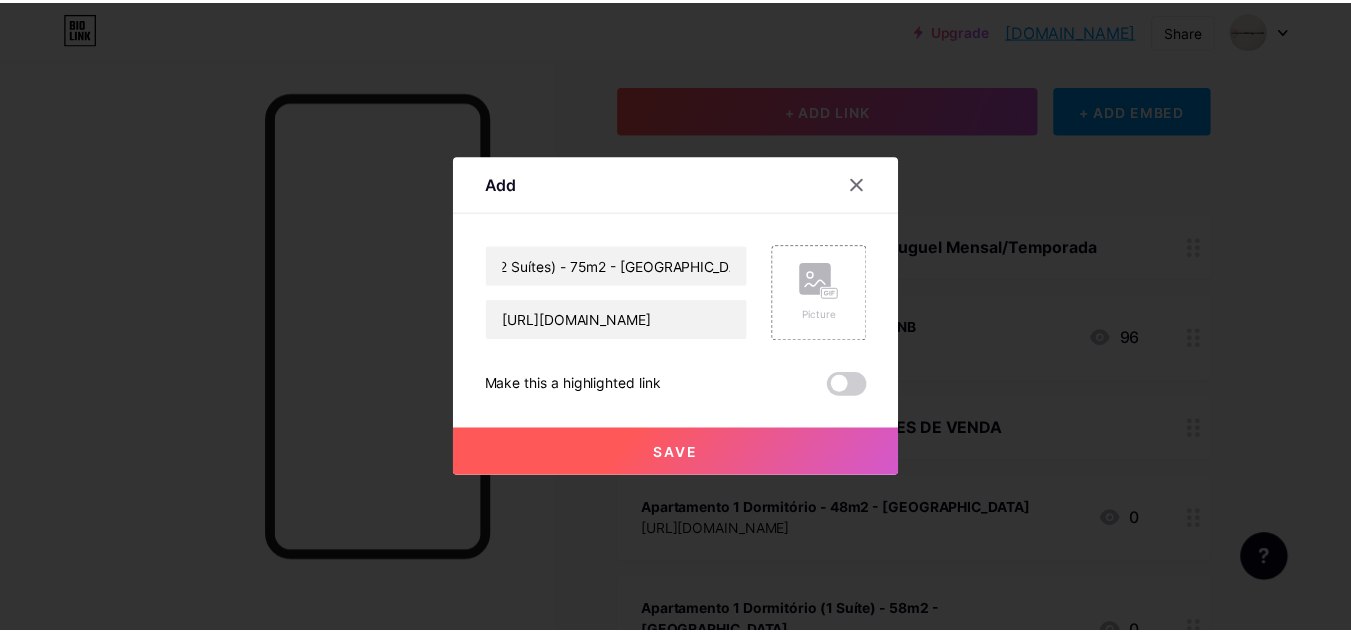 scroll, scrollTop: 0, scrollLeft: 0, axis: both 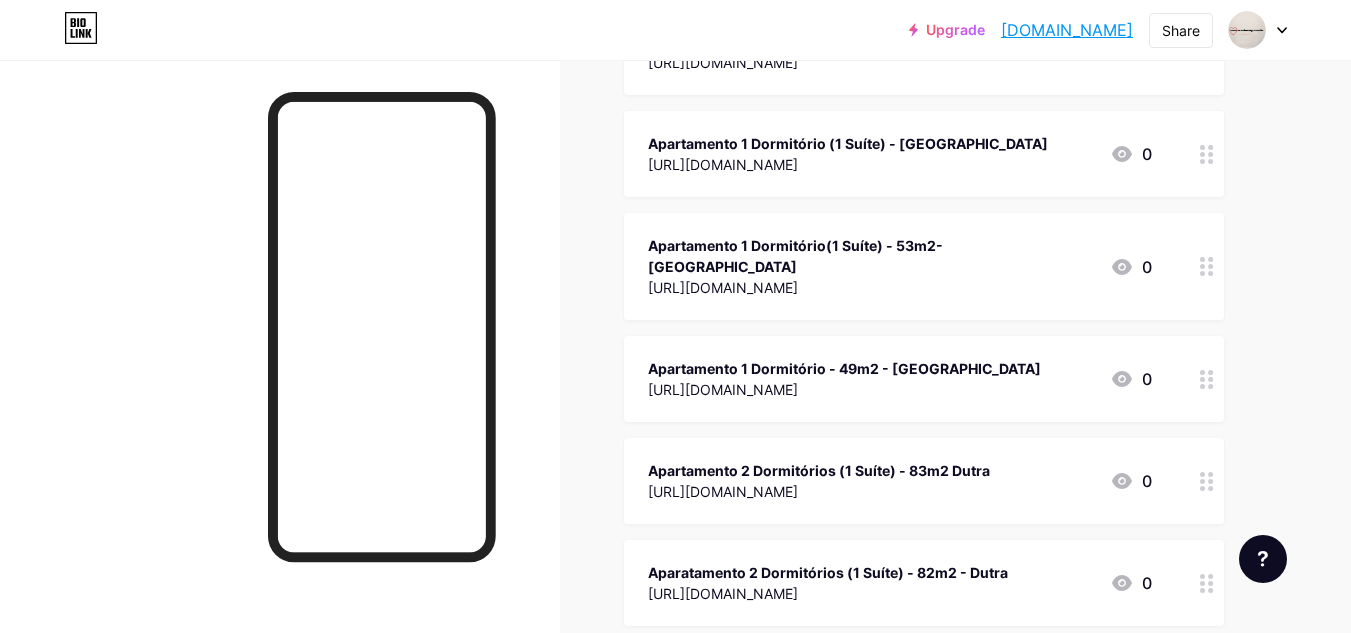 click on "Apartamento 2 Dormitórios (1 Suíte)  - 83m2 Dutra" at bounding box center (819, 470) 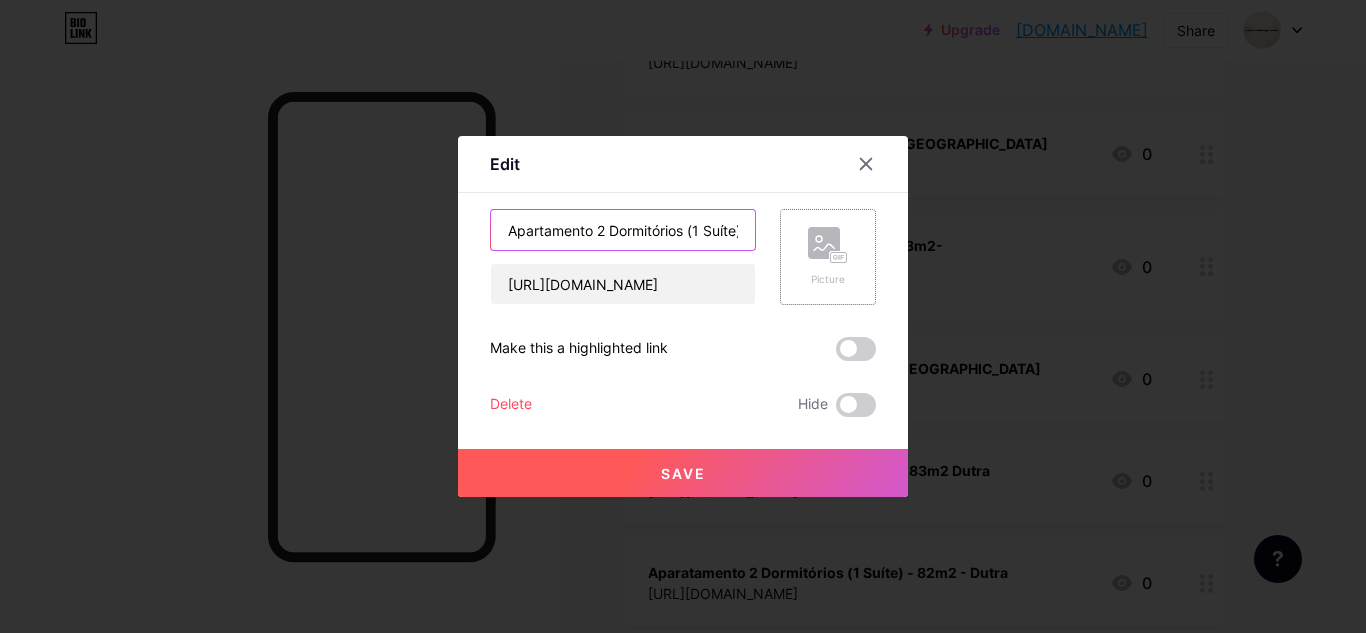 drag, startPoint x: 737, startPoint y: 226, endPoint x: 805, endPoint y: 250, distance: 72.11102 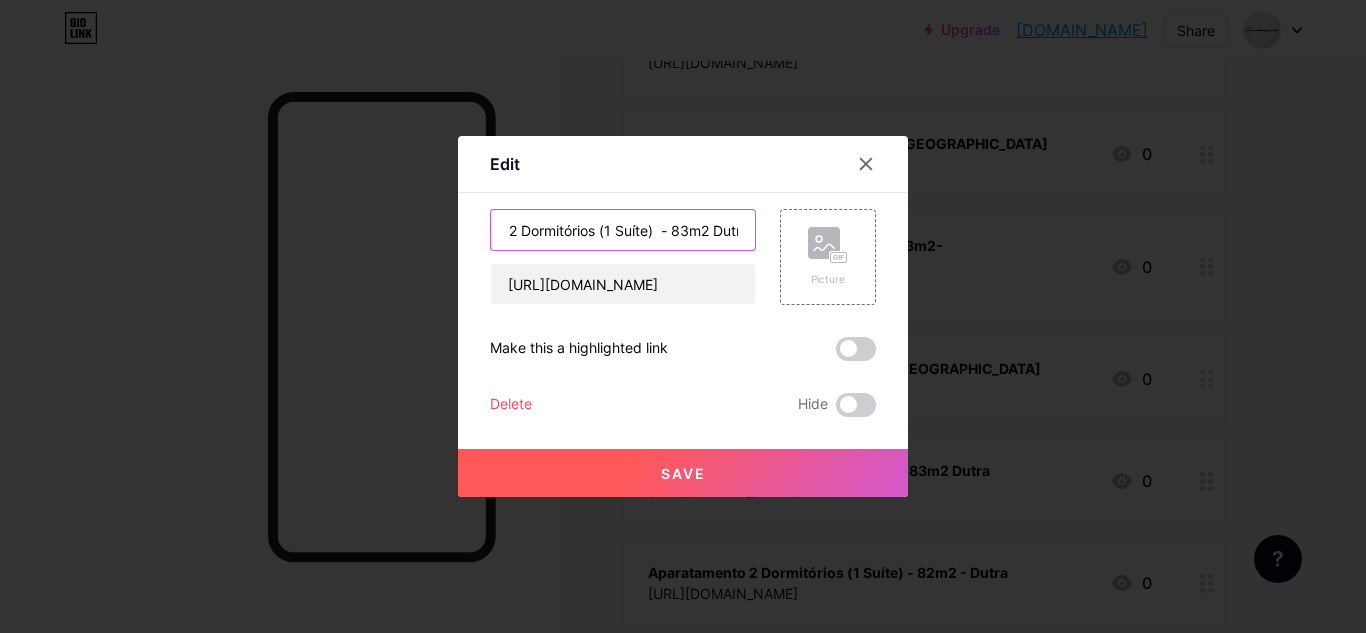 scroll, scrollTop: 0, scrollLeft: 93, axis: horizontal 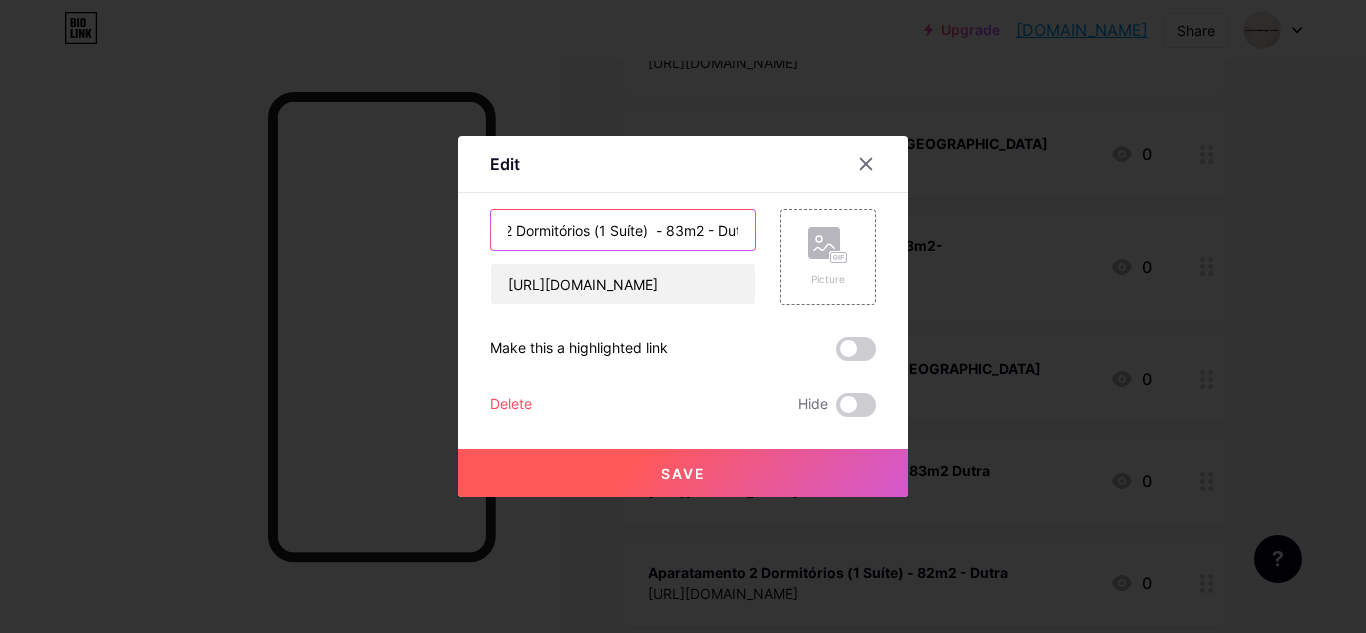 type on "Apartamento 2 Dormitórios (1 Suíte)  - 83m2 - Dutra" 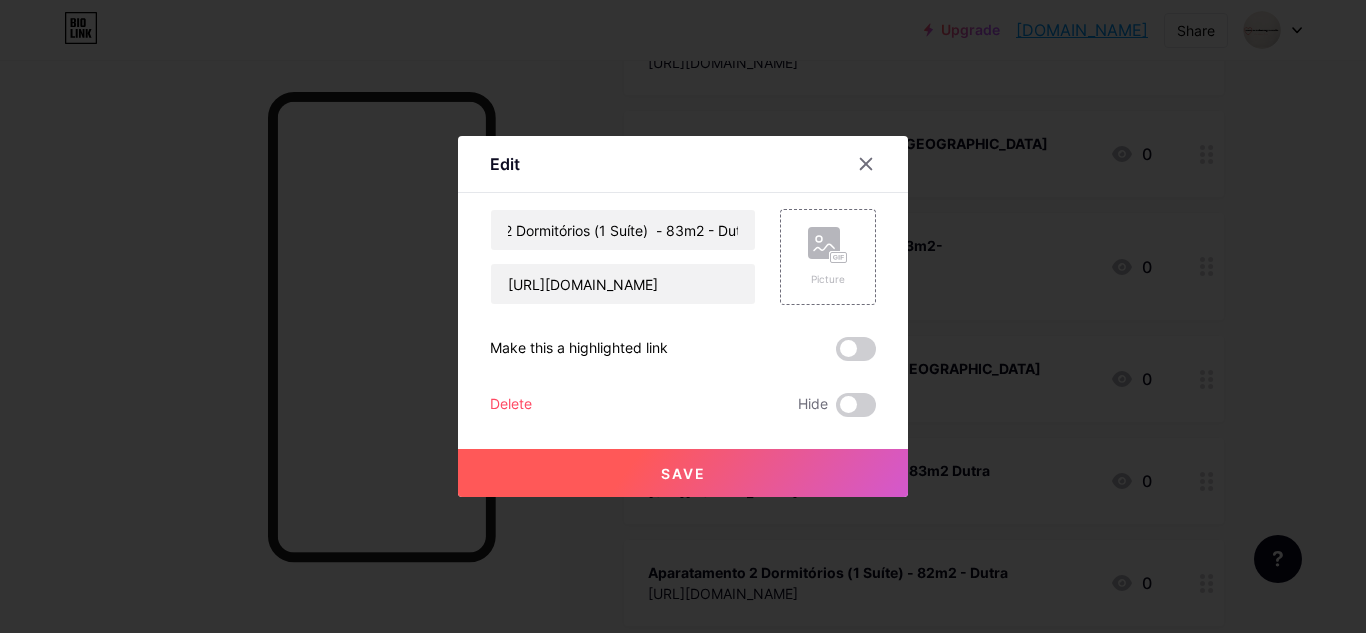 click on "Save" at bounding box center [683, 473] 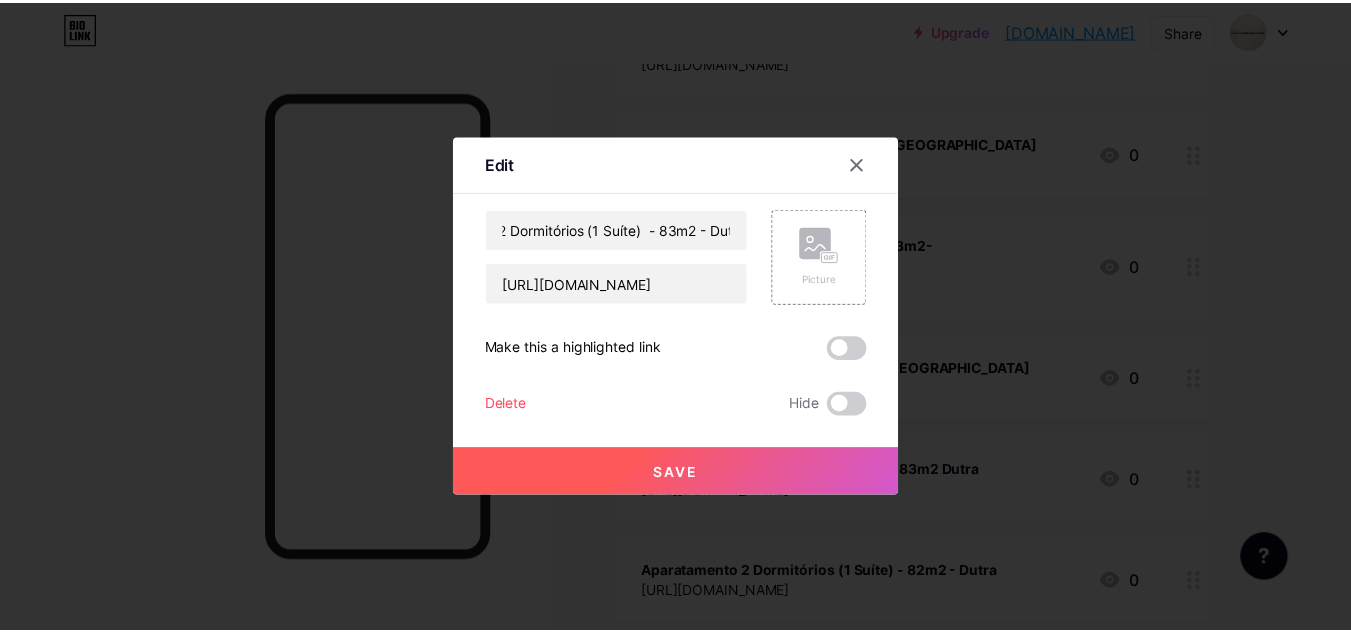 scroll, scrollTop: 0, scrollLeft: 0, axis: both 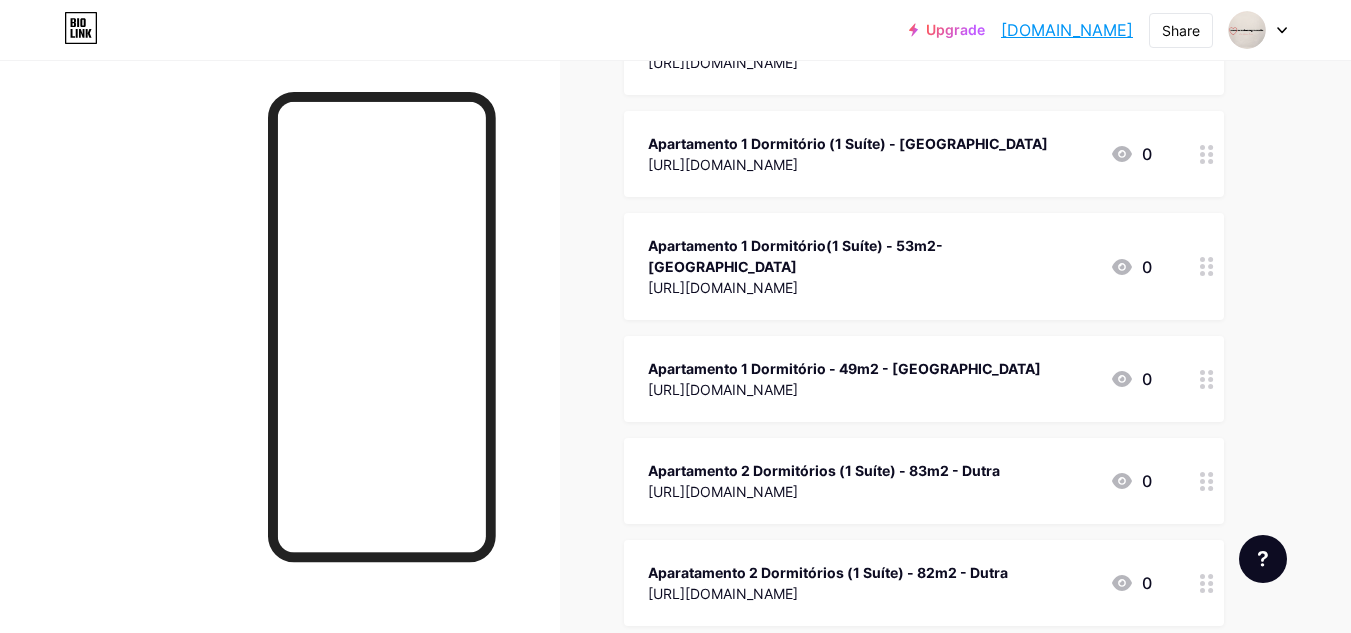 click on "Aparatamento 2 Dormitórios (1 Suíte) -  82m2 - Dutra" at bounding box center [828, 572] 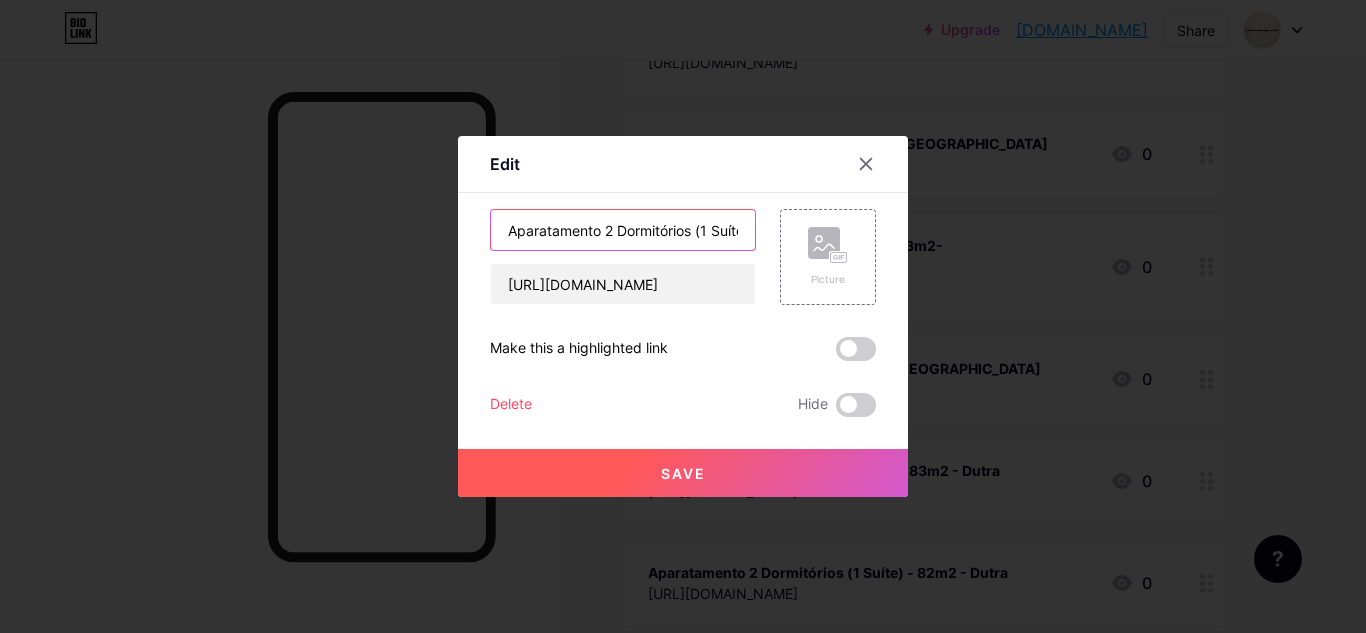 click on "Aparatamento 2 Dormitórios (1 Suíte) -  82m2 - Dutra" at bounding box center (623, 230) 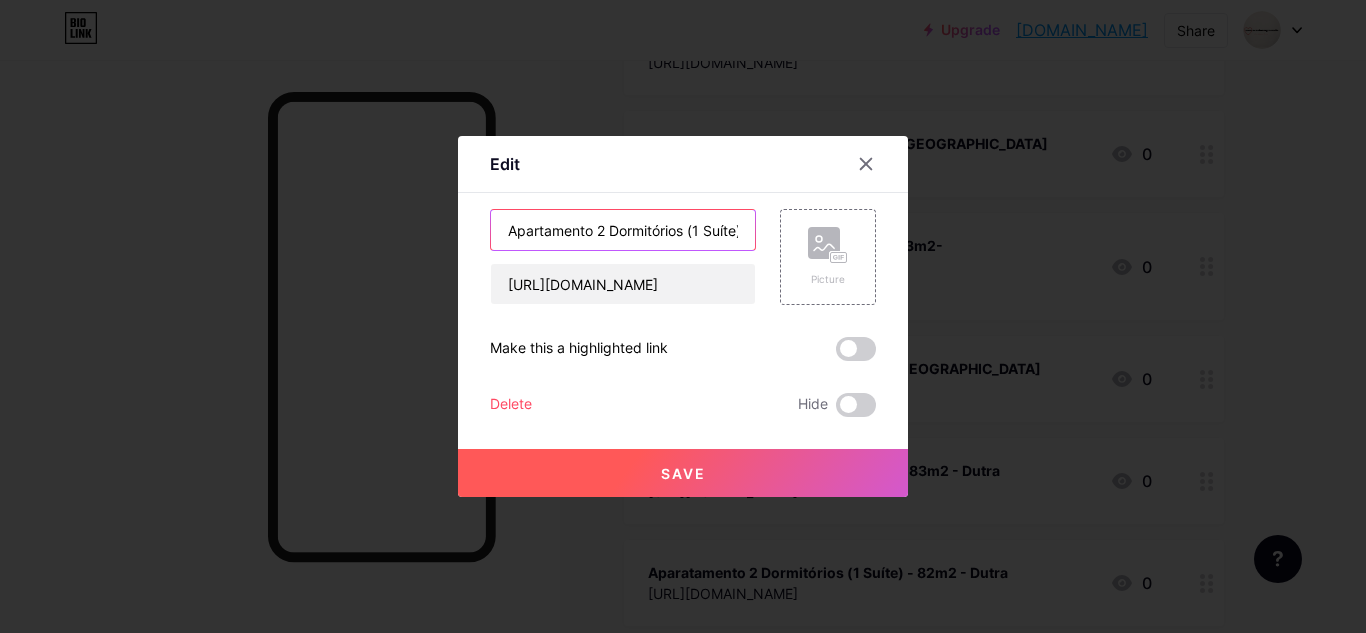 type on "Apartamento 2 Dormitórios (1 Suíte) -  82m2 - Dutra" 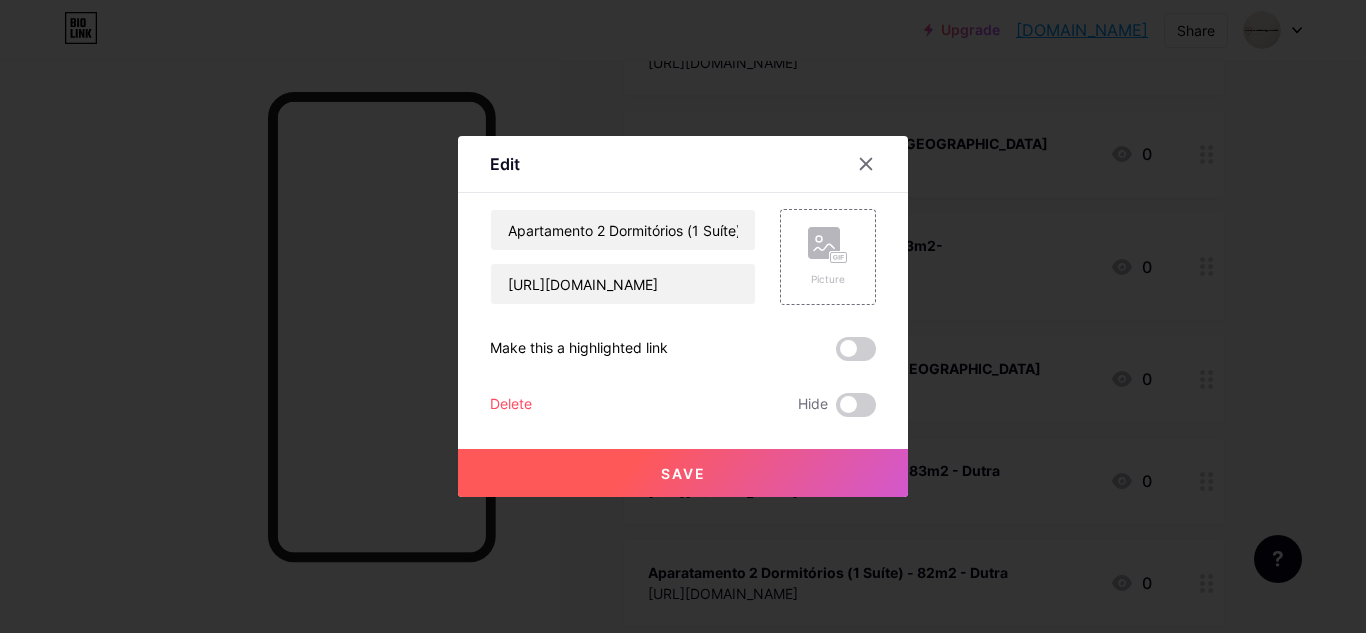 click on "Save" at bounding box center (683, 473) 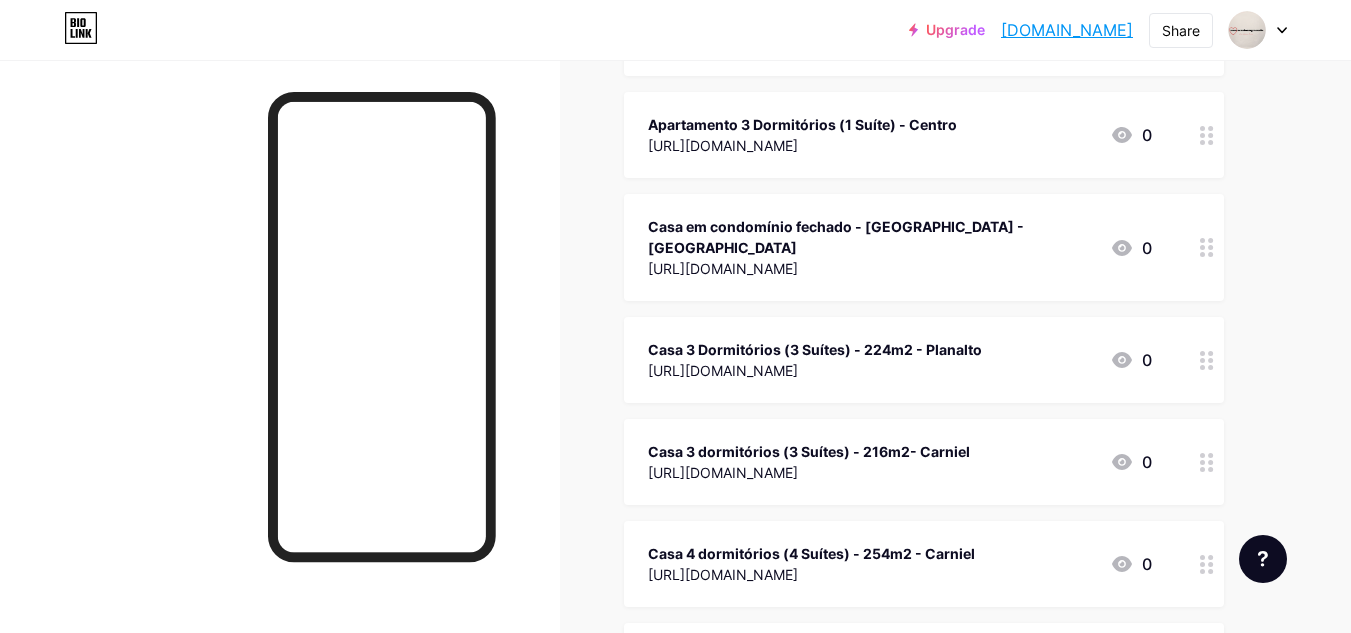 scroll, scrollTop: 2614, scrollLeft: 0, axis: vertical 